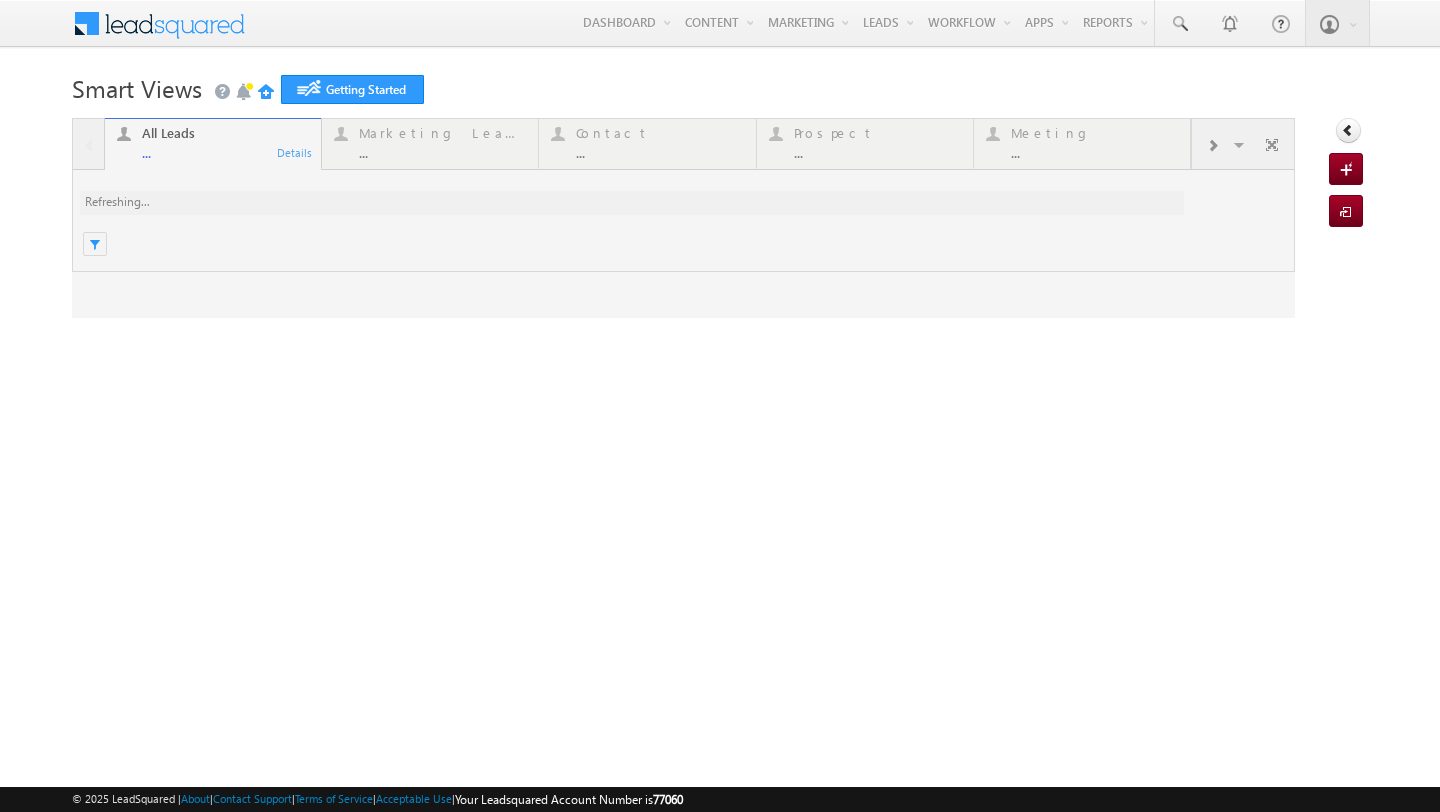 scroll, scrollTop: 0, scrollLeft: 0, axis: both 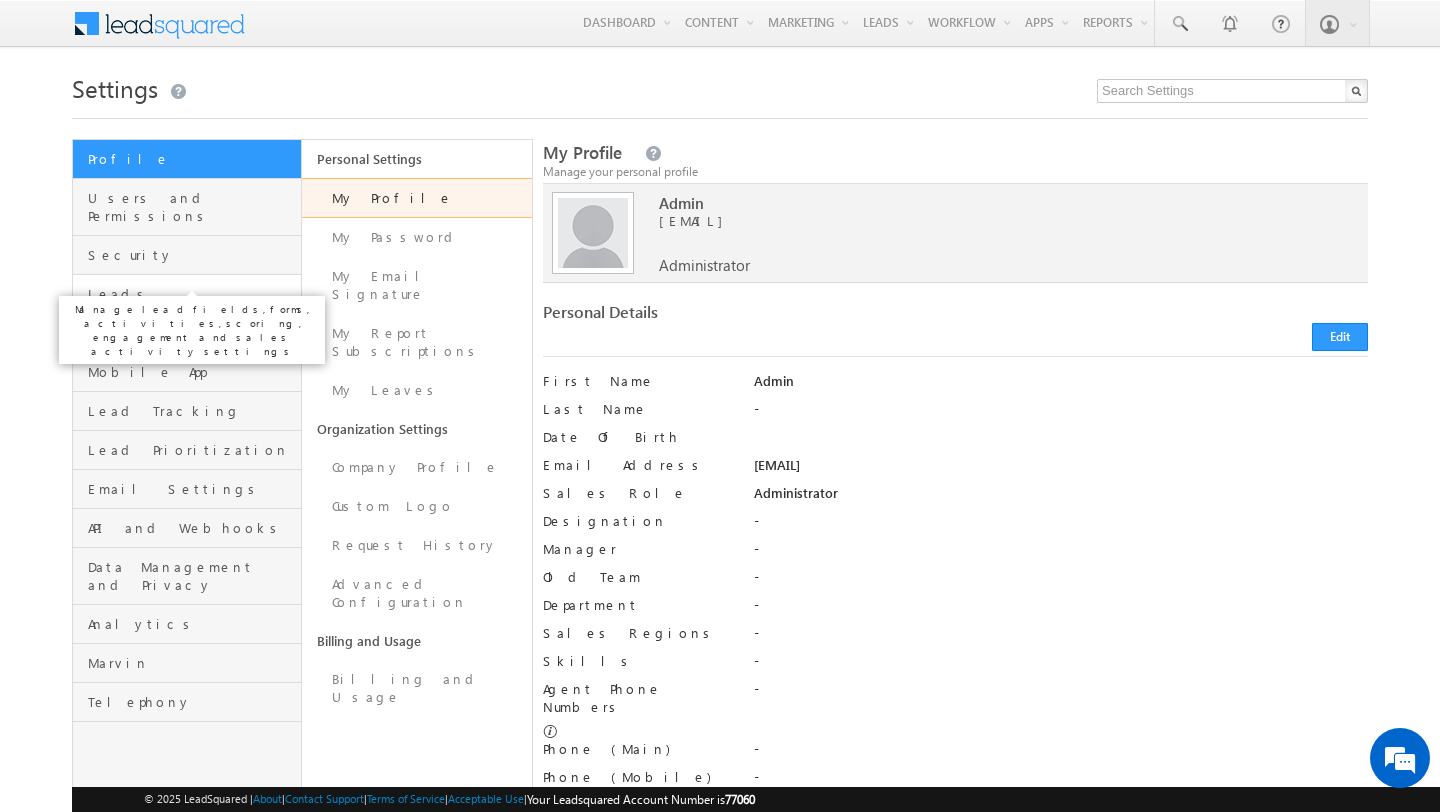 click on "Leads" at bounding box center (192, 294) 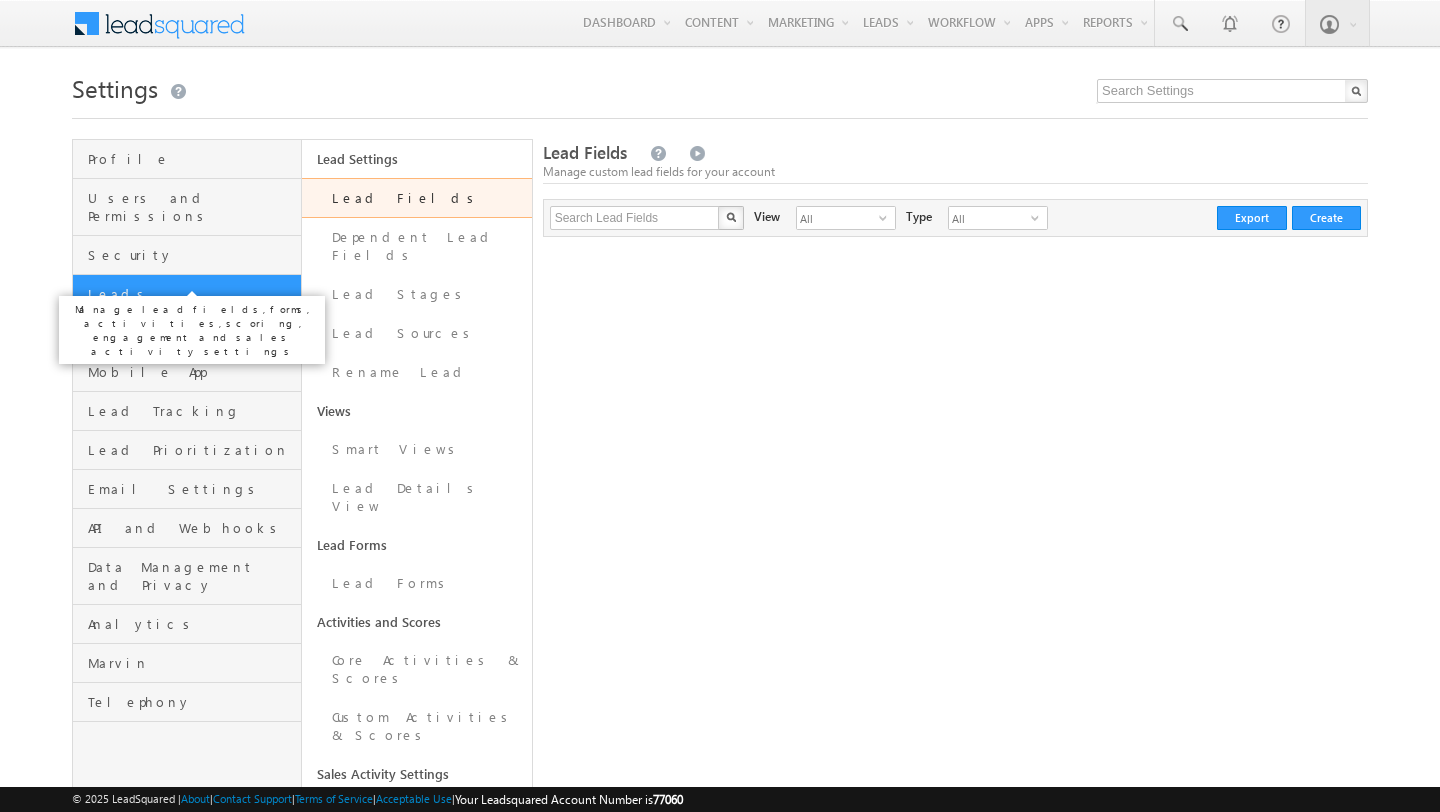 scroll, scrollTop: 0, scrollLeft: 0, axis: both 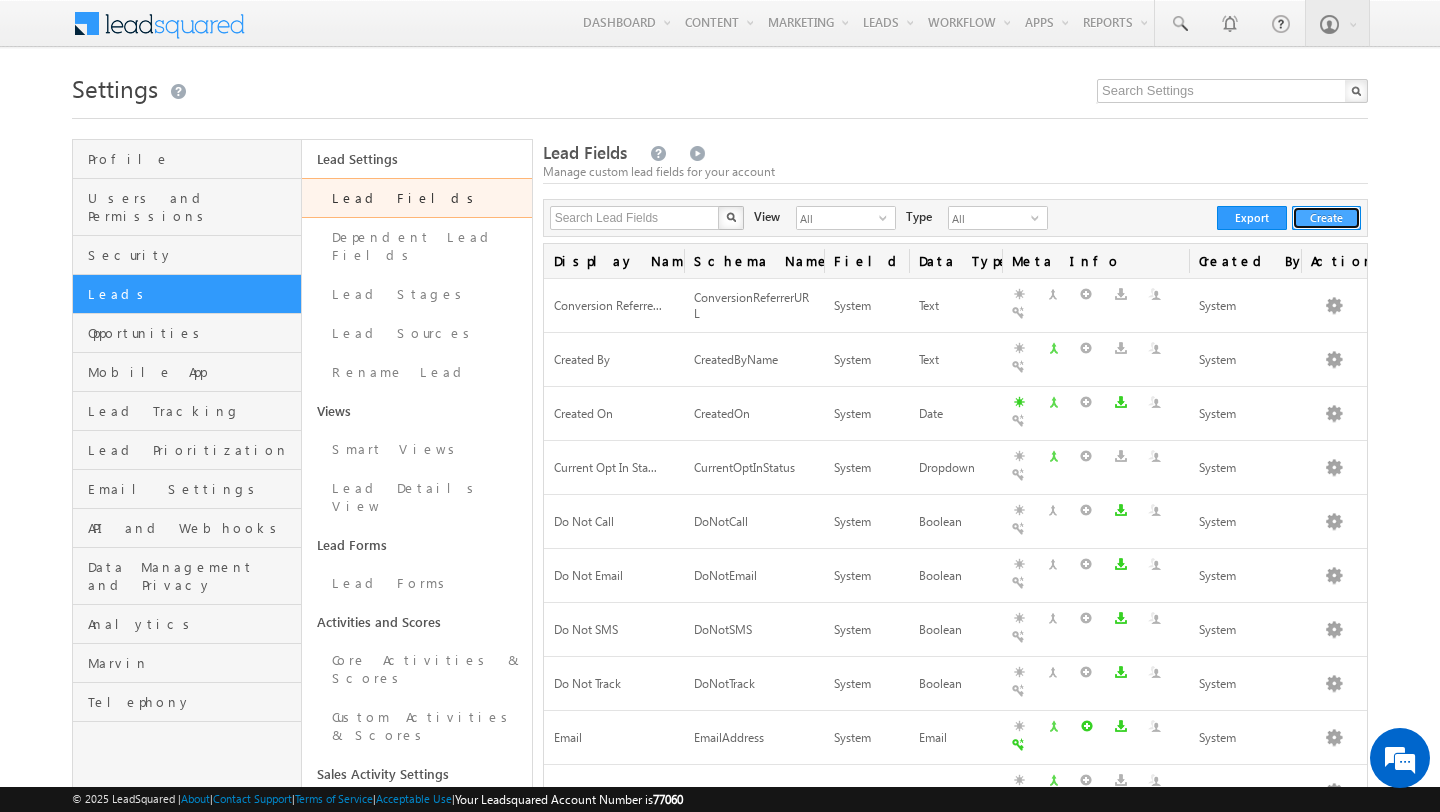click on "Create" at bounding box center [1326, 218] 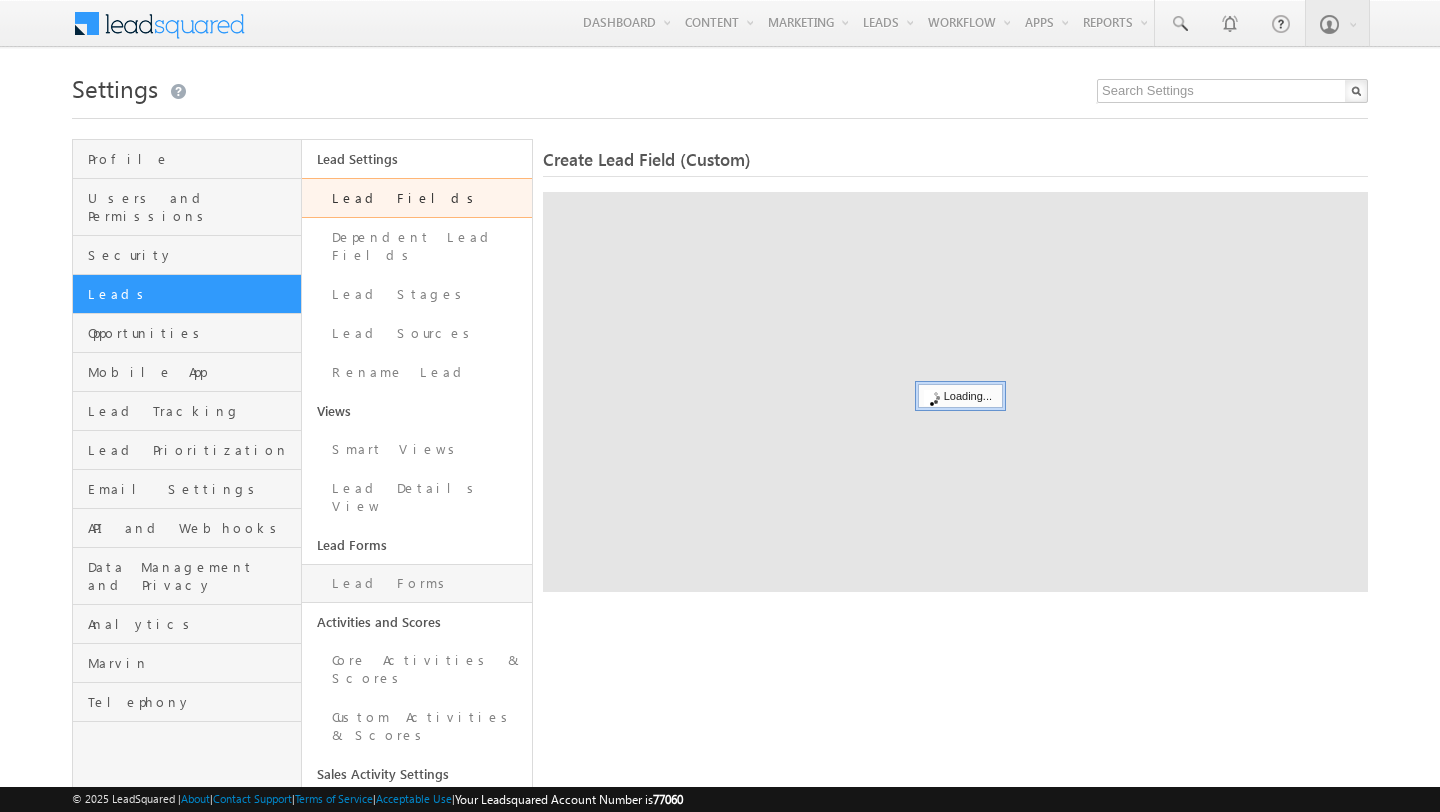 scroll, scrollTop: 0, scrollLeft: 0, axis: both 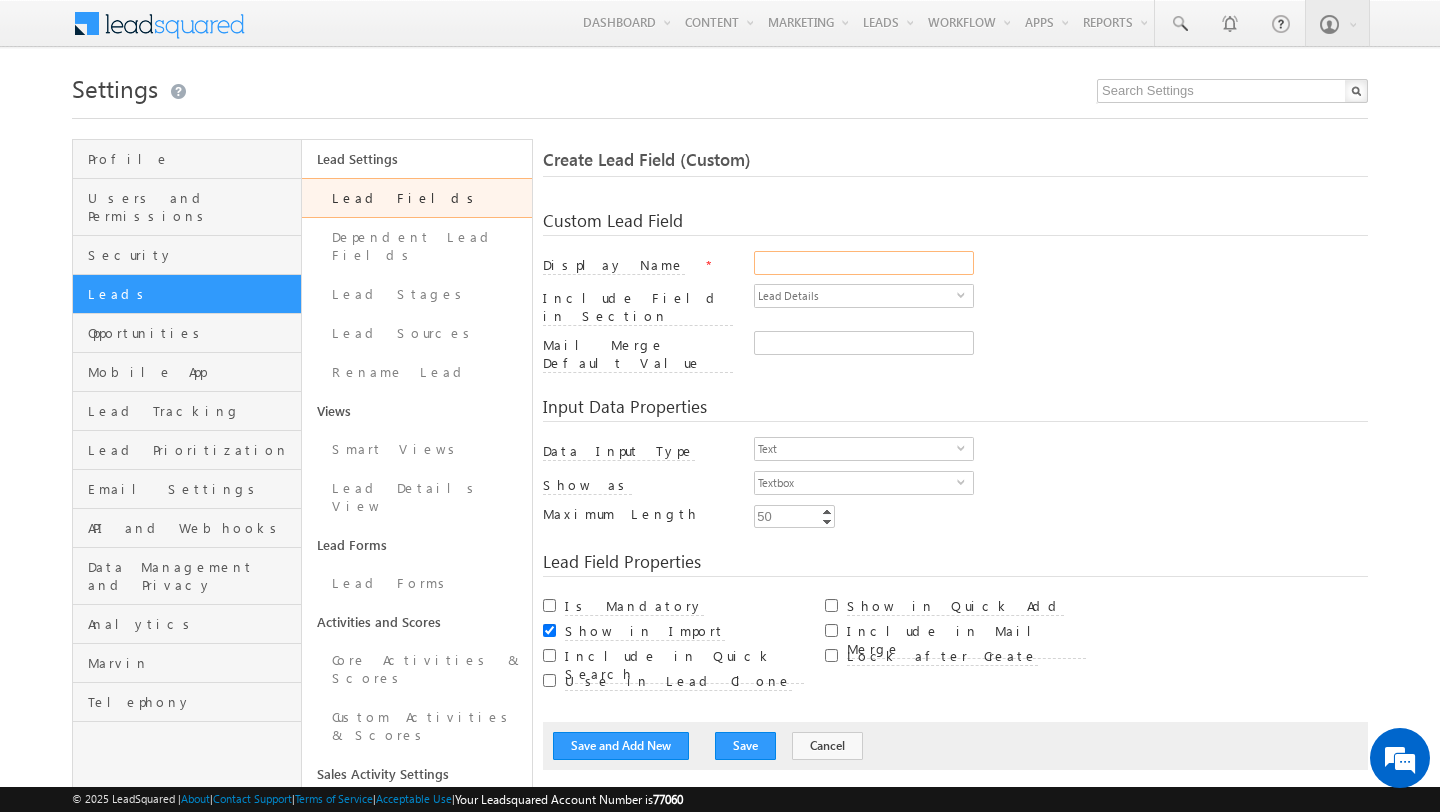 click on "Display Name" at bounding box center [864, 263] 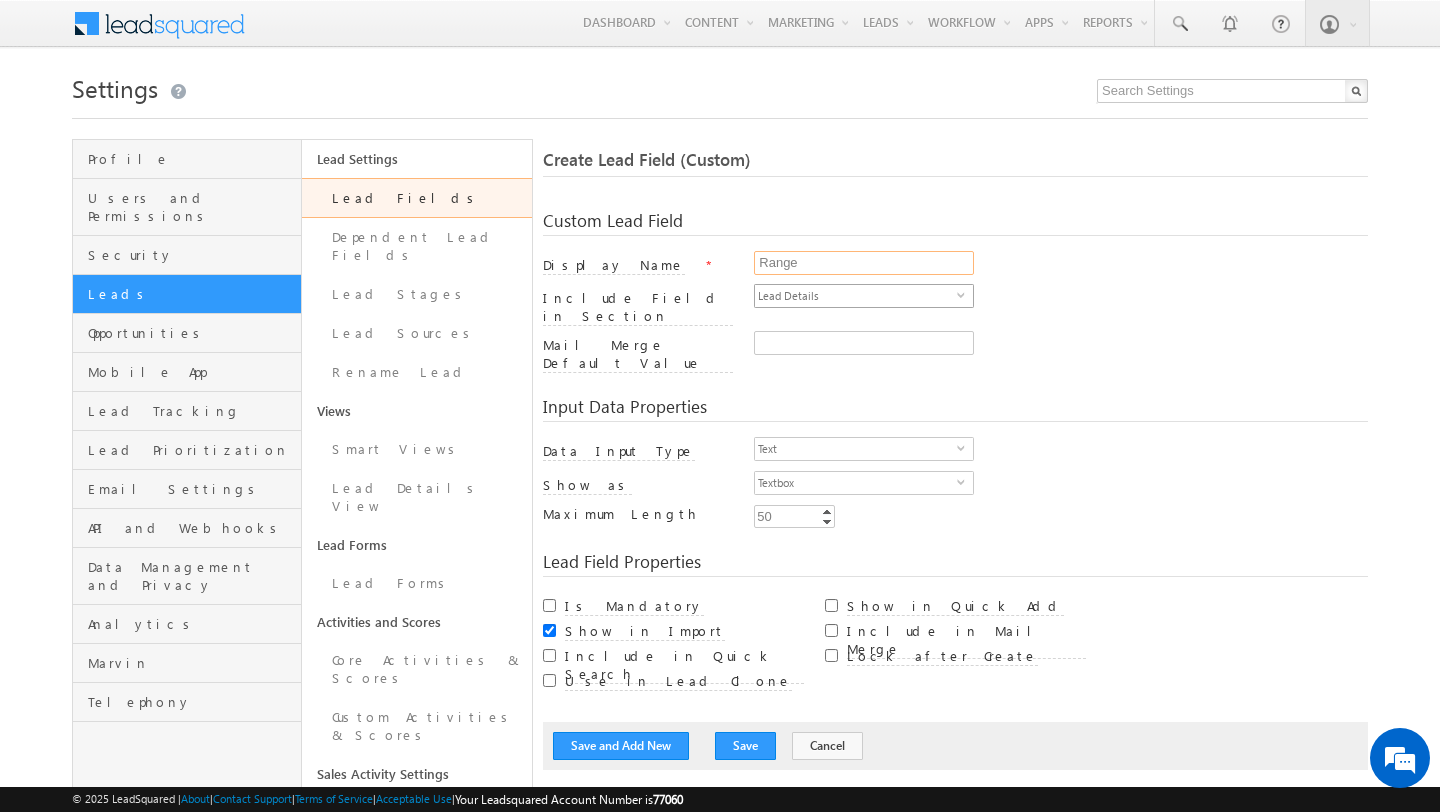 type on "Range" 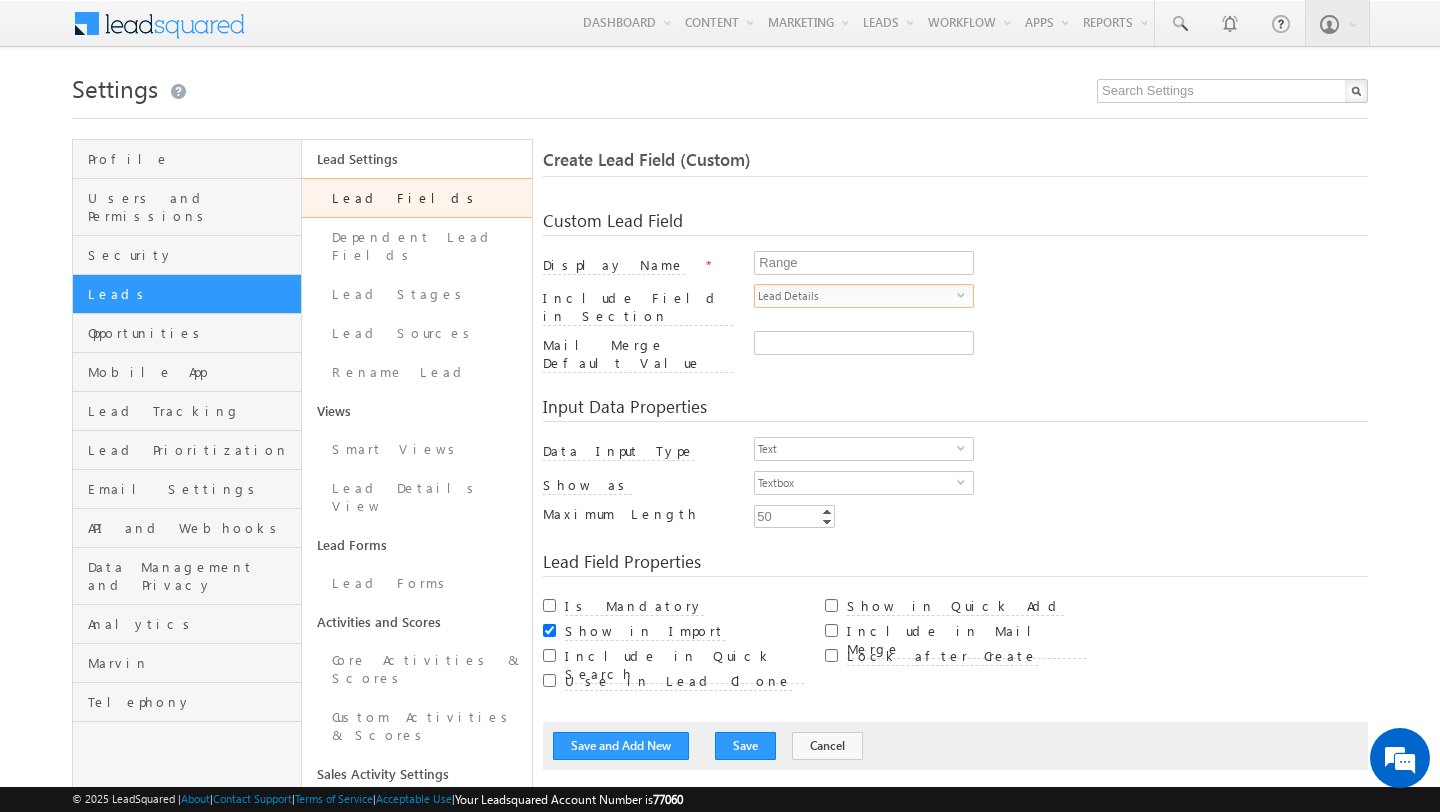 click on "Lead Details" at bounding box center [856, 296] 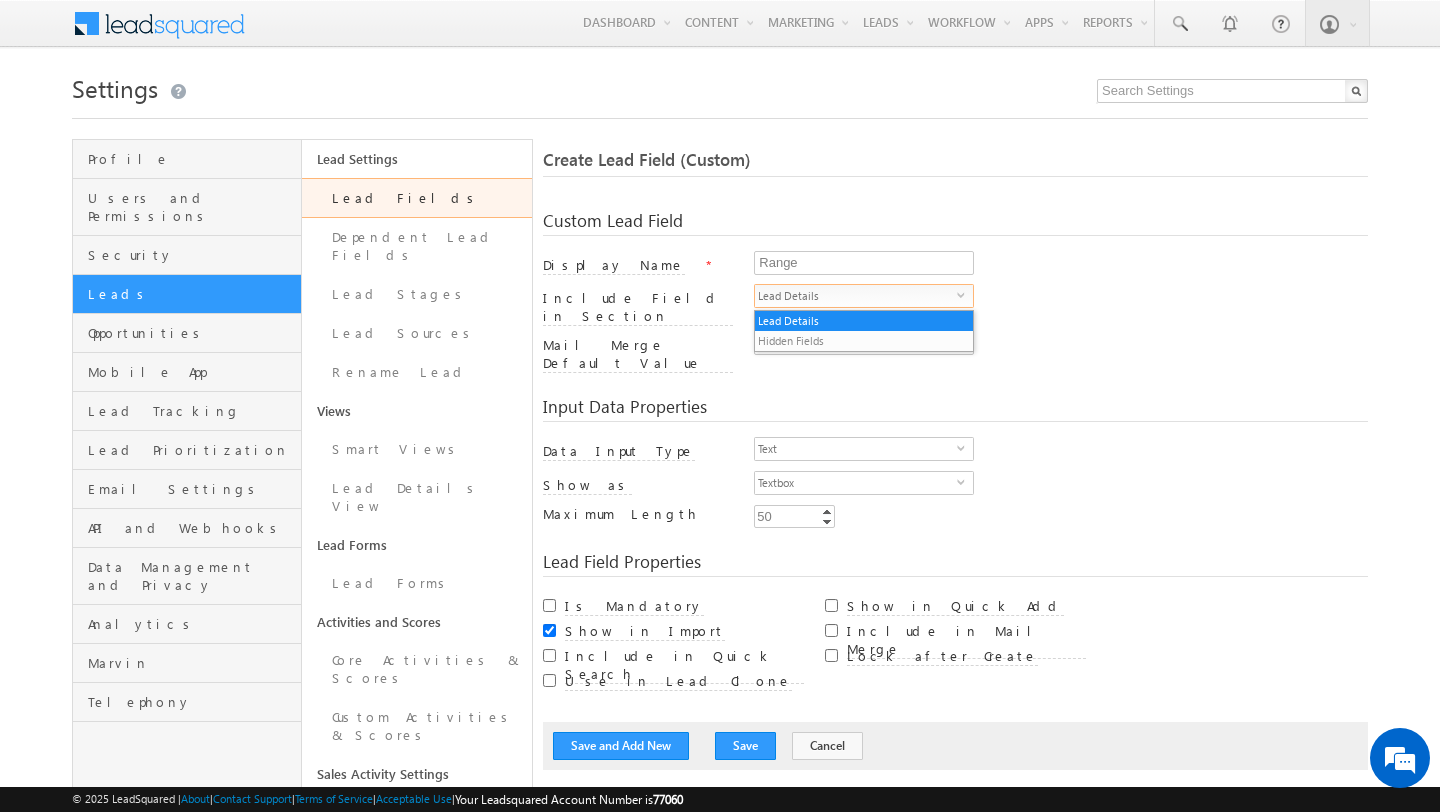 click on "Range" at bounding box center (1061, 265) 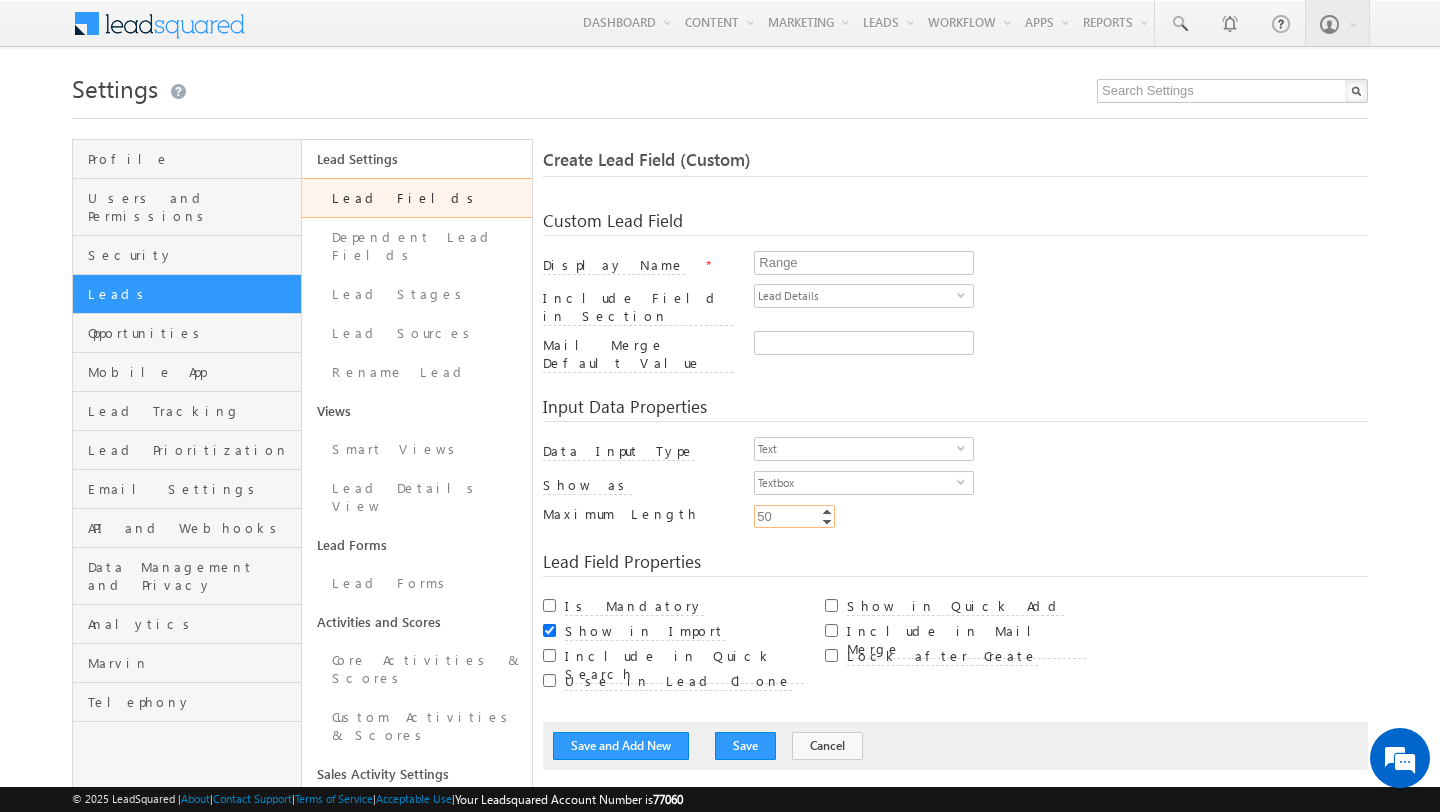 click on "50" at bounding box center (794, 516) 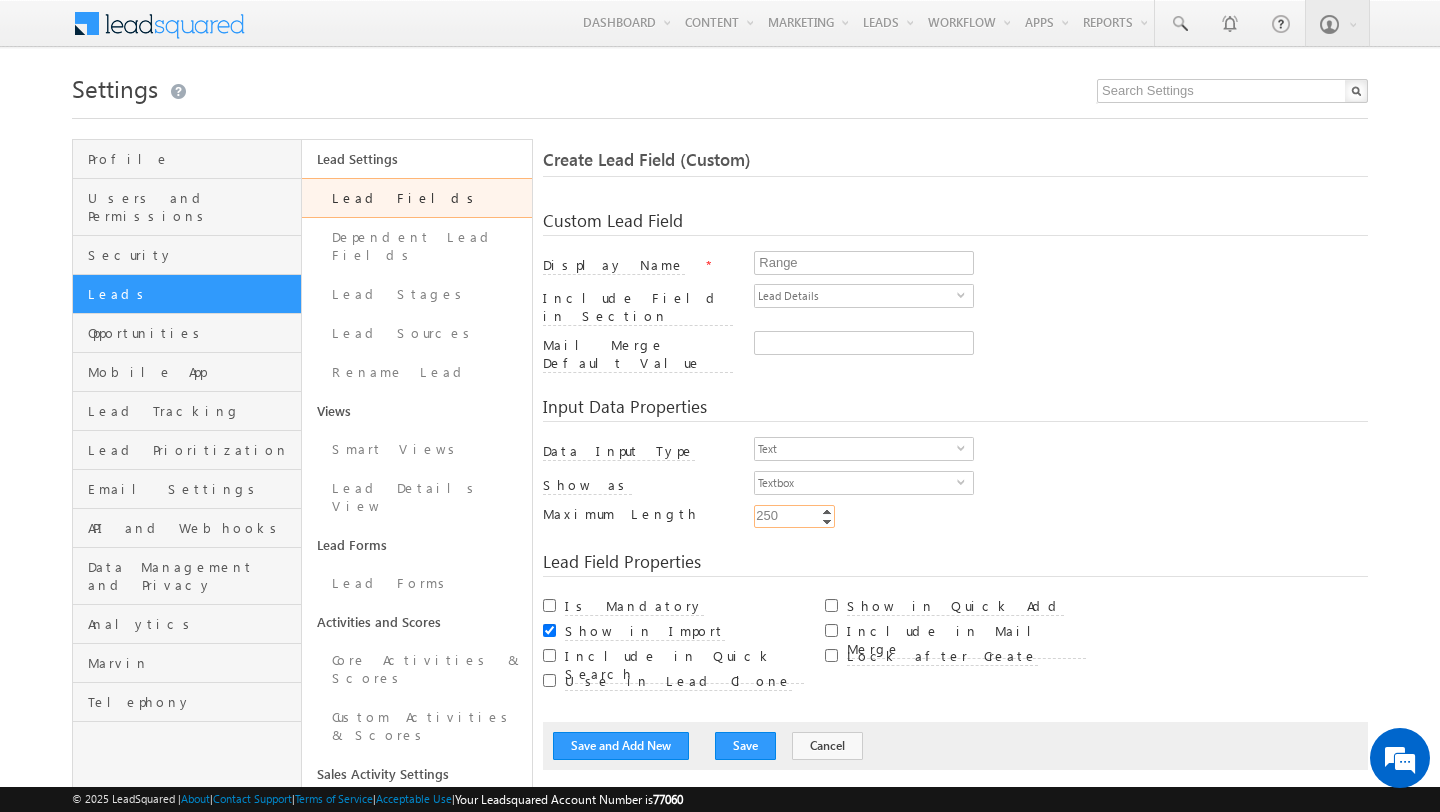 type on "250" 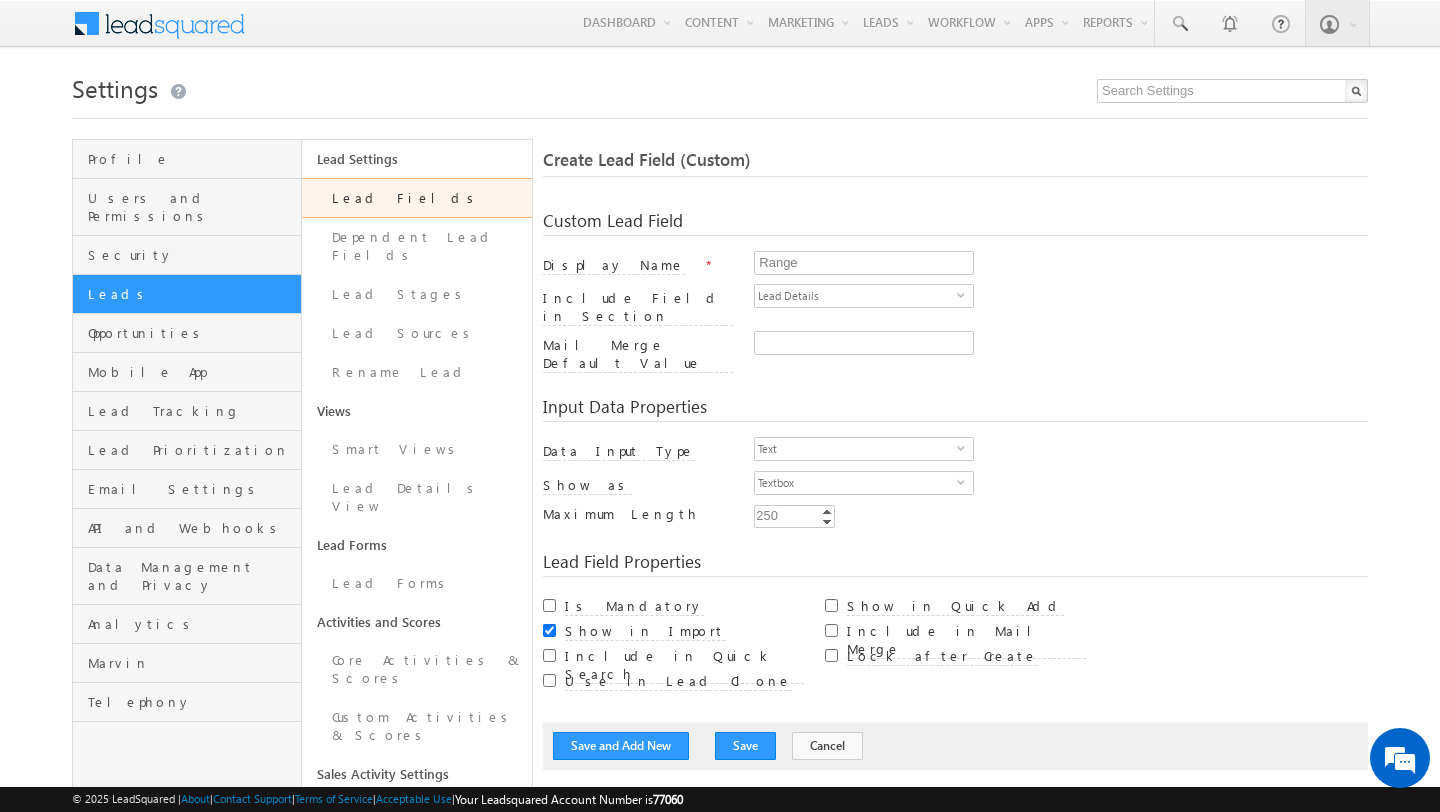click on "Min
Enter Value Increment Decrement
50 250 Increment Decrement" at bounding box center (1061, 519) 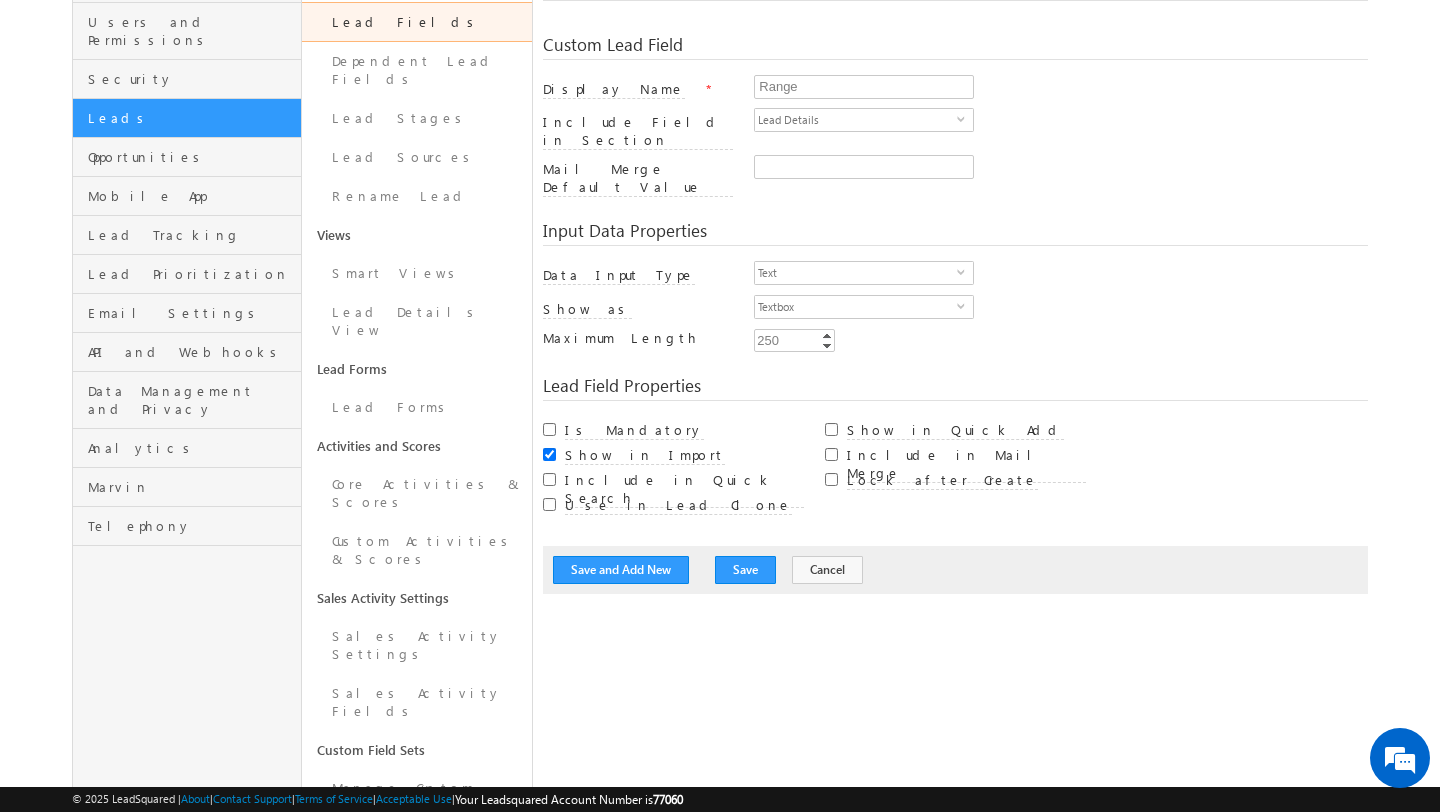 scroll, scrollTop: 454, scrollLeft: 0, axis: vertical 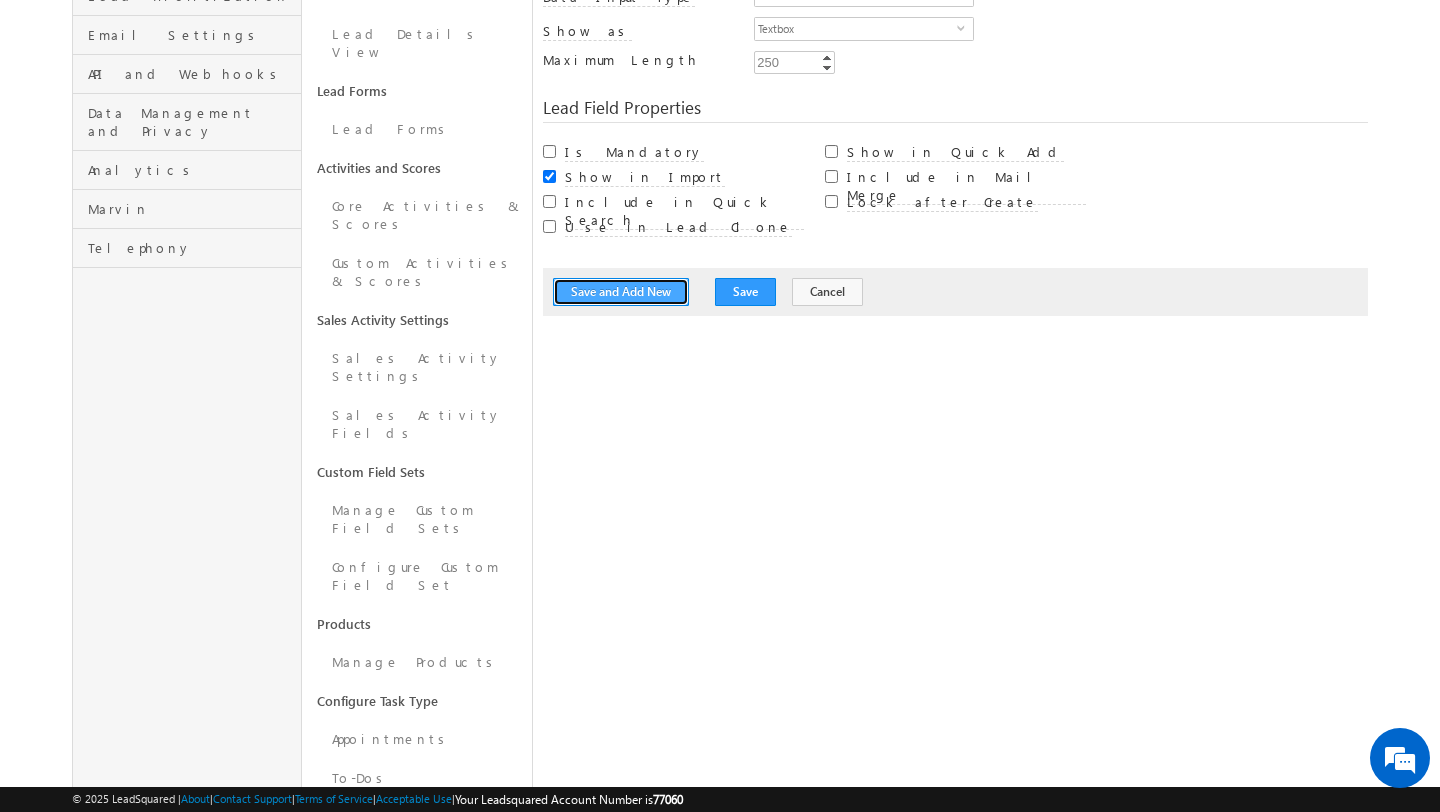 click on "Save and Add New" at bounding box center [621, 292] 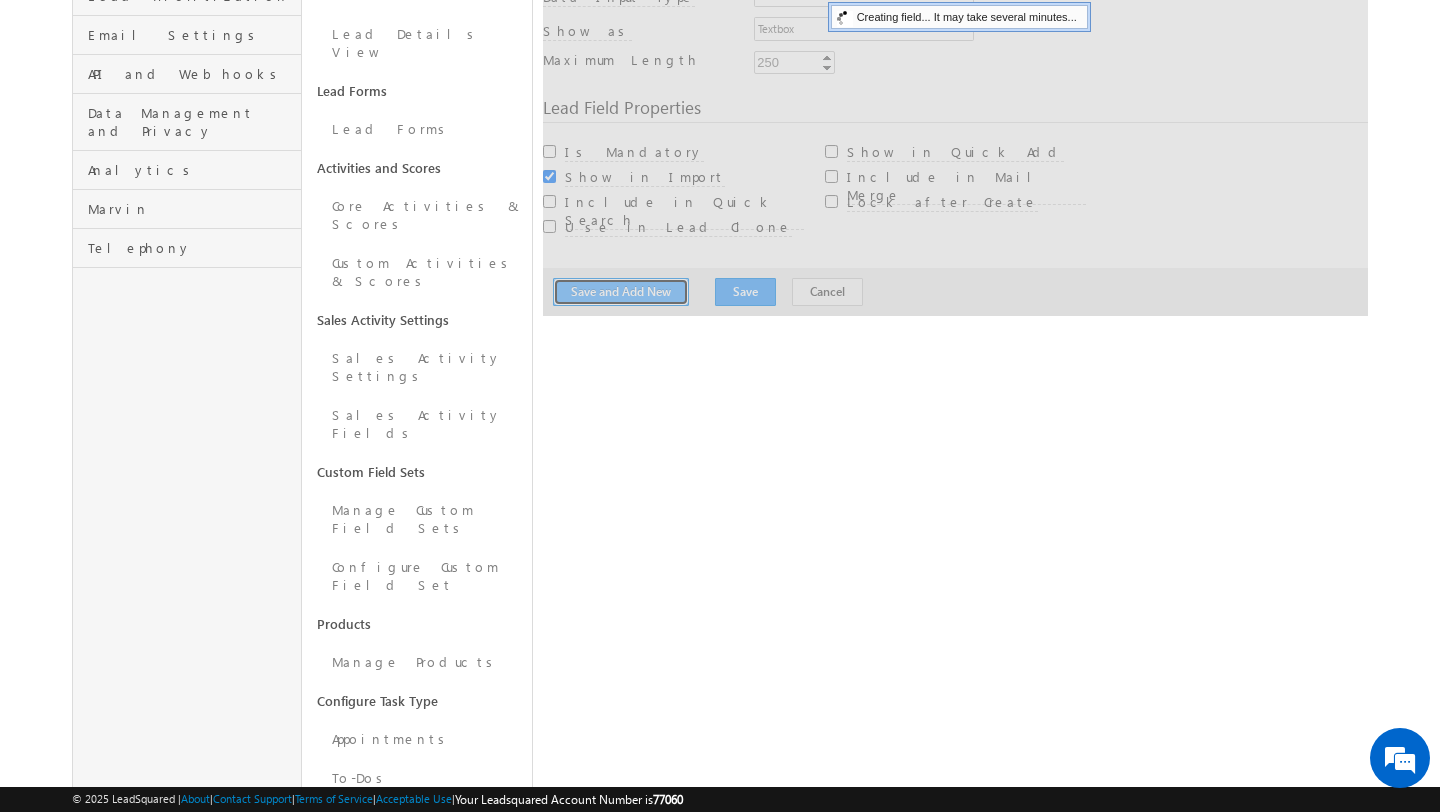 scroll, scrollTop: 0, scrollLeft: 0, axis: both 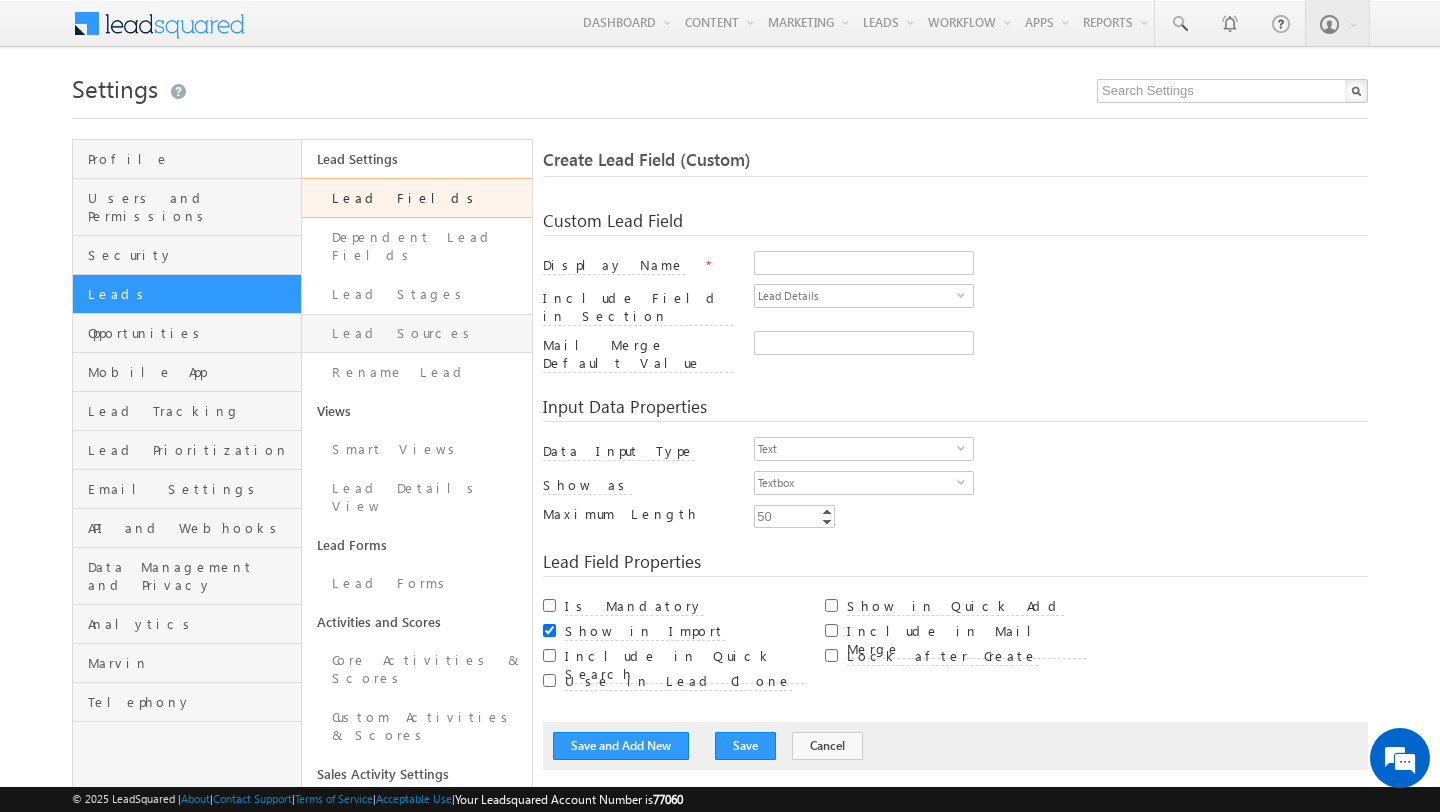 click on "Lead Sources" at bounding box center (416, 333) 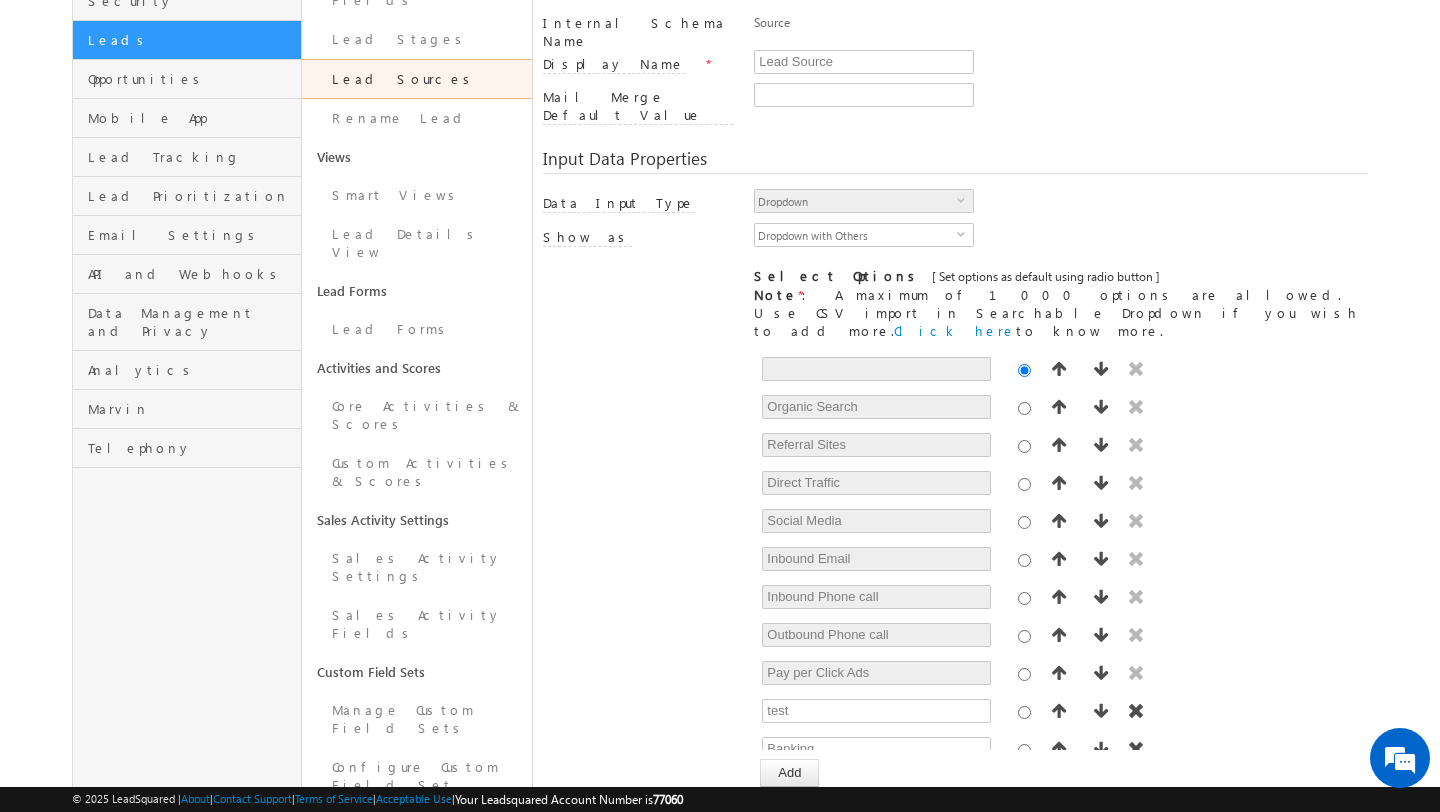scroll, scrollTop: 258, scrollLeft: 0, axis: vertical 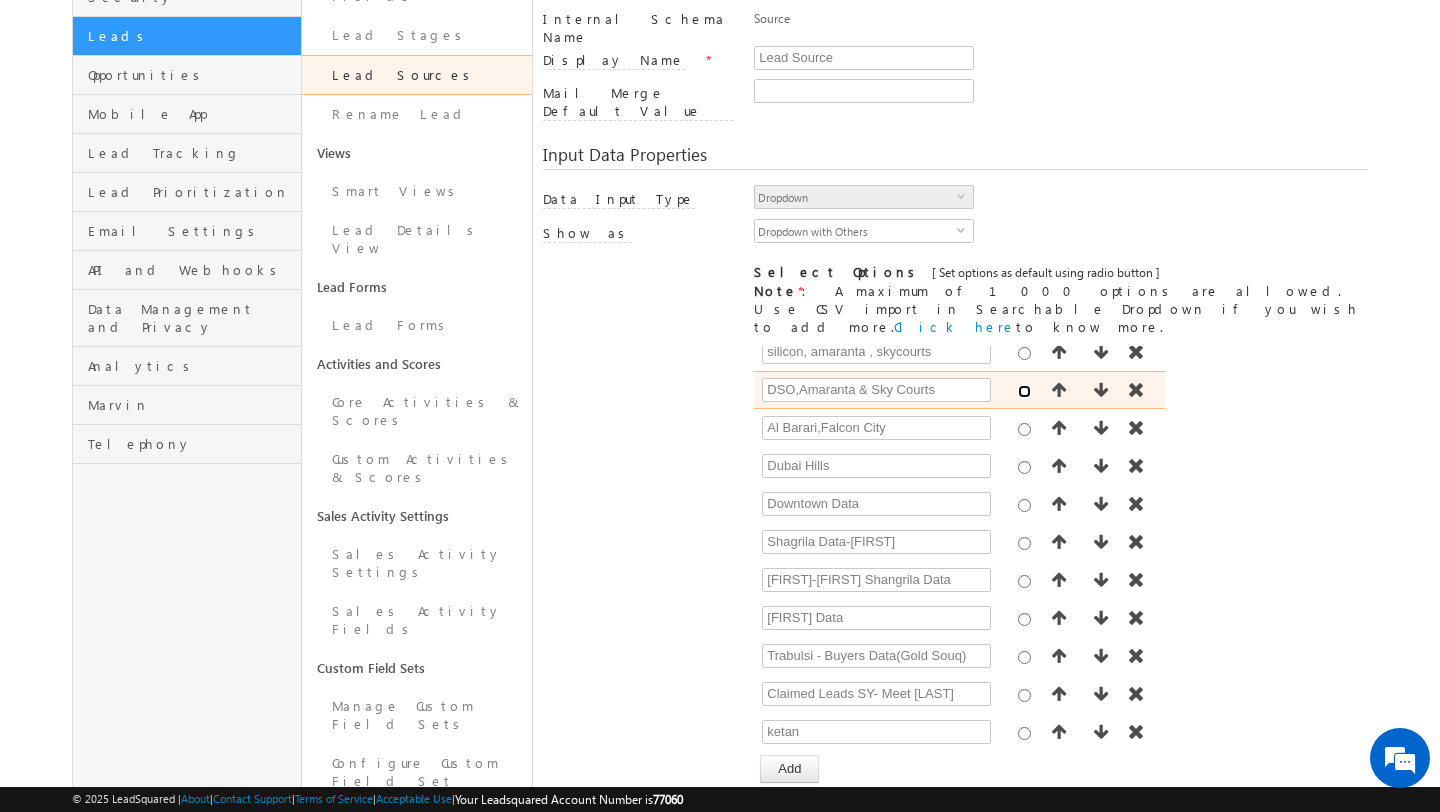 click at bounding box center (1024, 391) 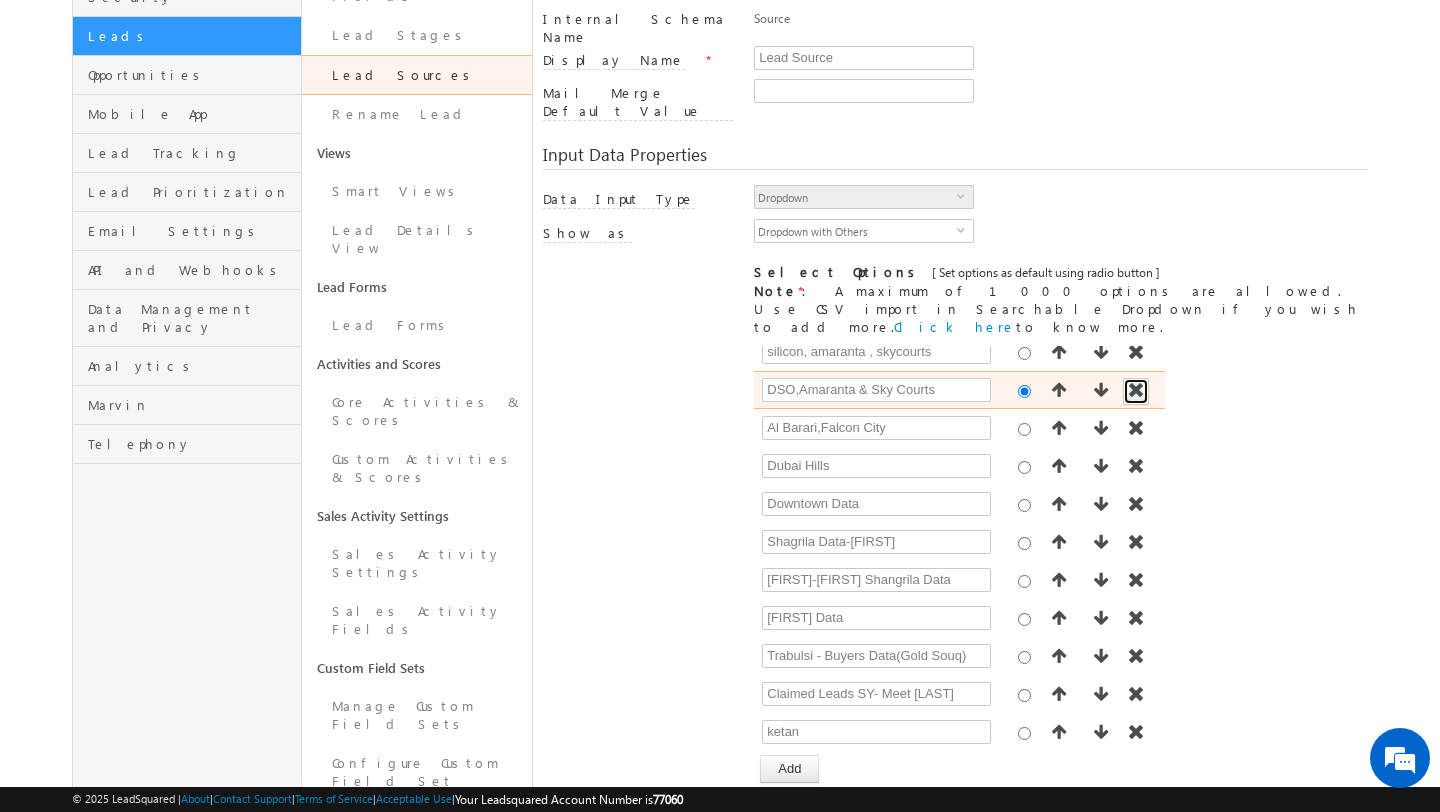 click at bounding box center [1136, 390] 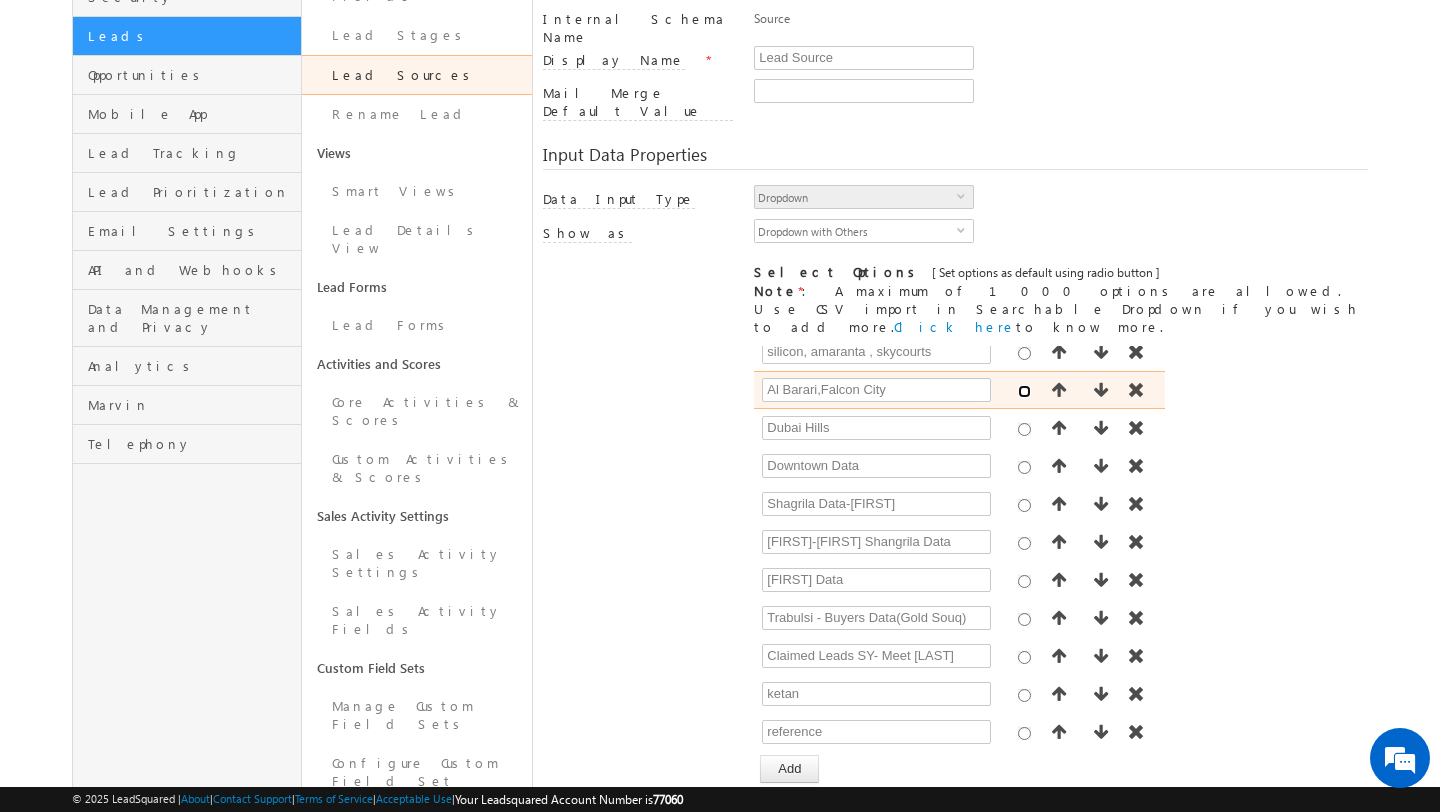 click at bounding box center (1024, 391) 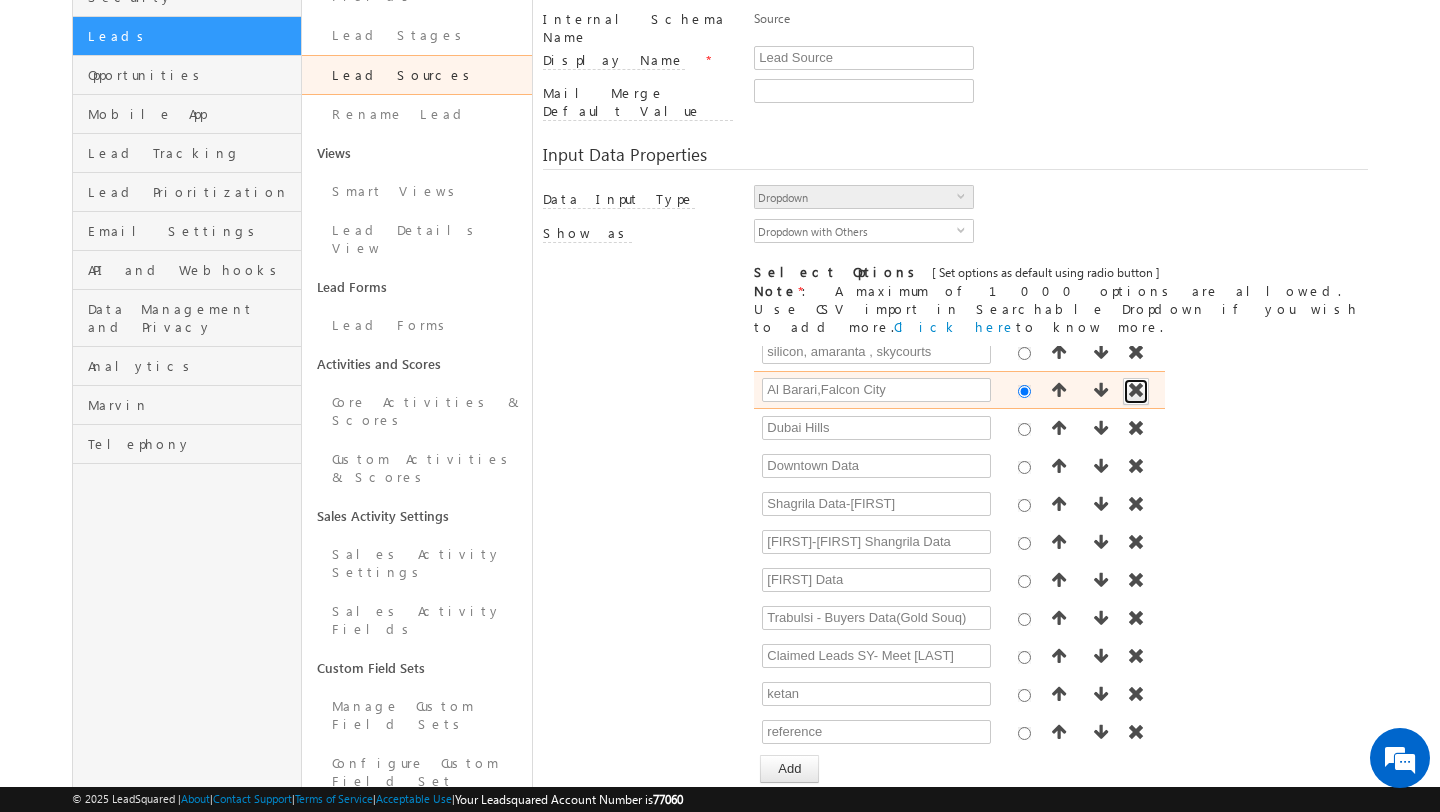 click at bounding box center (1136, 390) 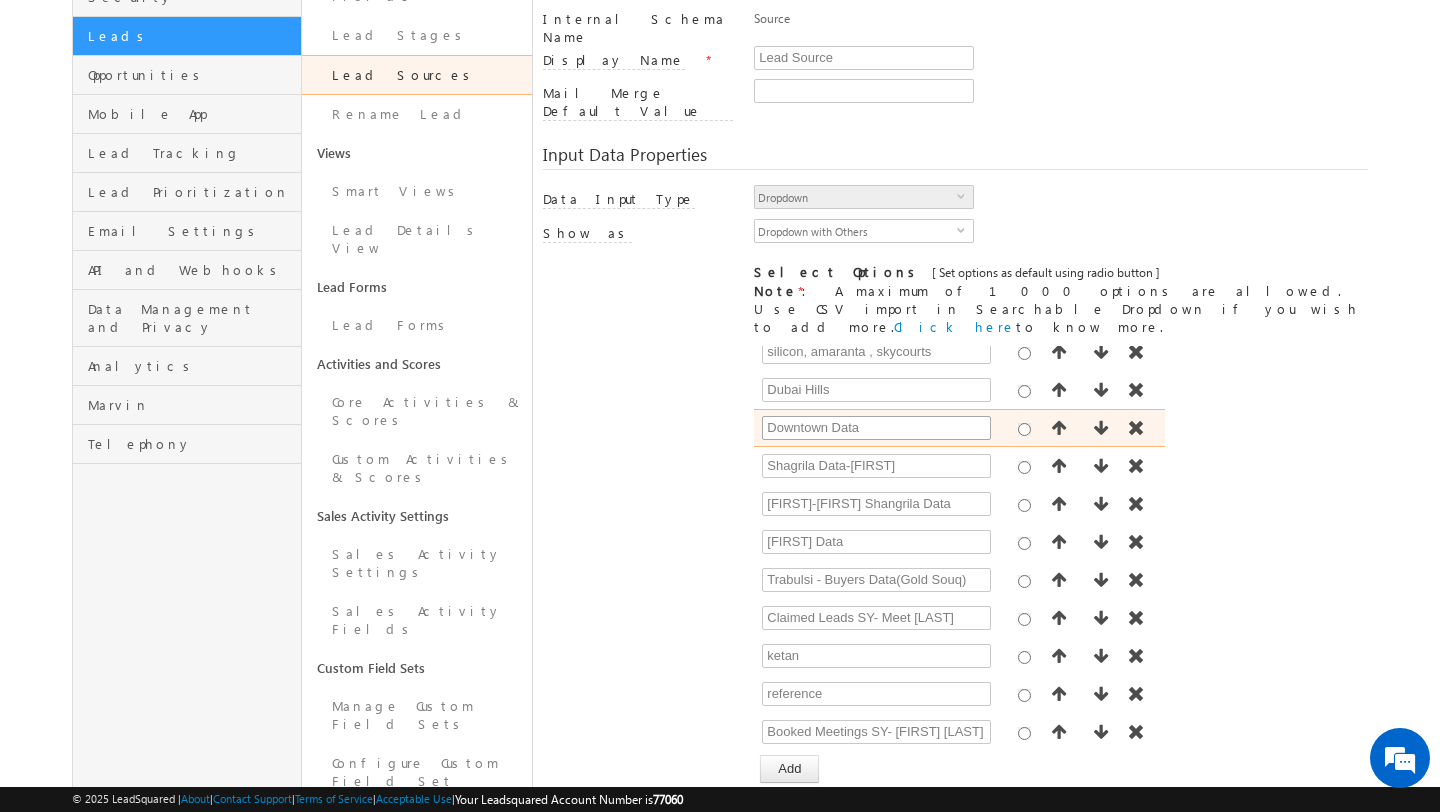 scroll, scrollTop: 0, scrollLeft: 0, axis: both 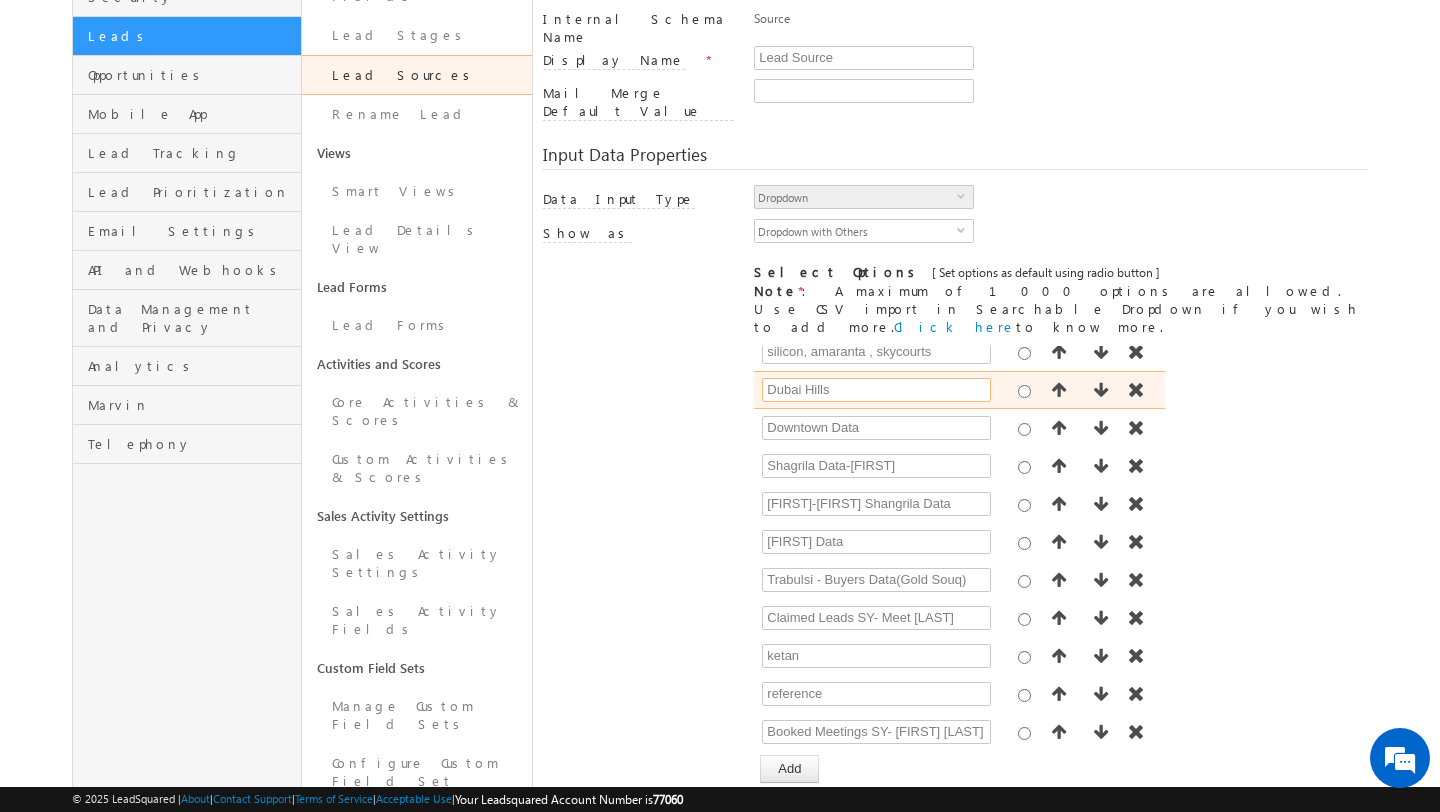 drag, startPoint x: 771, startPoint y: 351, endPoint x: 856, endPoint y: 352, distance: 85.00588 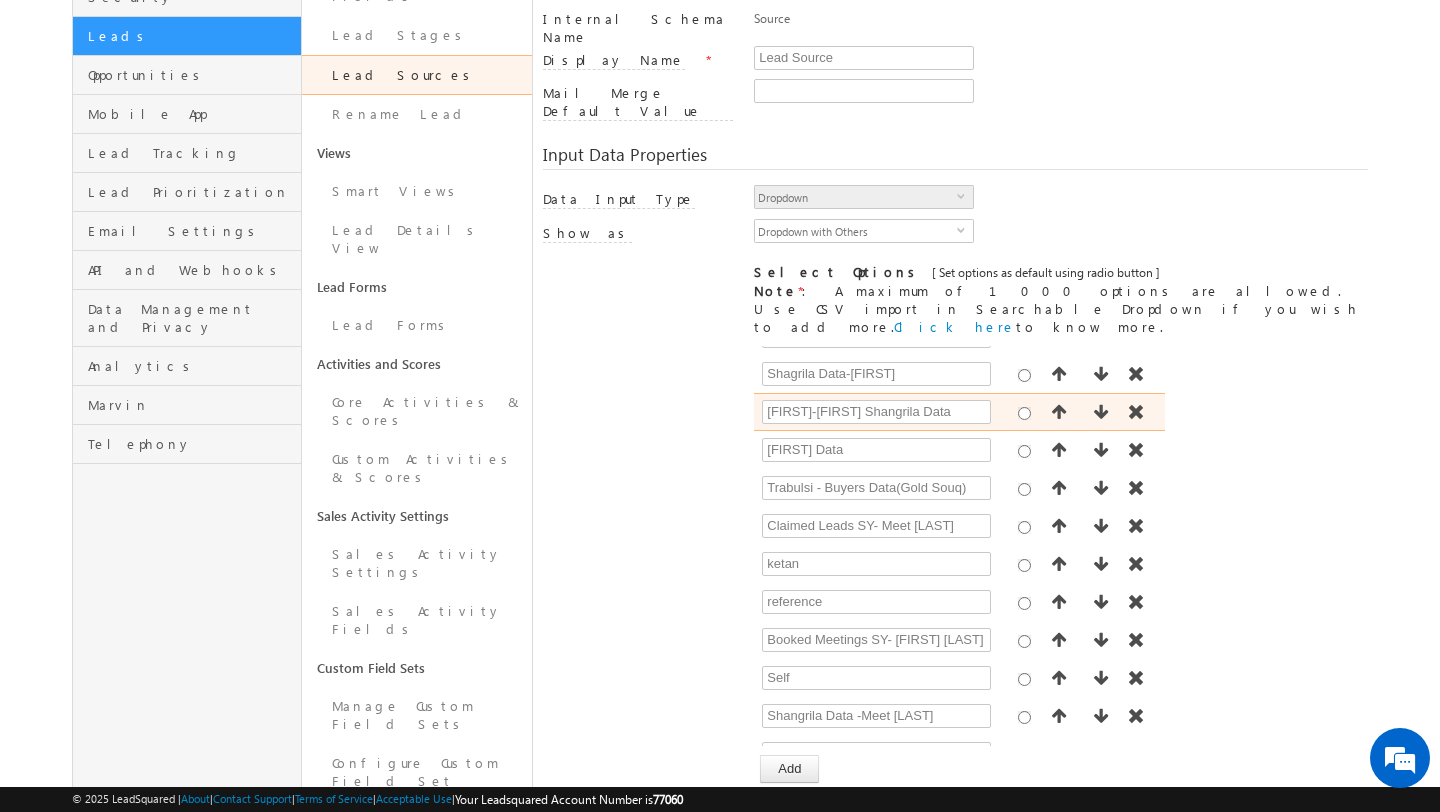scroll, scrollTop: 525, scrollLeft: 0, axis: vertical 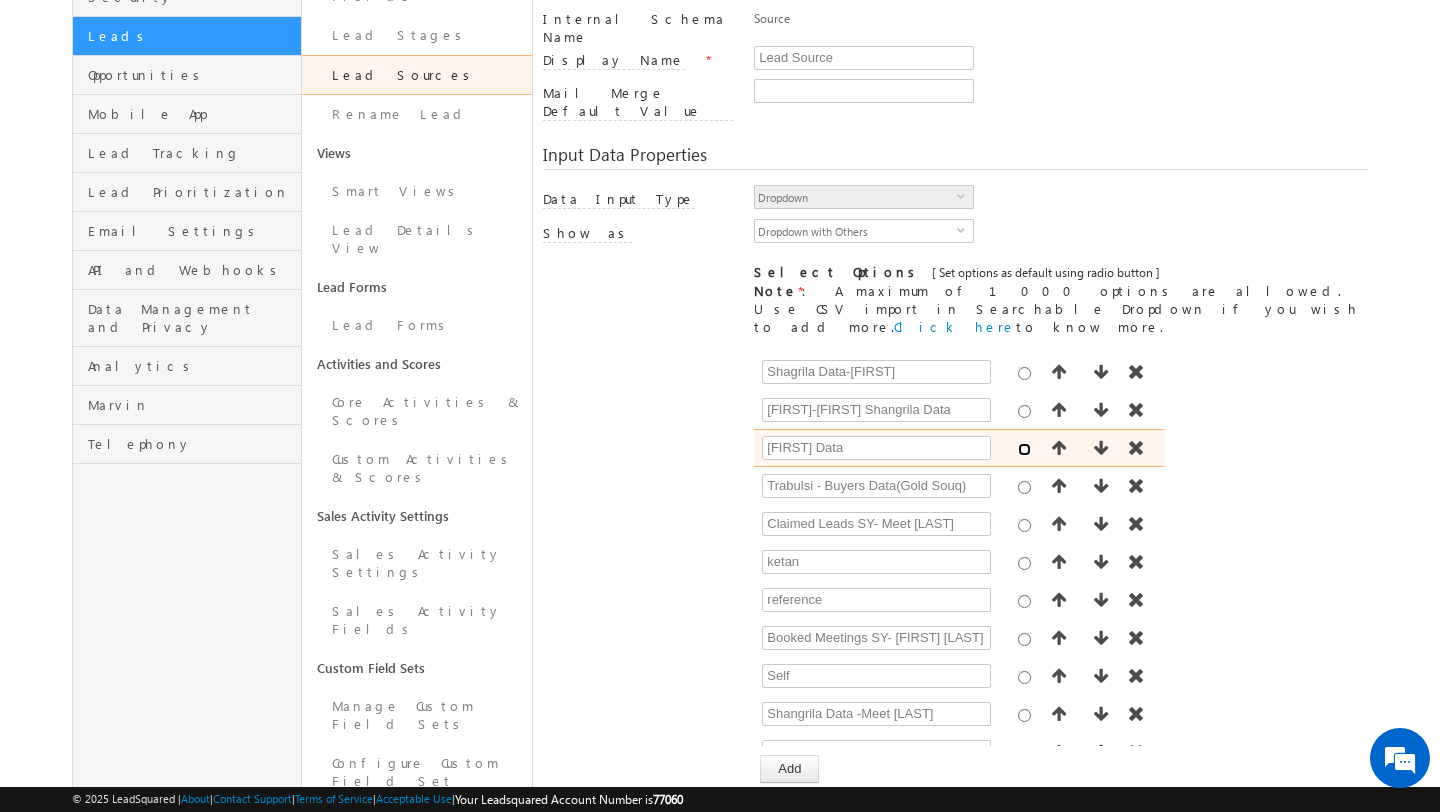 click at bounding box center (1024, 449) 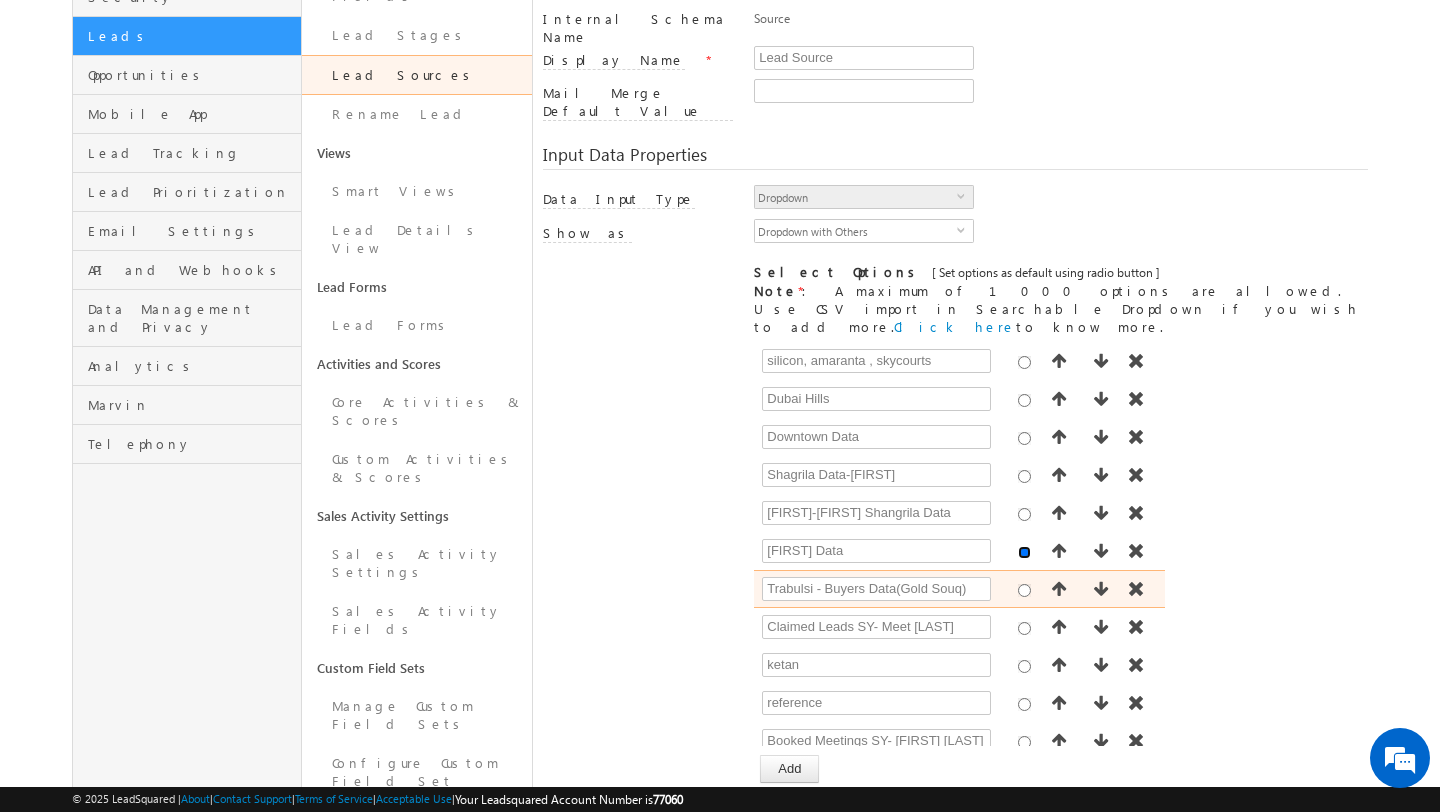scroll, scrollTop: 419, scrollLeft: 0, axis: vertical 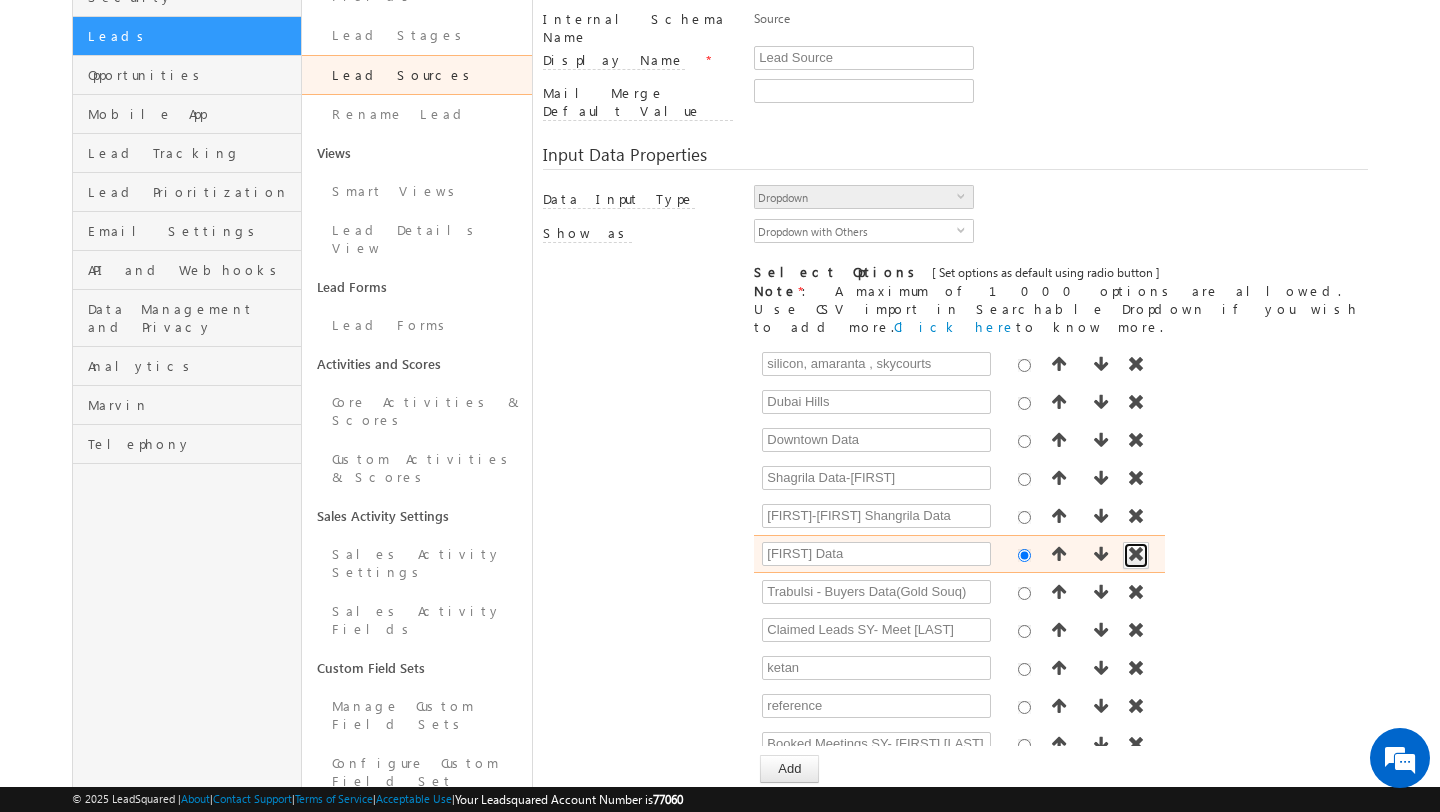 click at bounding box center [1136, 554] 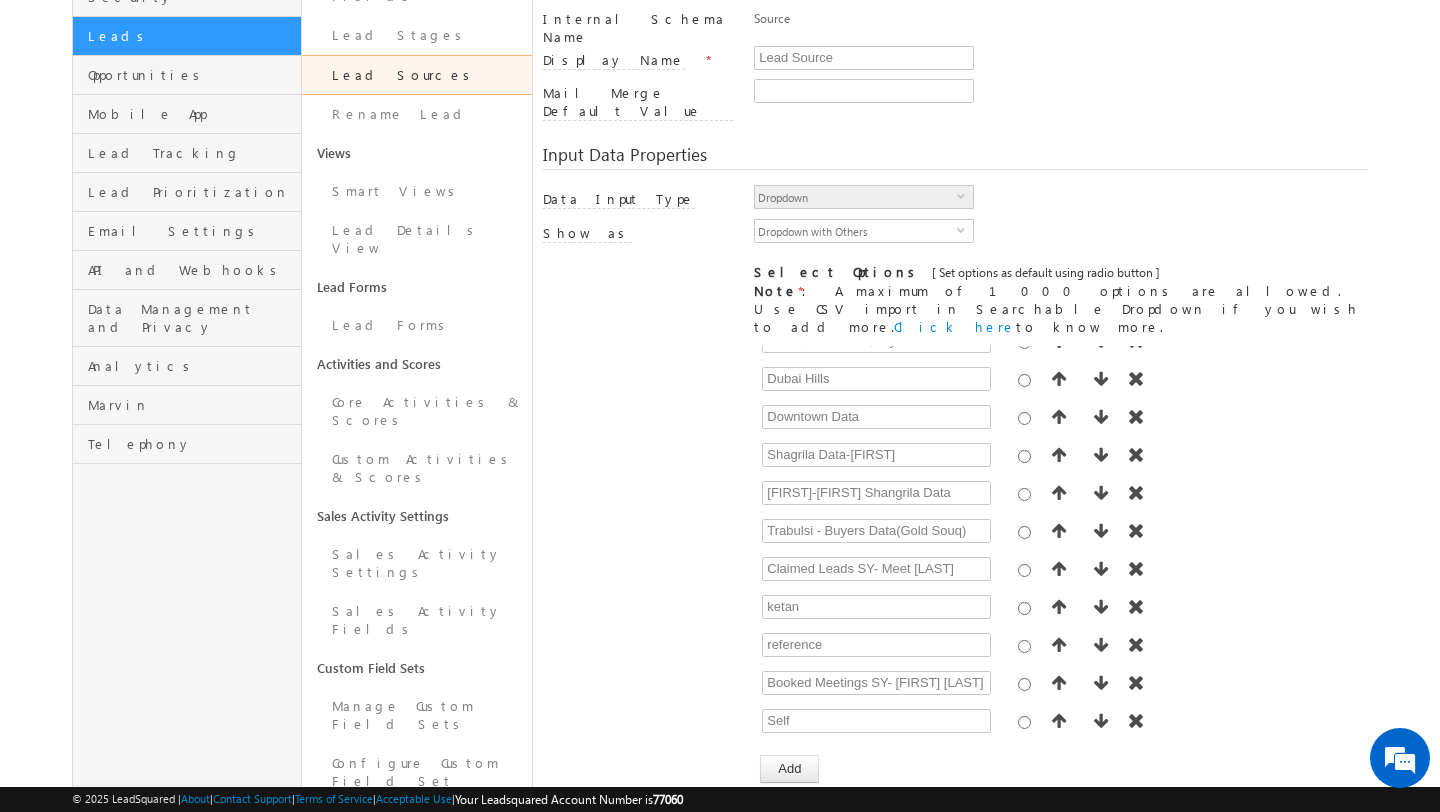 scroll, scrollTop: 444, scrollLeft: 0, axis: vertical 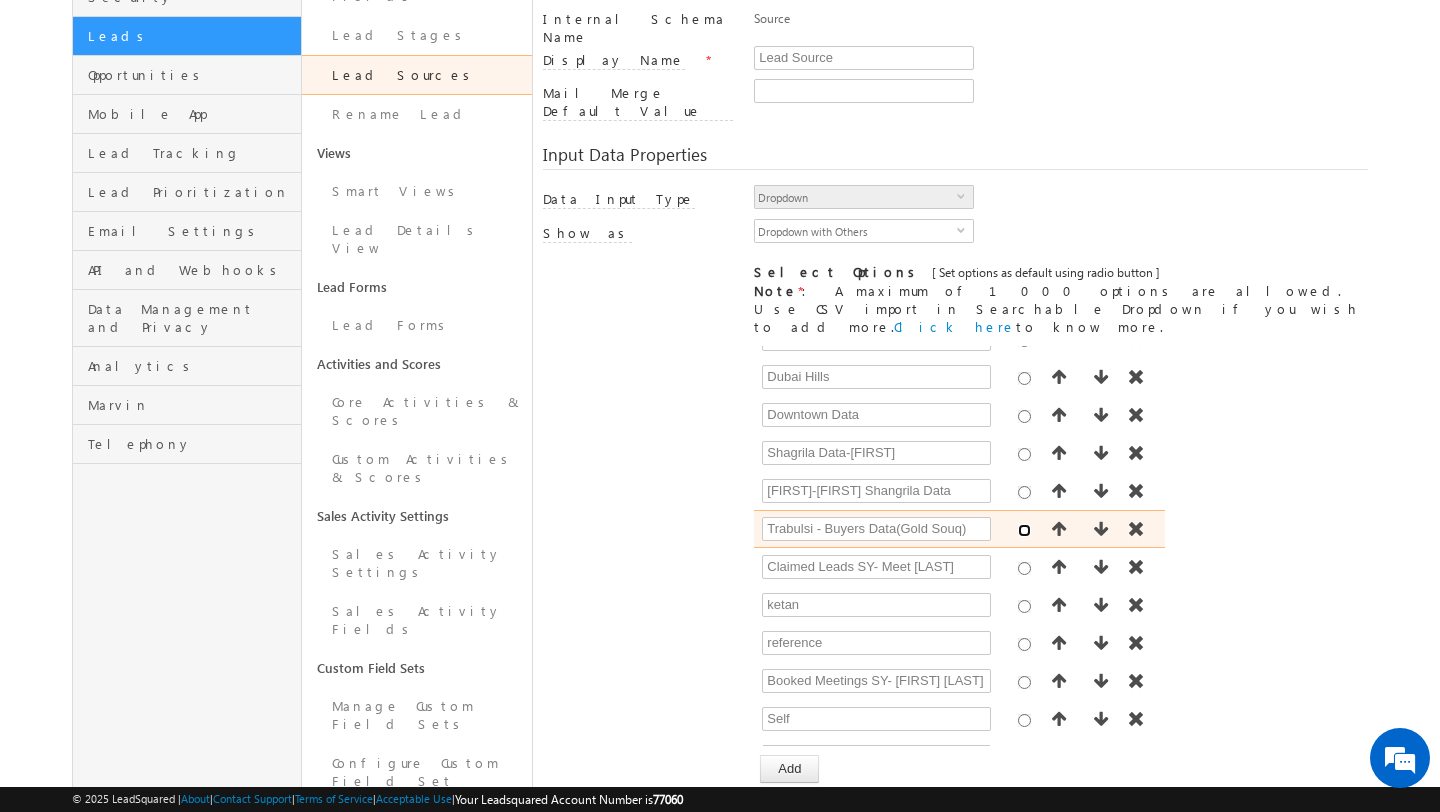 click at bounding box center [1024, 530] 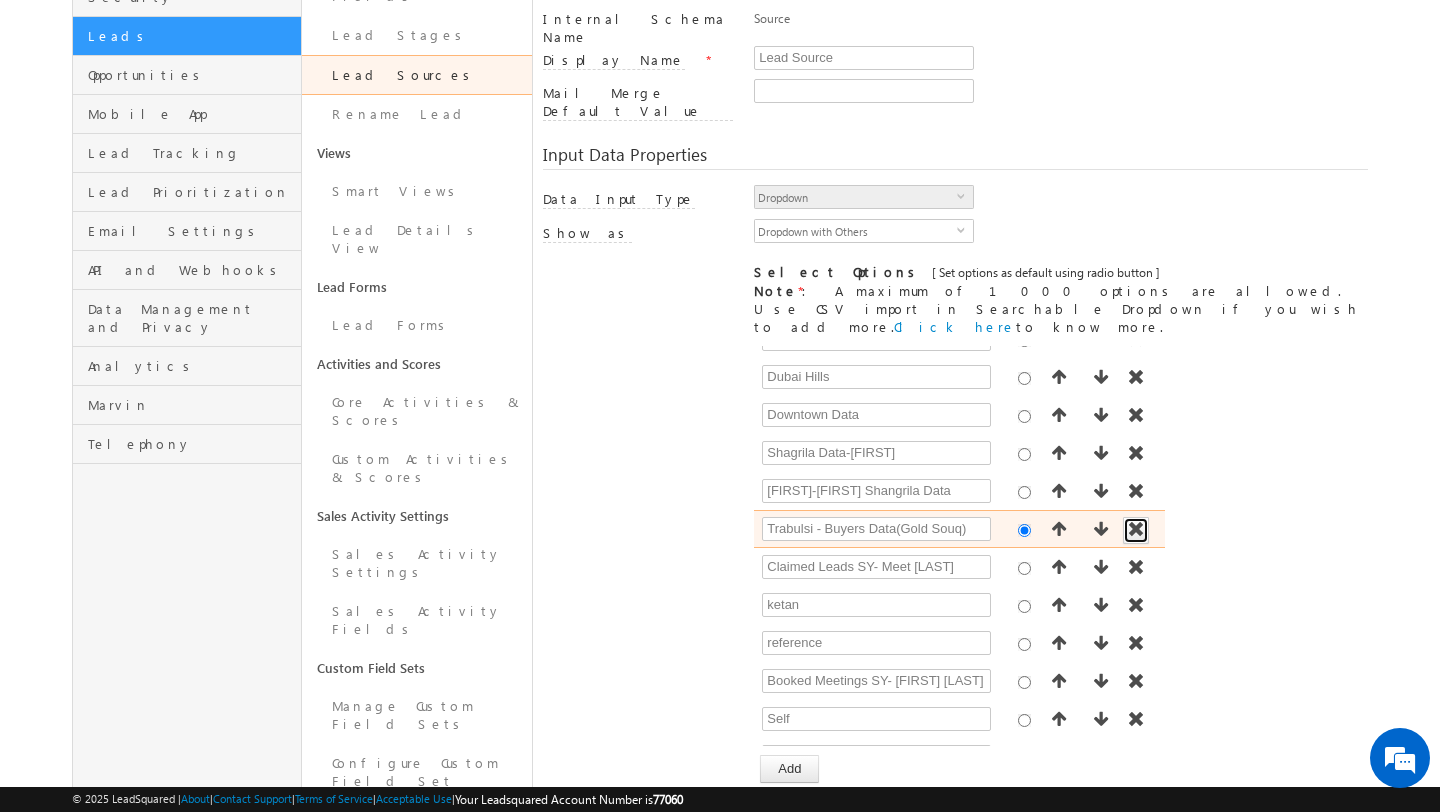 click at bounding box center (1136, 529) 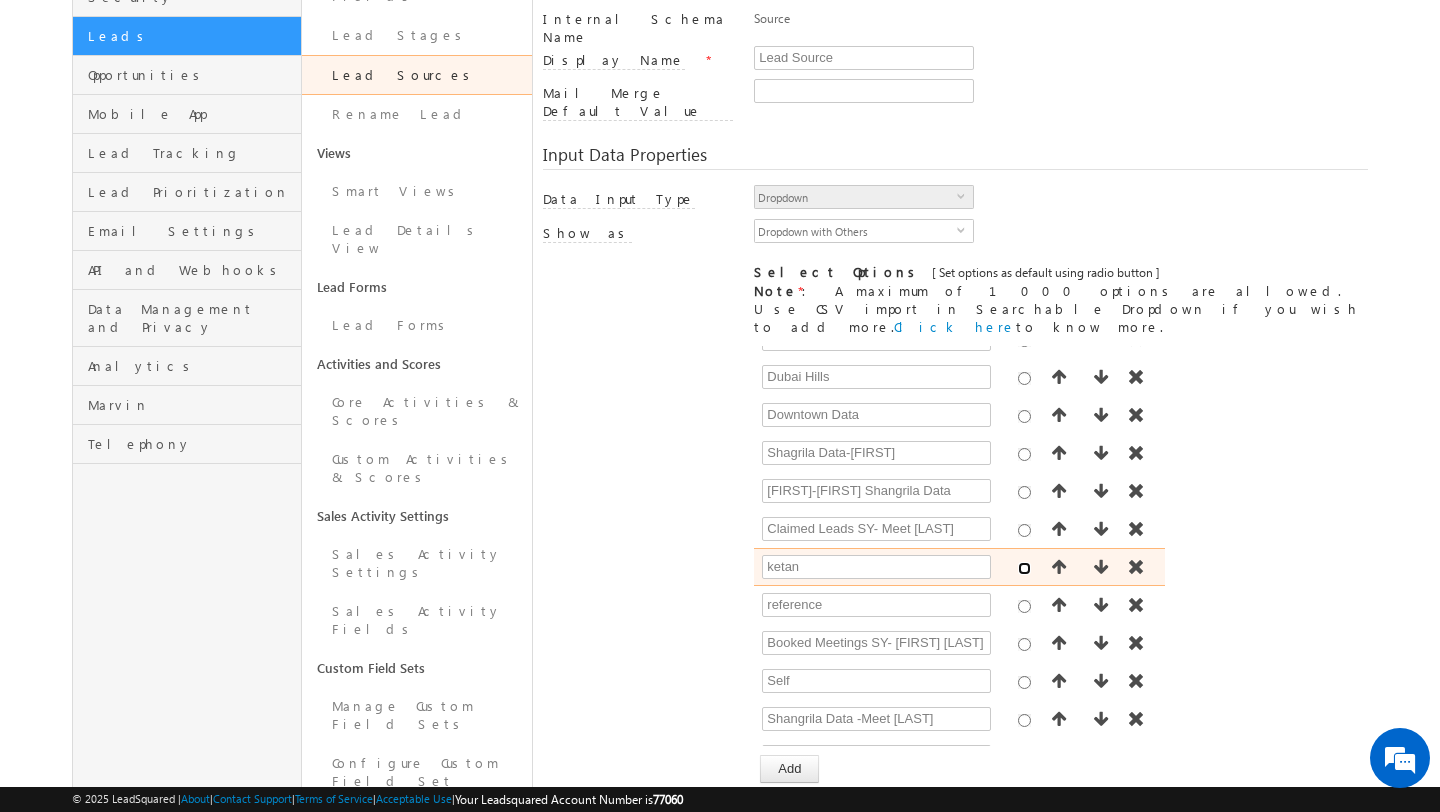 click at bounding box center (1024, 568) 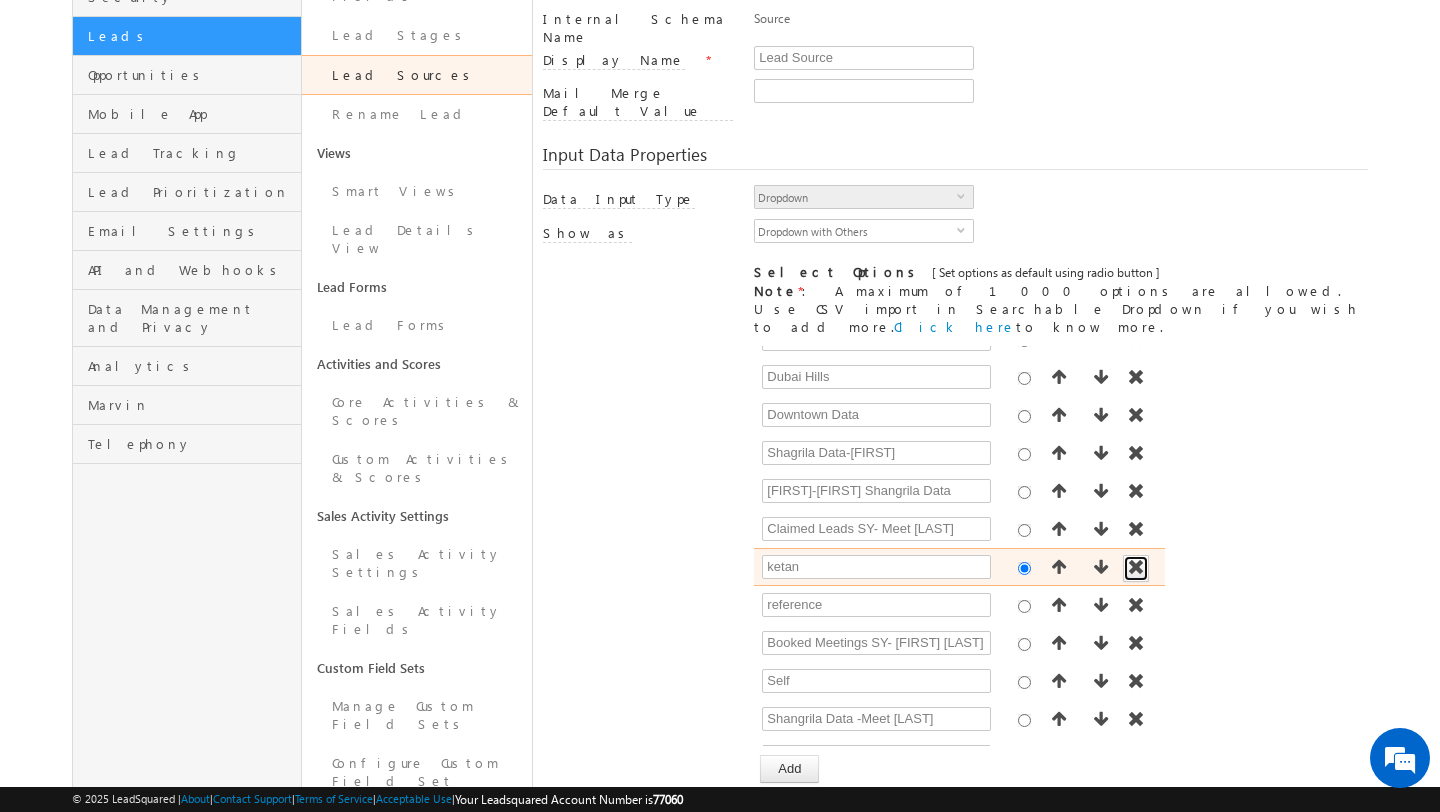 click at bounding box center (1136, 567) 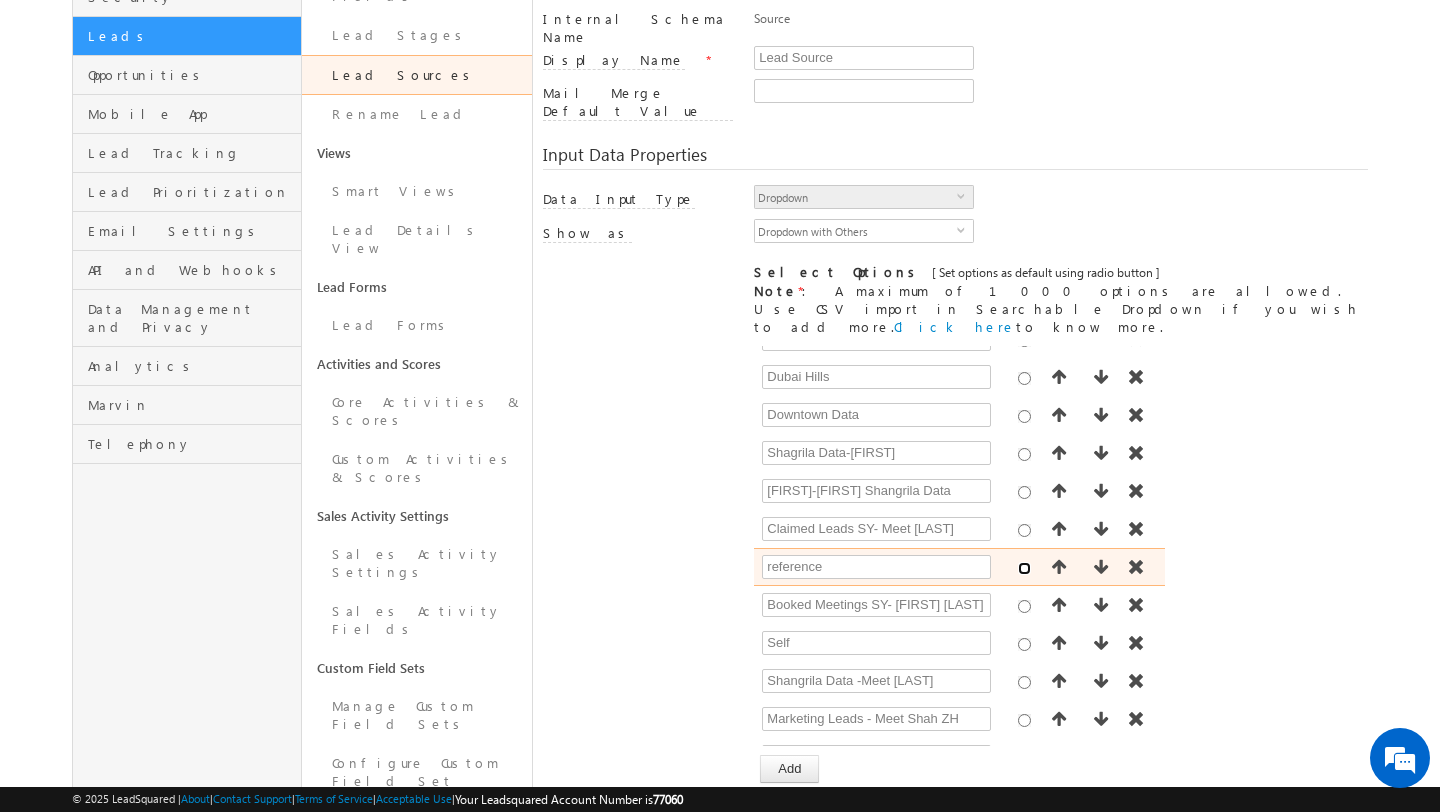 click at bounding box center [1024, 568] 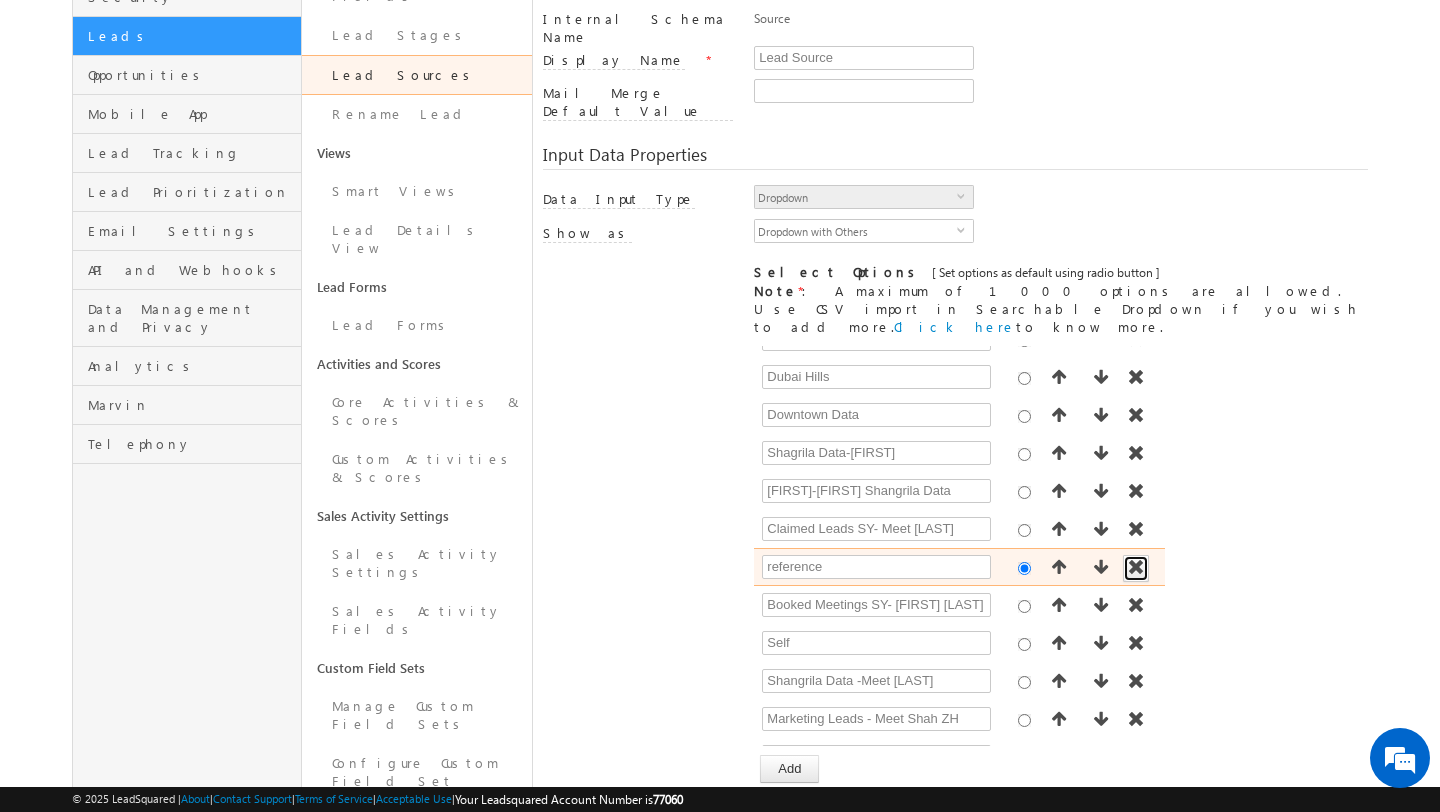 click at bounding box center (1136, 567) 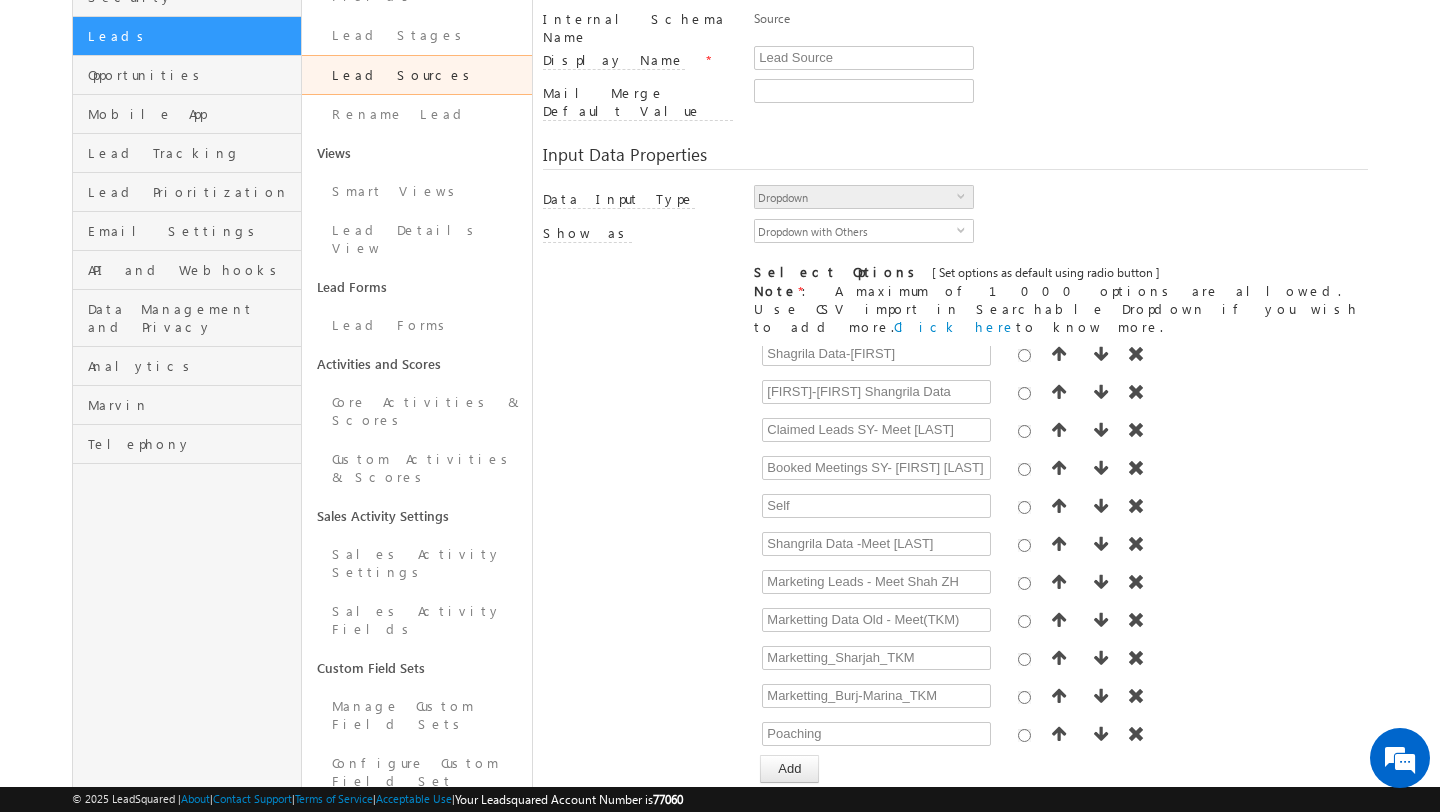 scroll, scrollTop: 612, scrollLeft: 0, axis: vertical 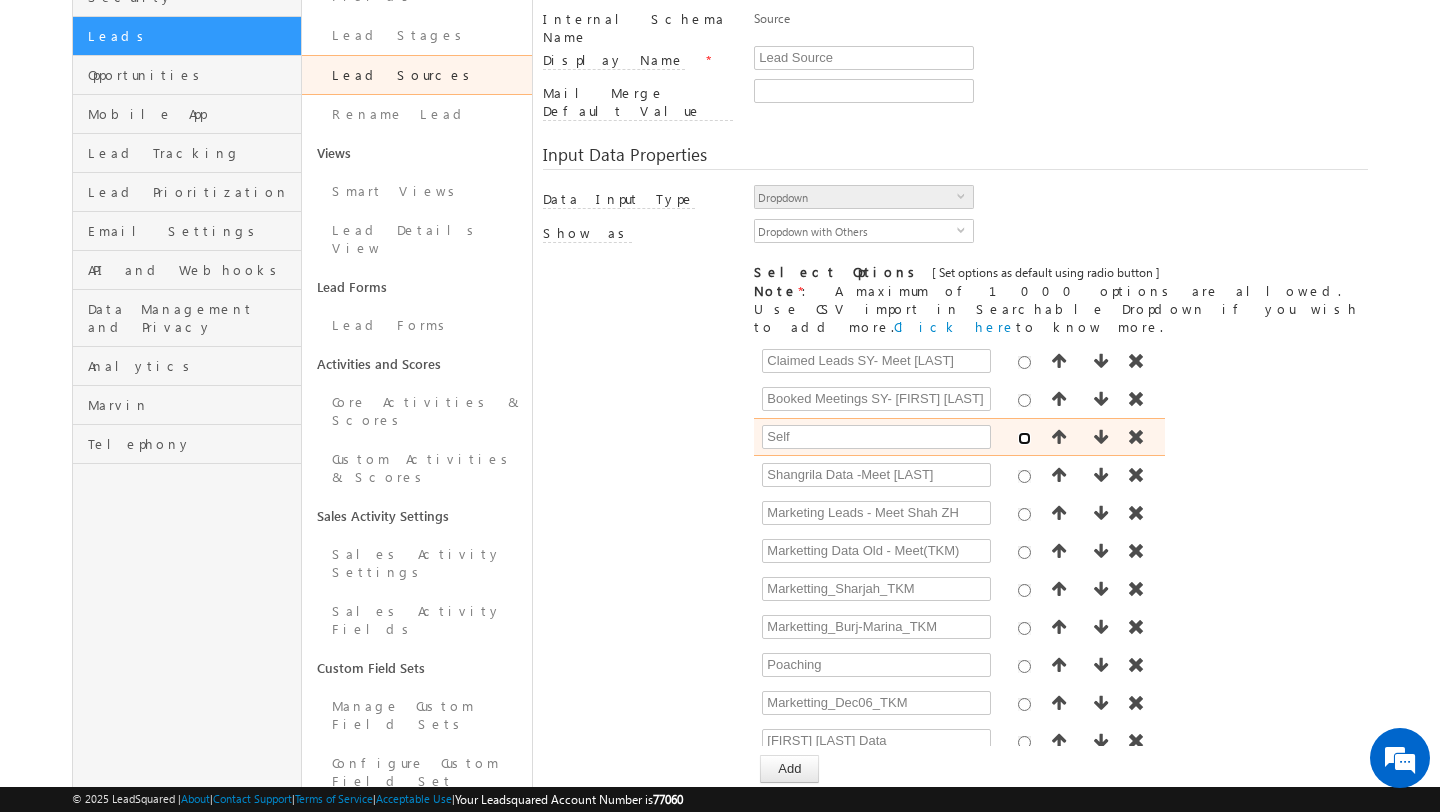 click at bounding box center [1024, 438] 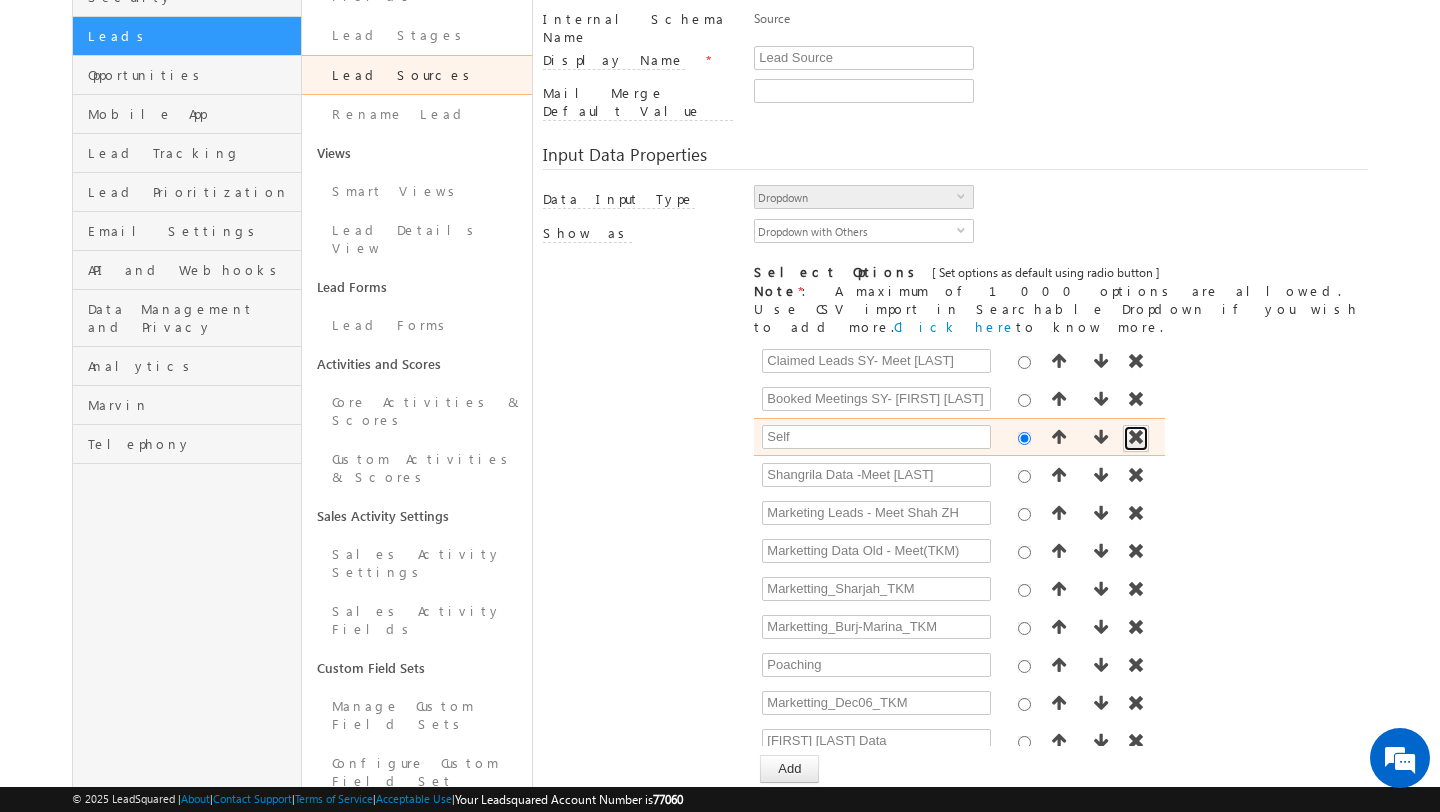 click at bounding box center [1136, 437] 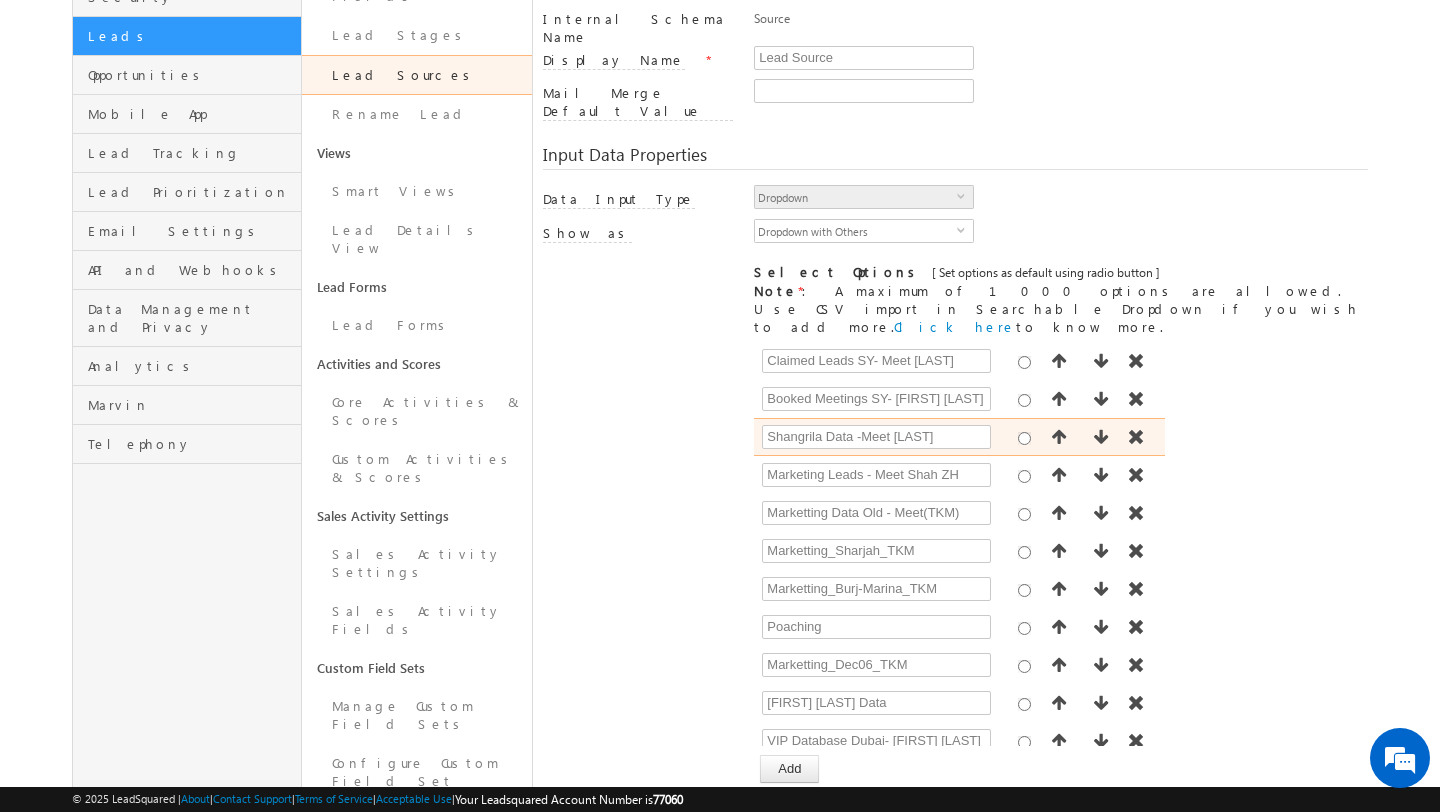 click at bounding box center [1025, 436] 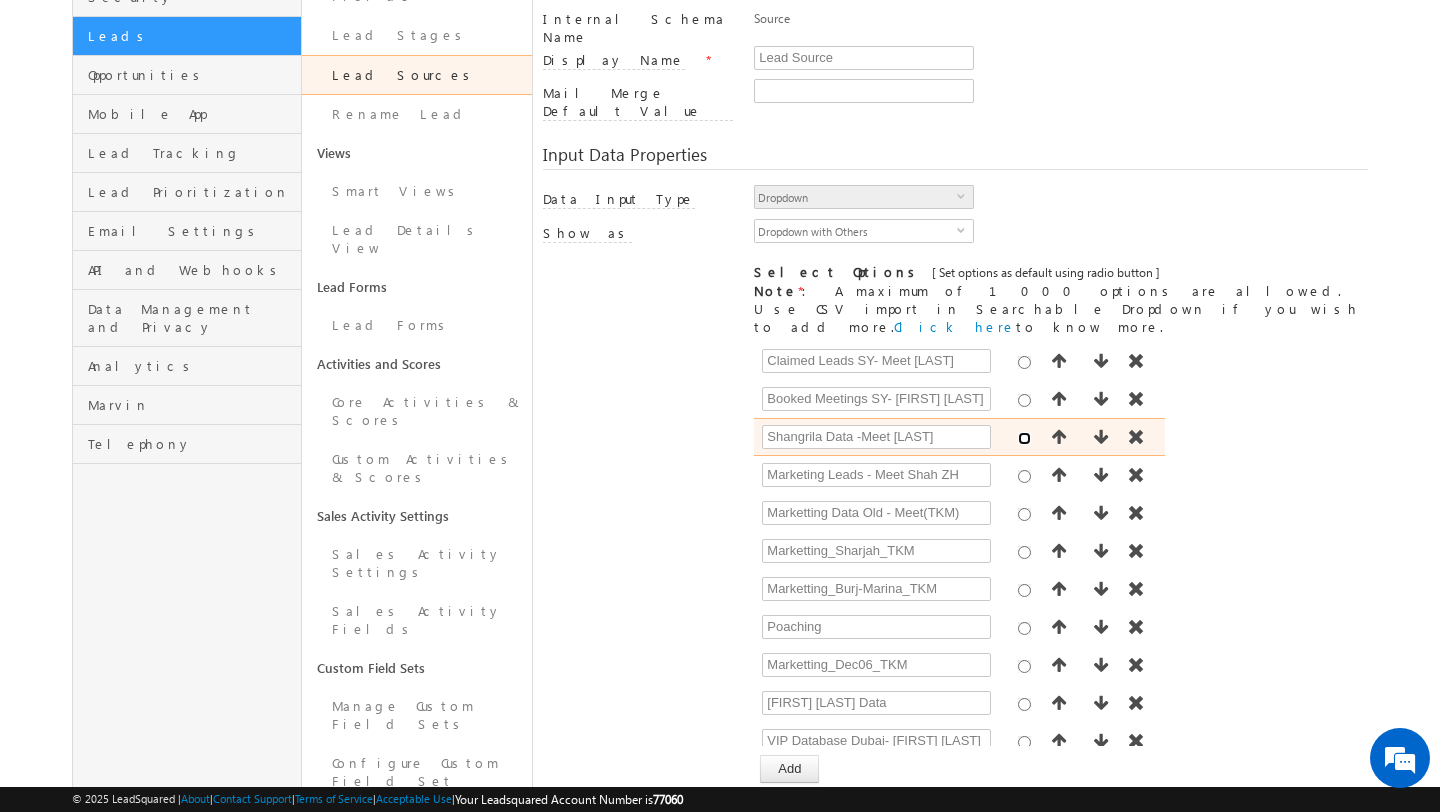 click at bounding box center (1024, 438) 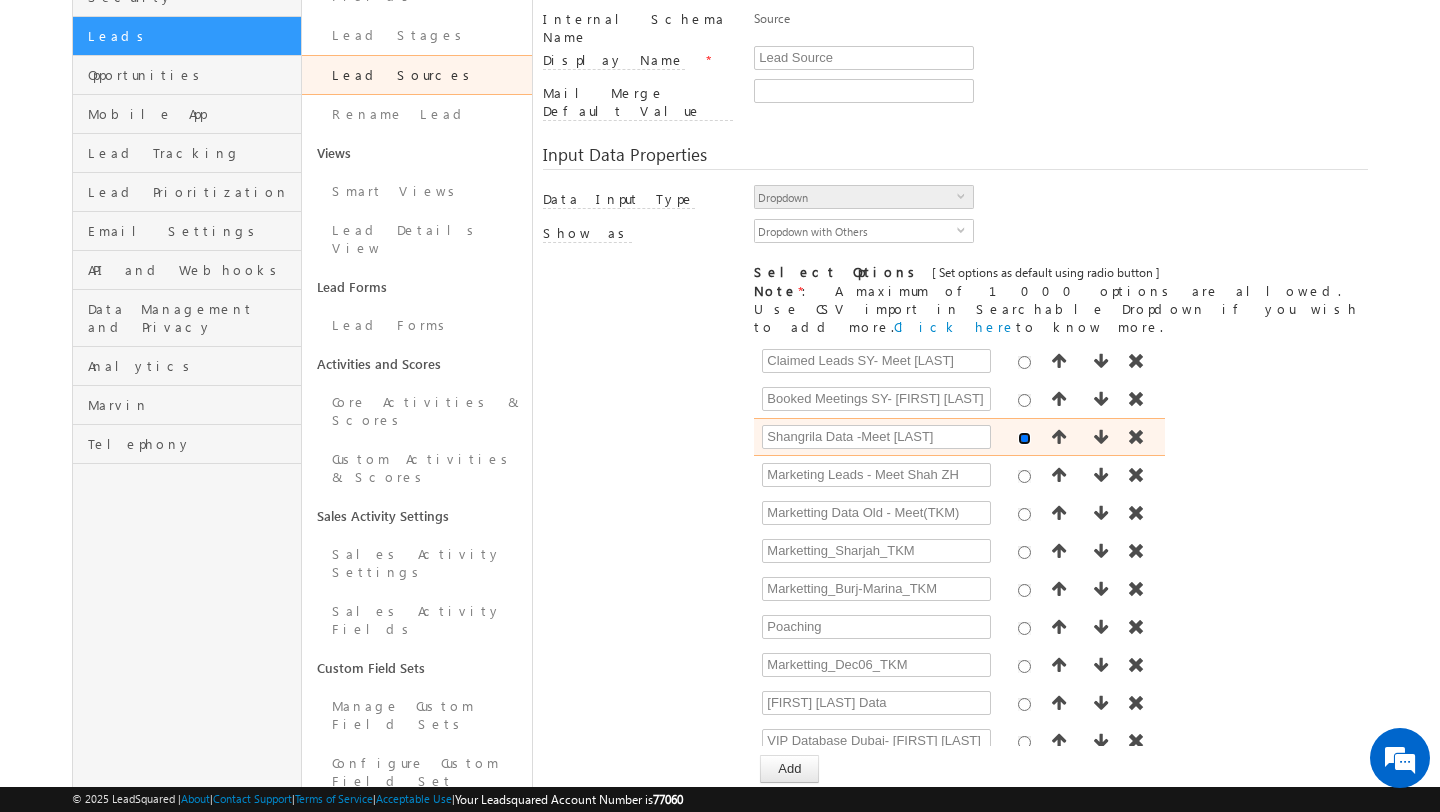 click at bounding box center [1024, 438] 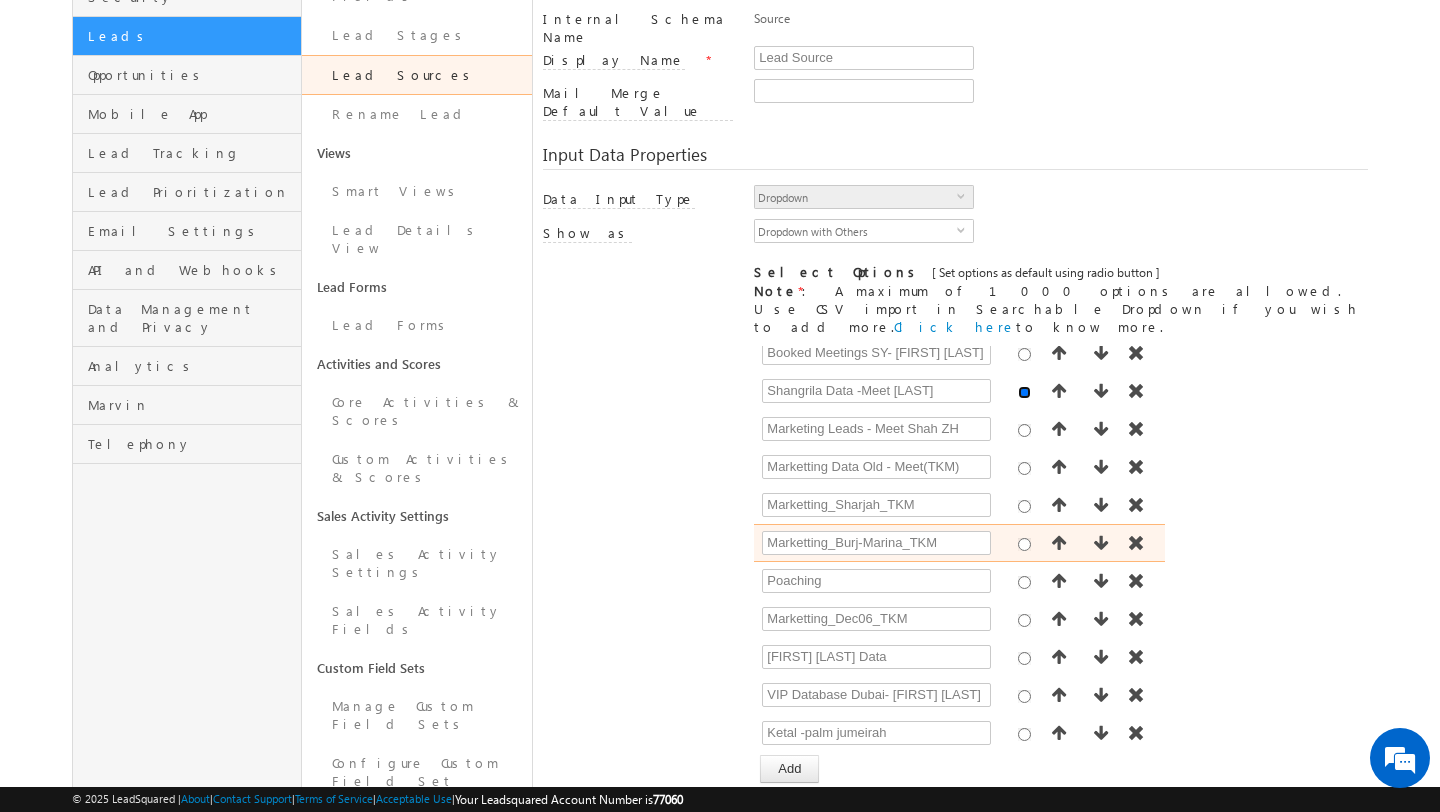 scroll, scrollTop: 665, scrollLeft: 0, axis: vertical 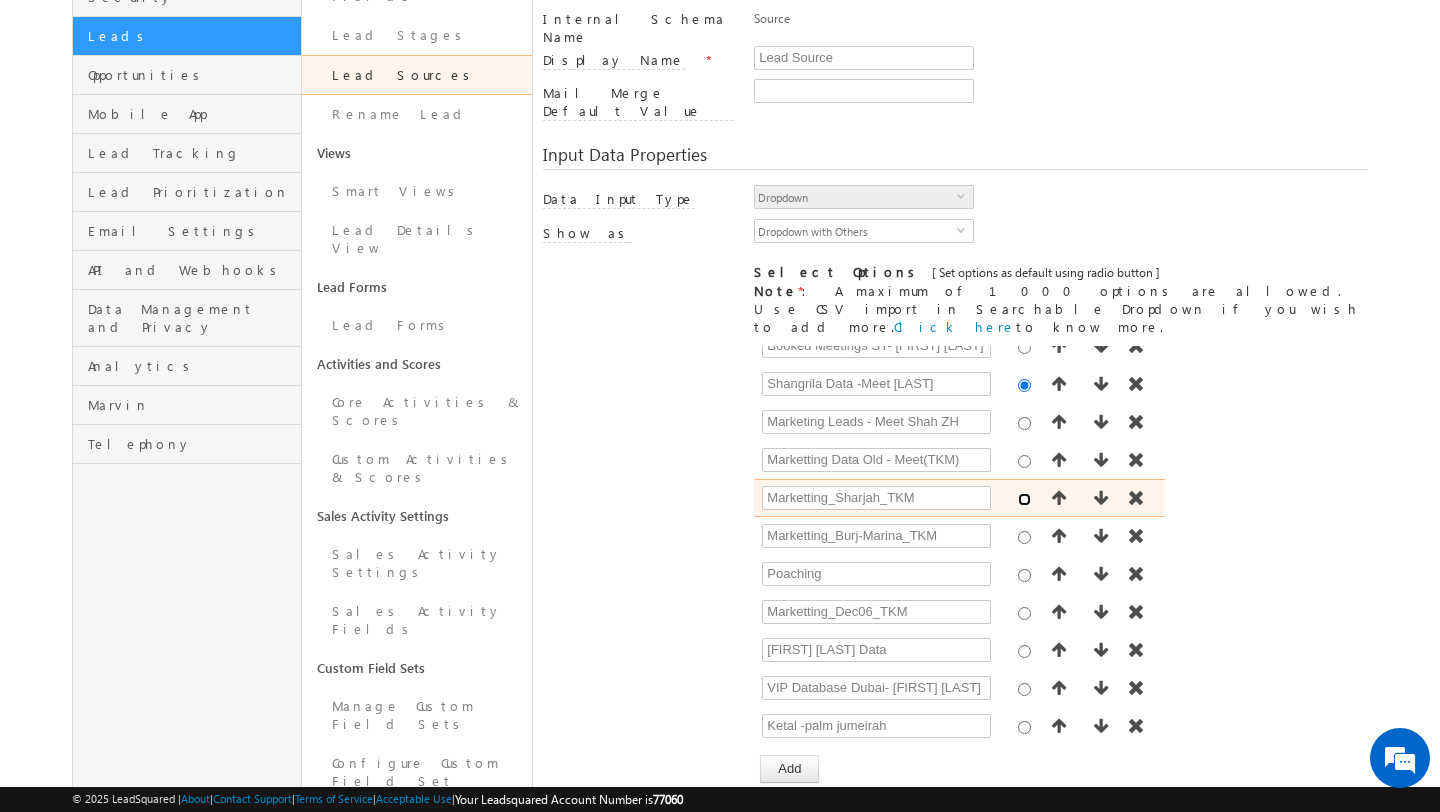 click at bounding box center [1024, 499] 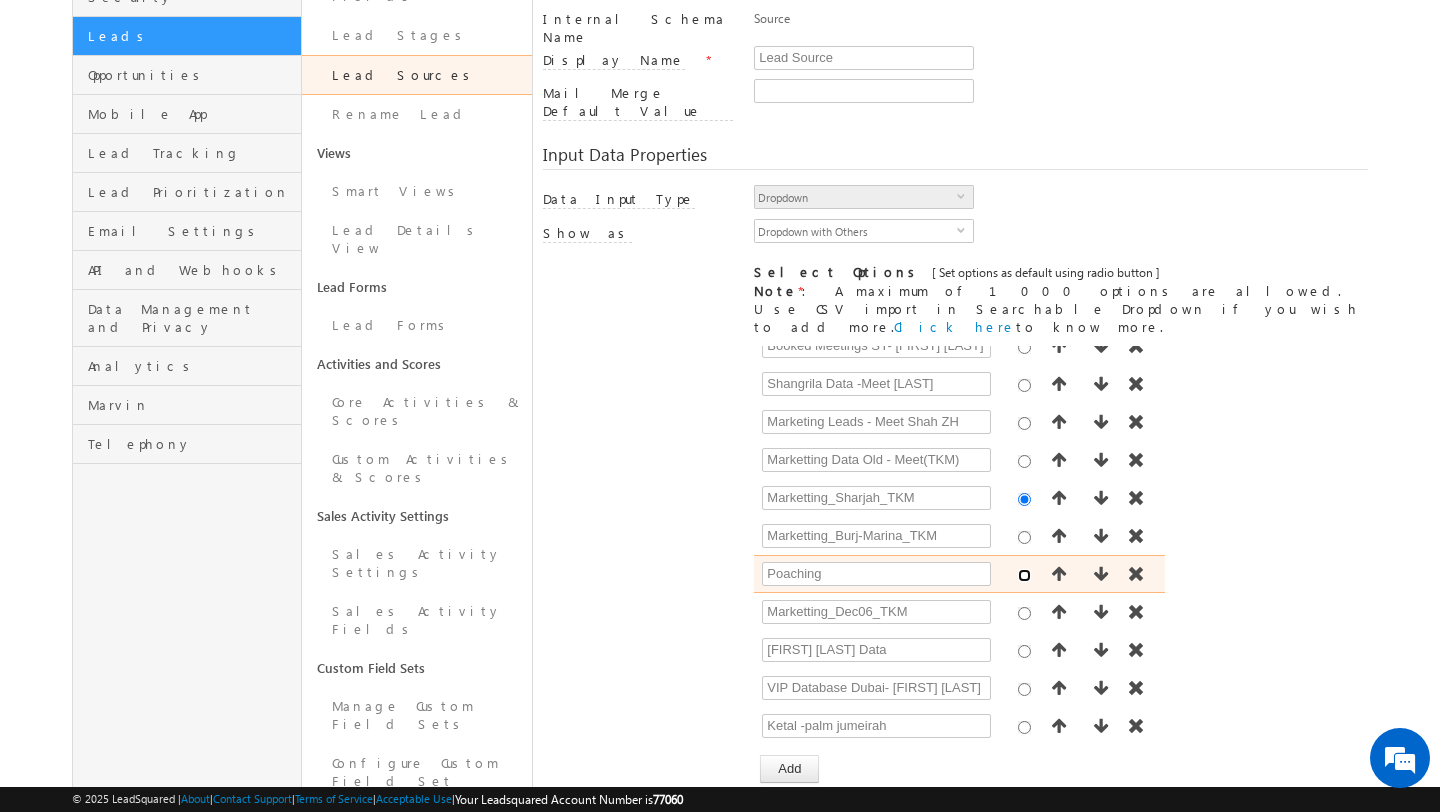 click at bounding box center (1024, 575) 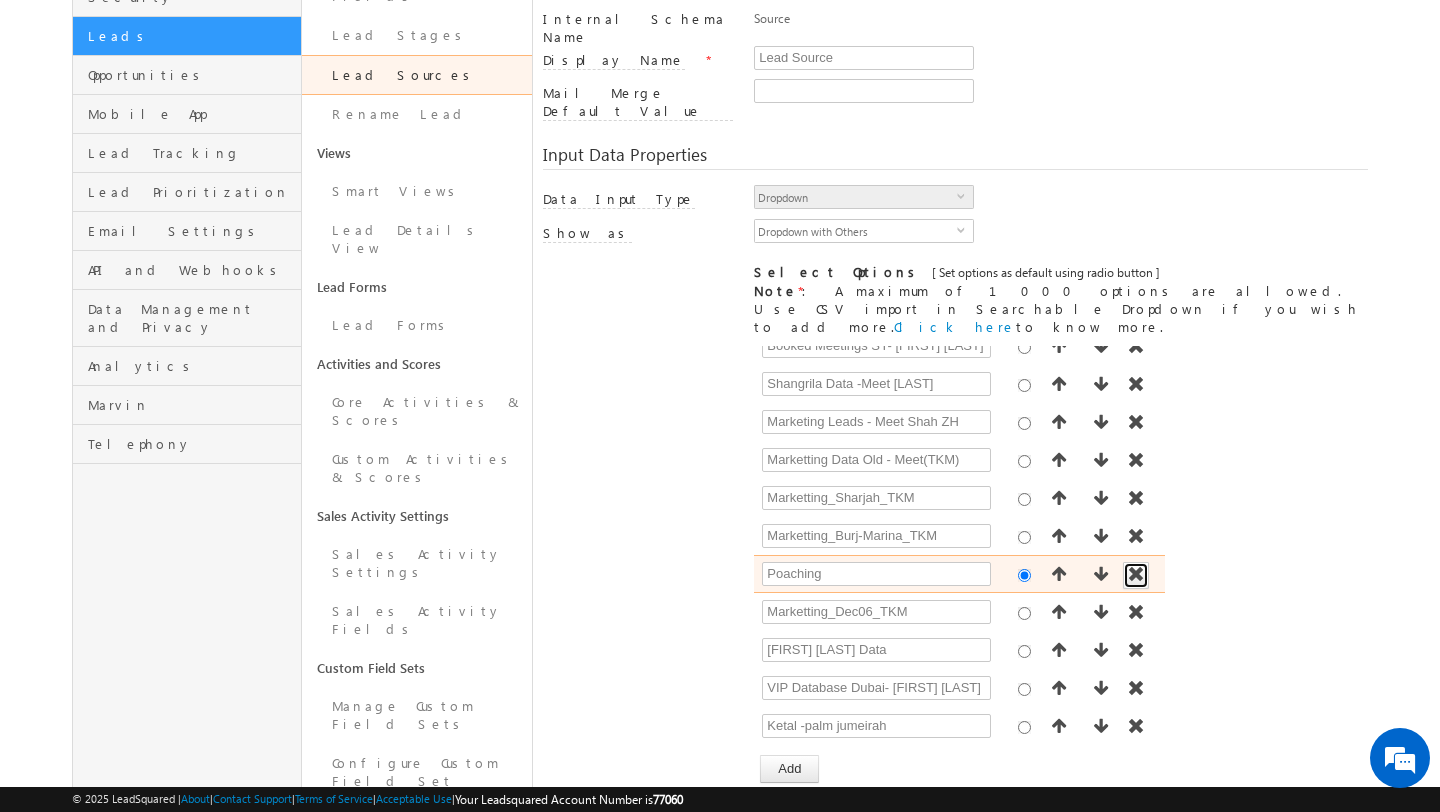 click at bounding box center [1136, 574] 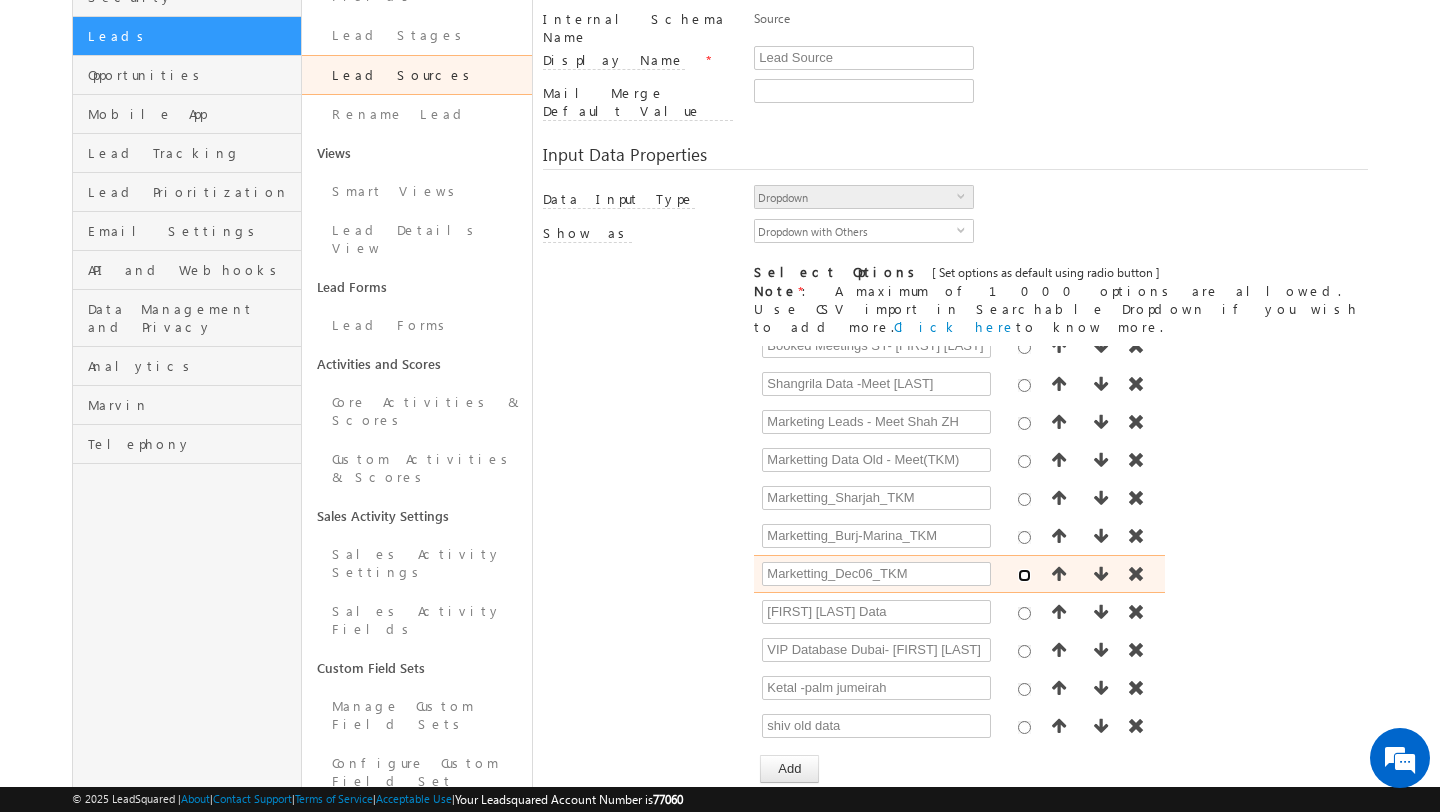 click at bounding box center [1024, 575] 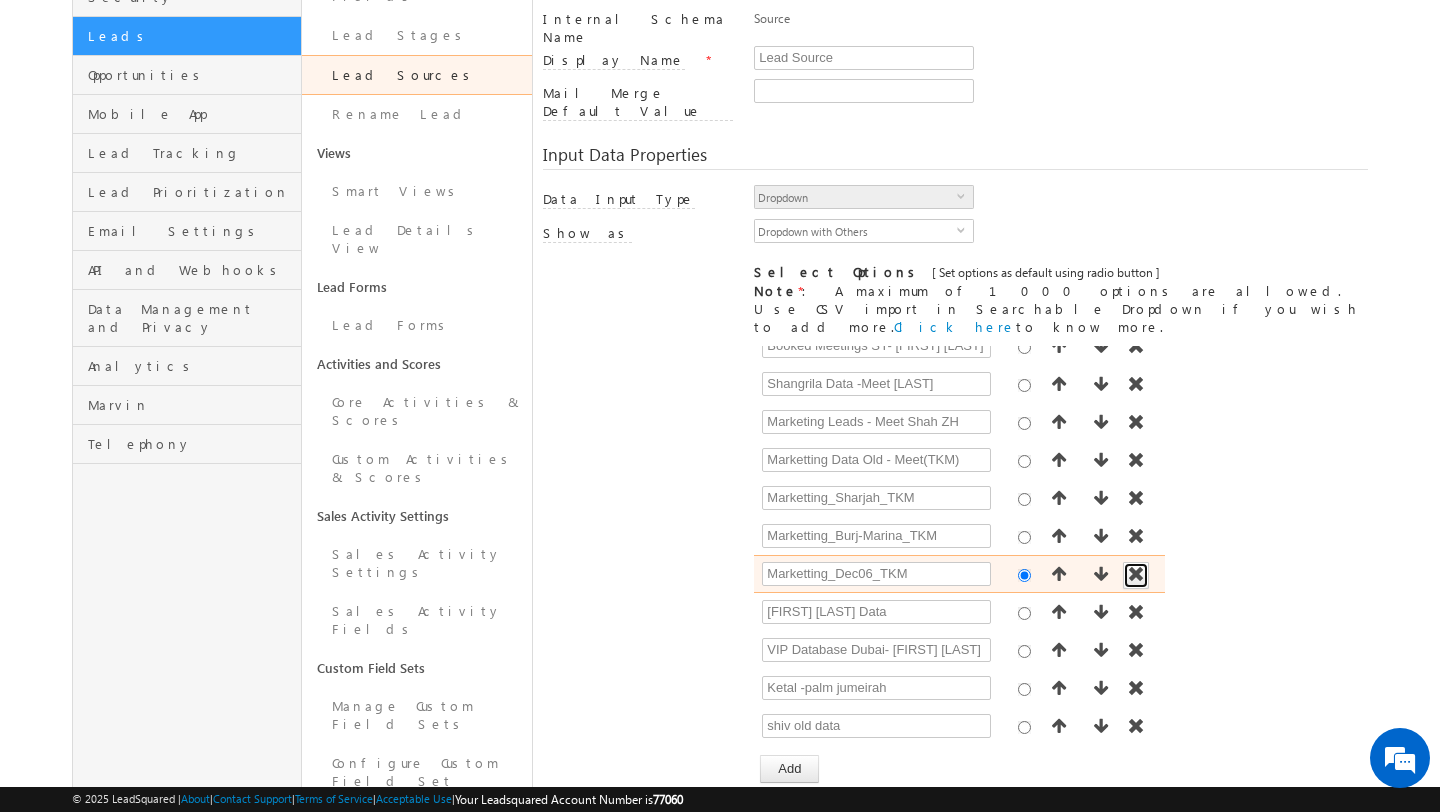 click at bounding box center [1136, 574] 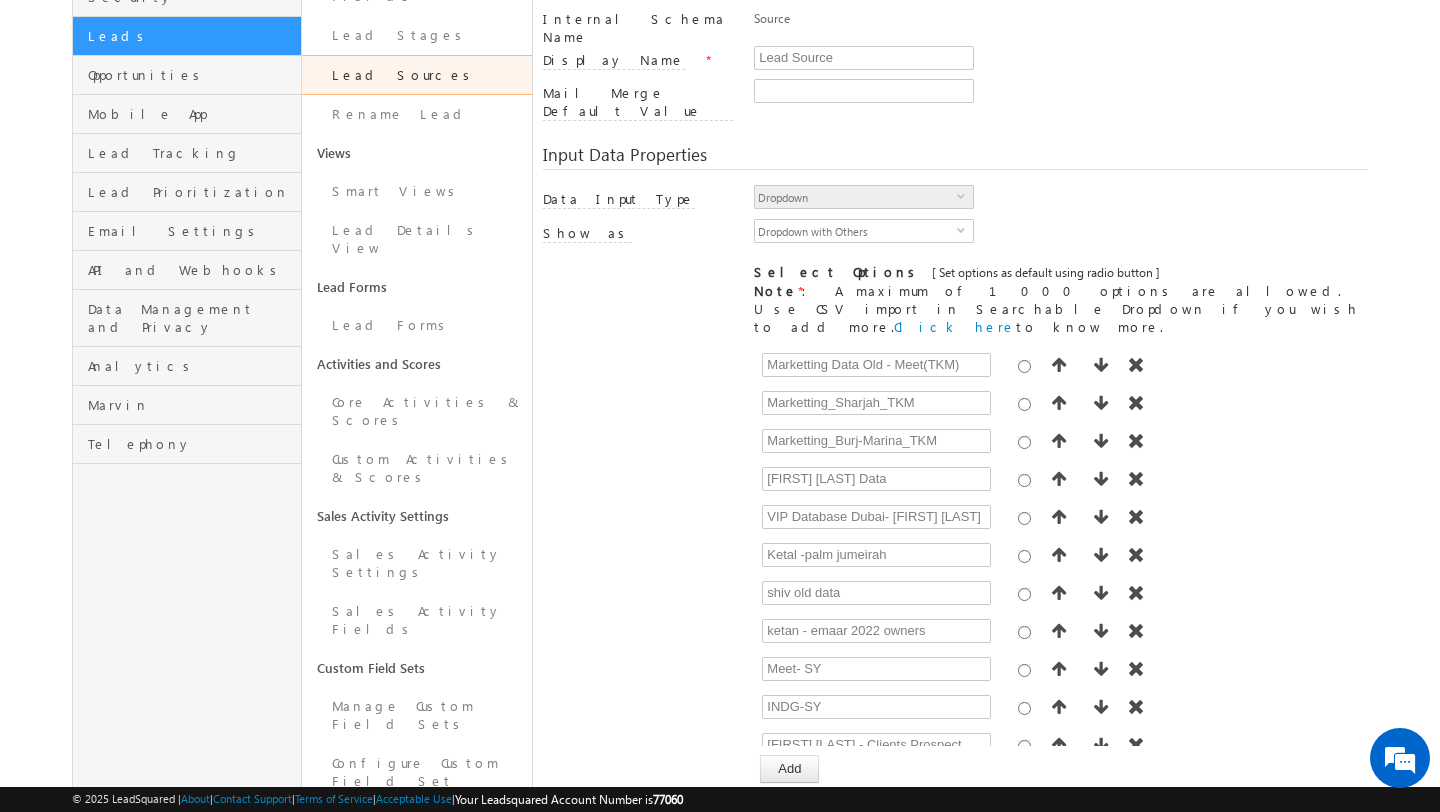 scroll, scrollTop: 807, scrollLeft: 0, axis: vertical 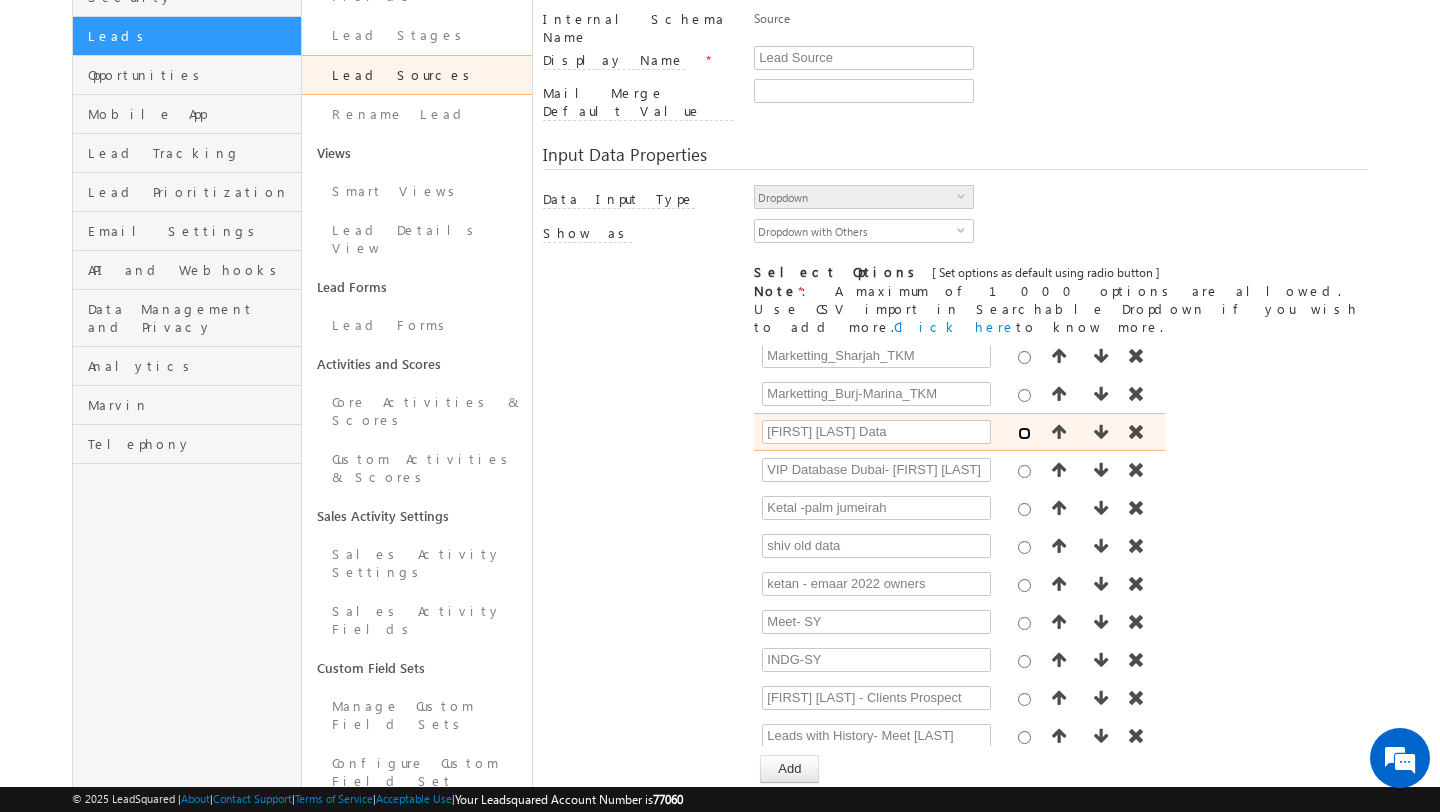click at bounding box center (1024, 433) 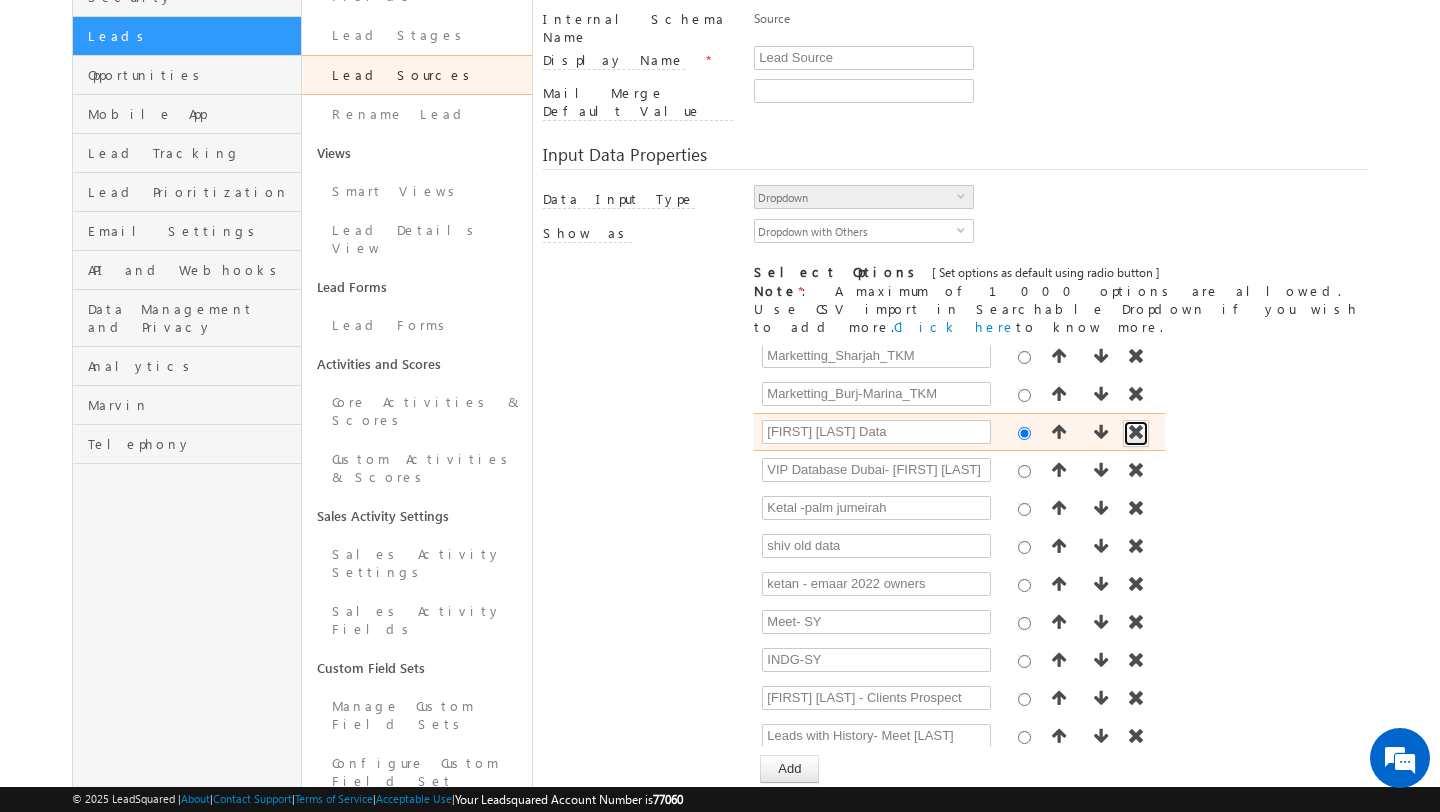 click at bounding box center (1136, 432) 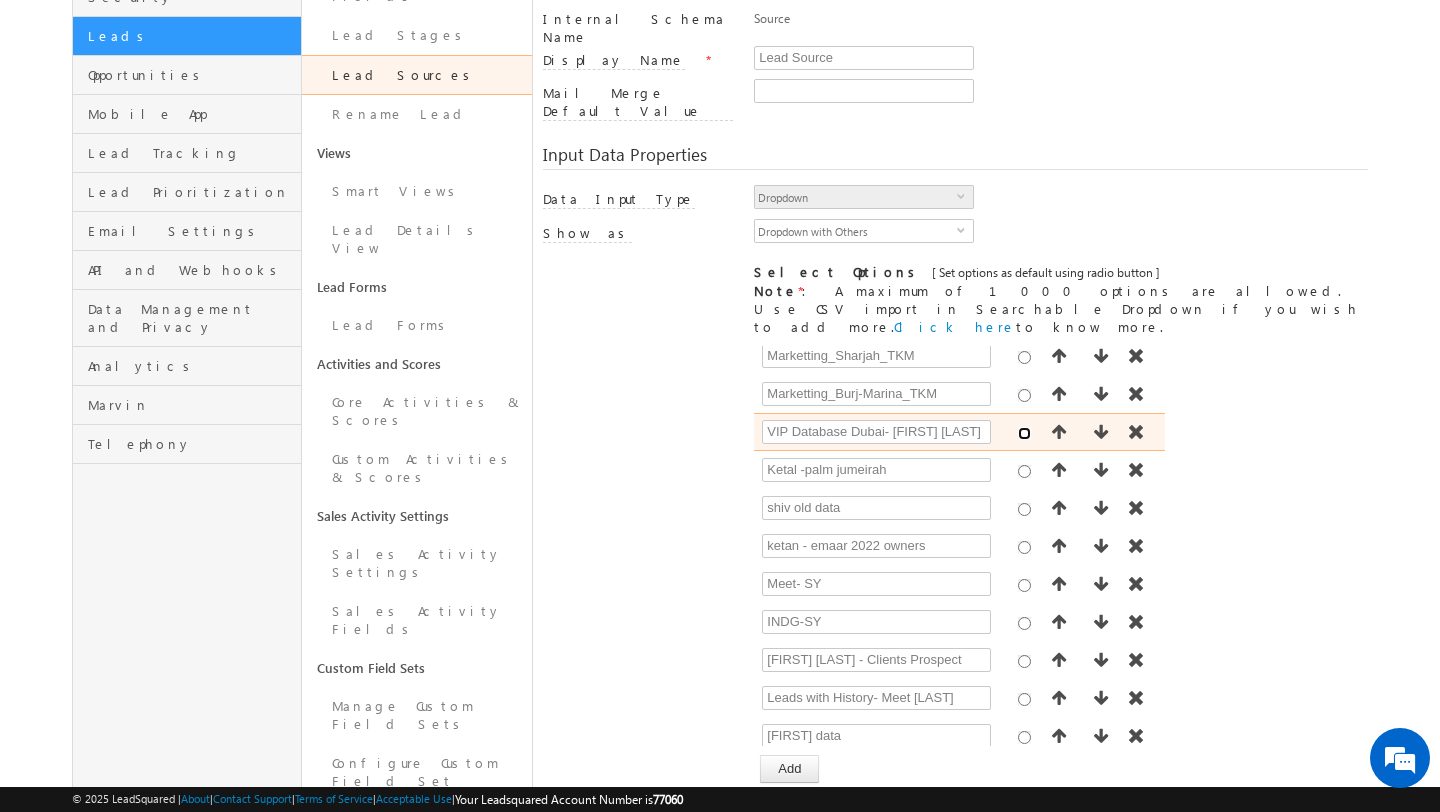 click at bounding box center [1024, 433] 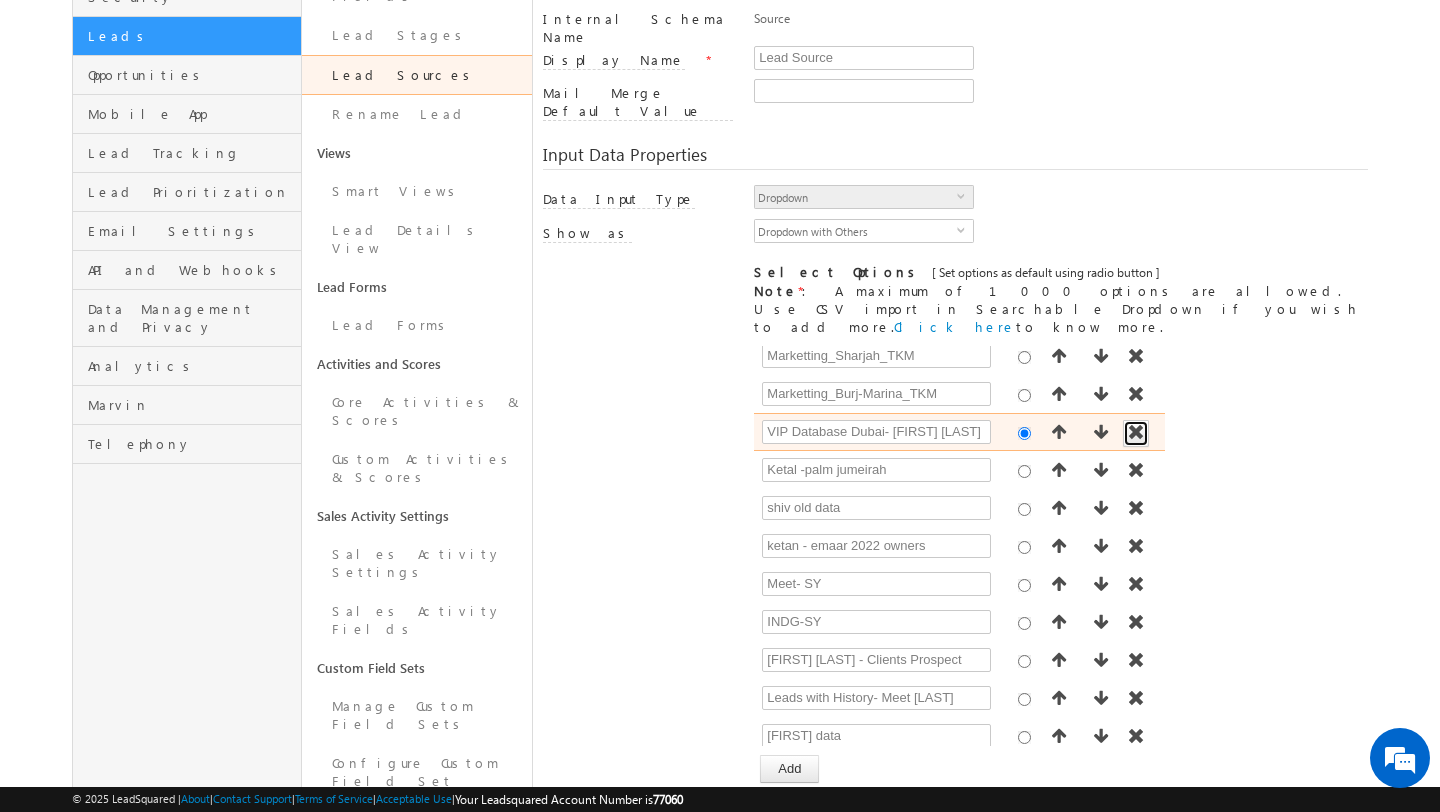 click at bounding box center [1136, 432] 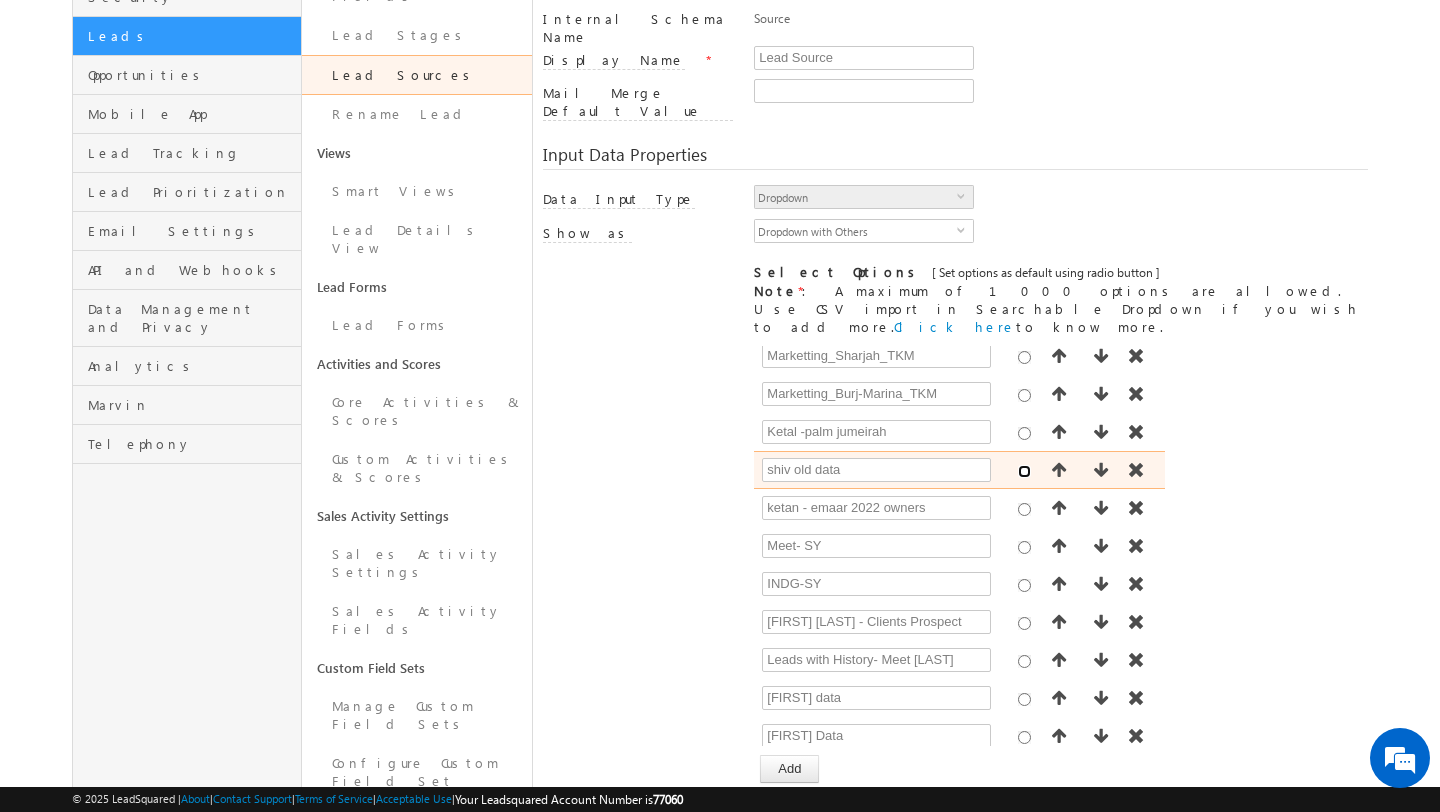 click at bounding box center [1024, 471] 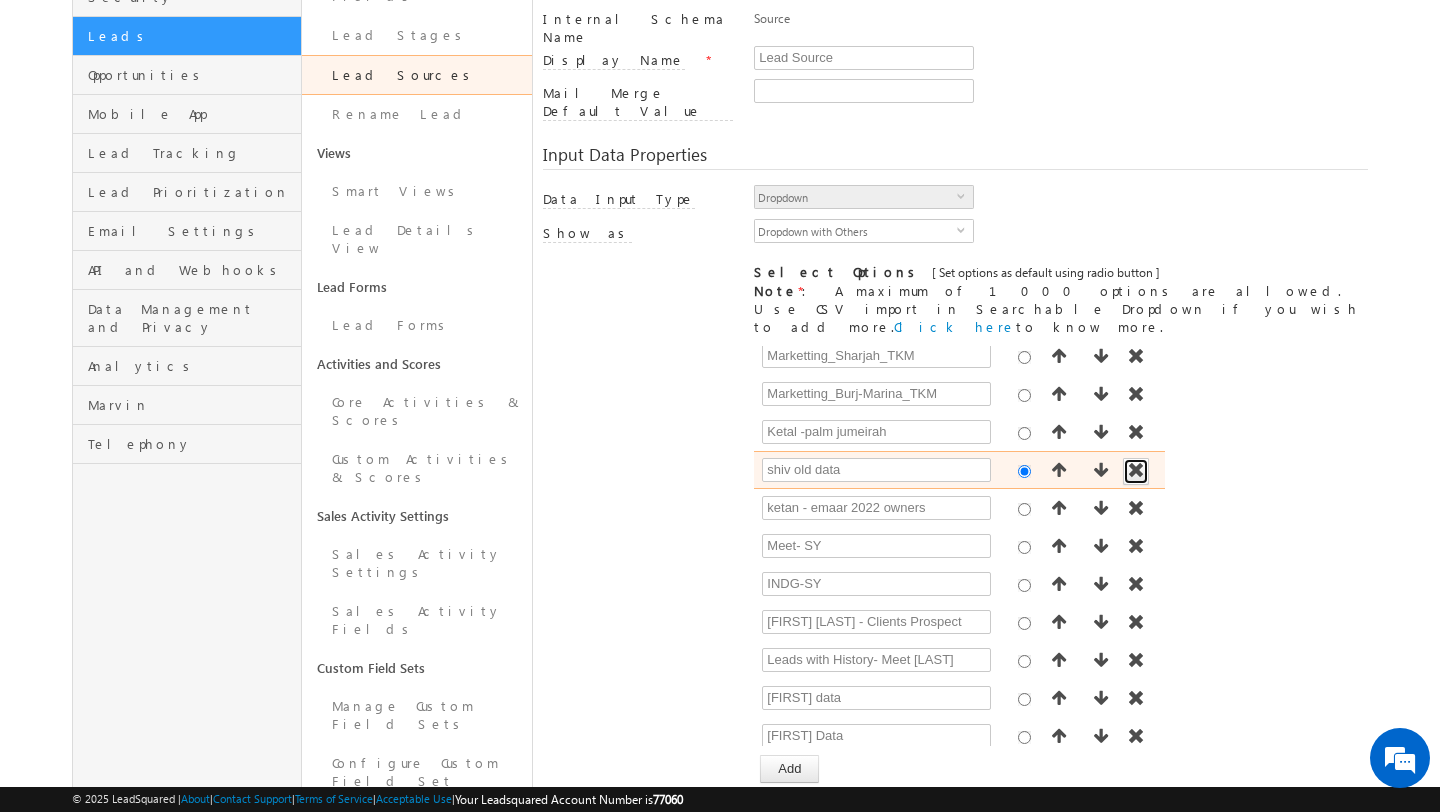 click at bounding box center (1136, 470) 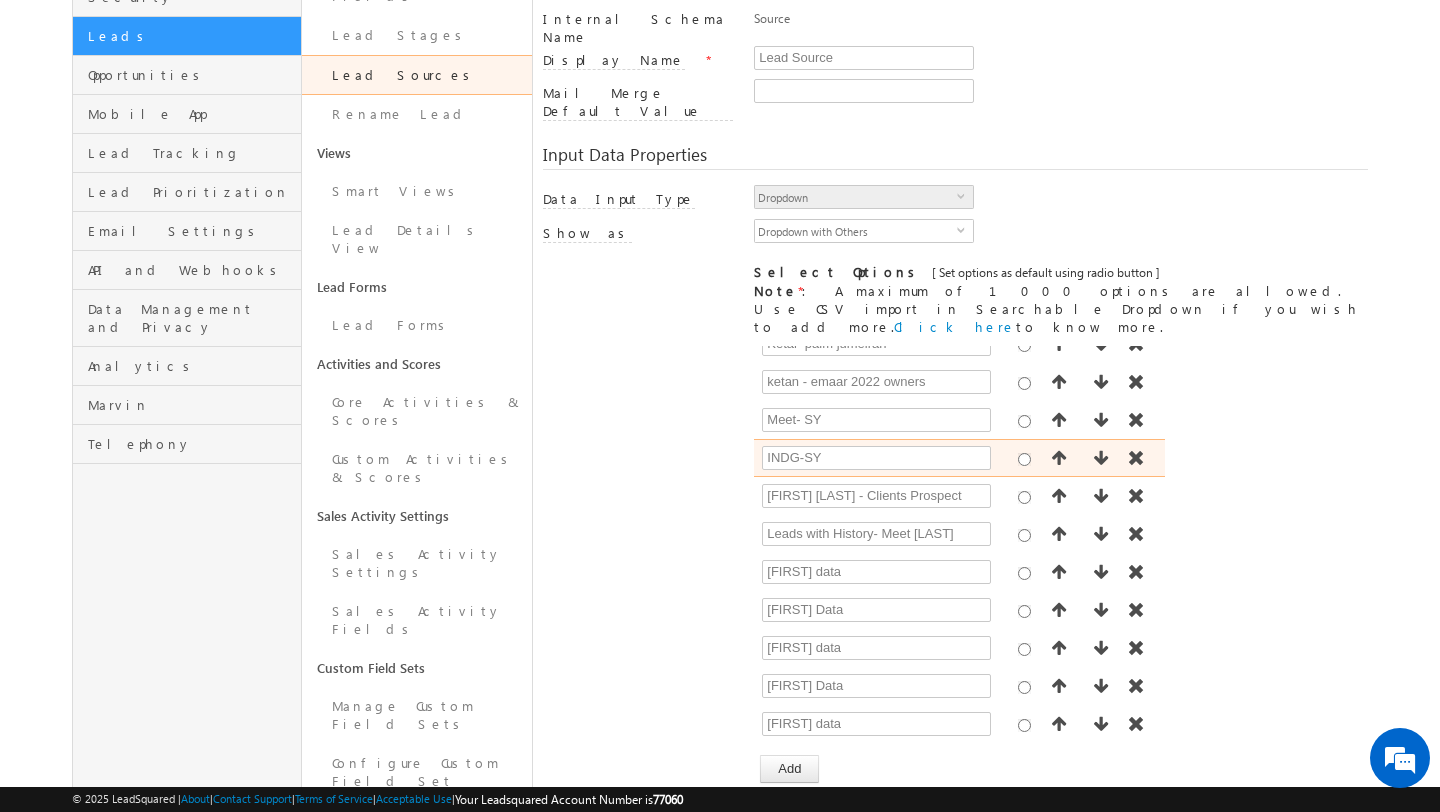 scroll, scrollTop: 963, scrollLeft: 0, axis: vertical 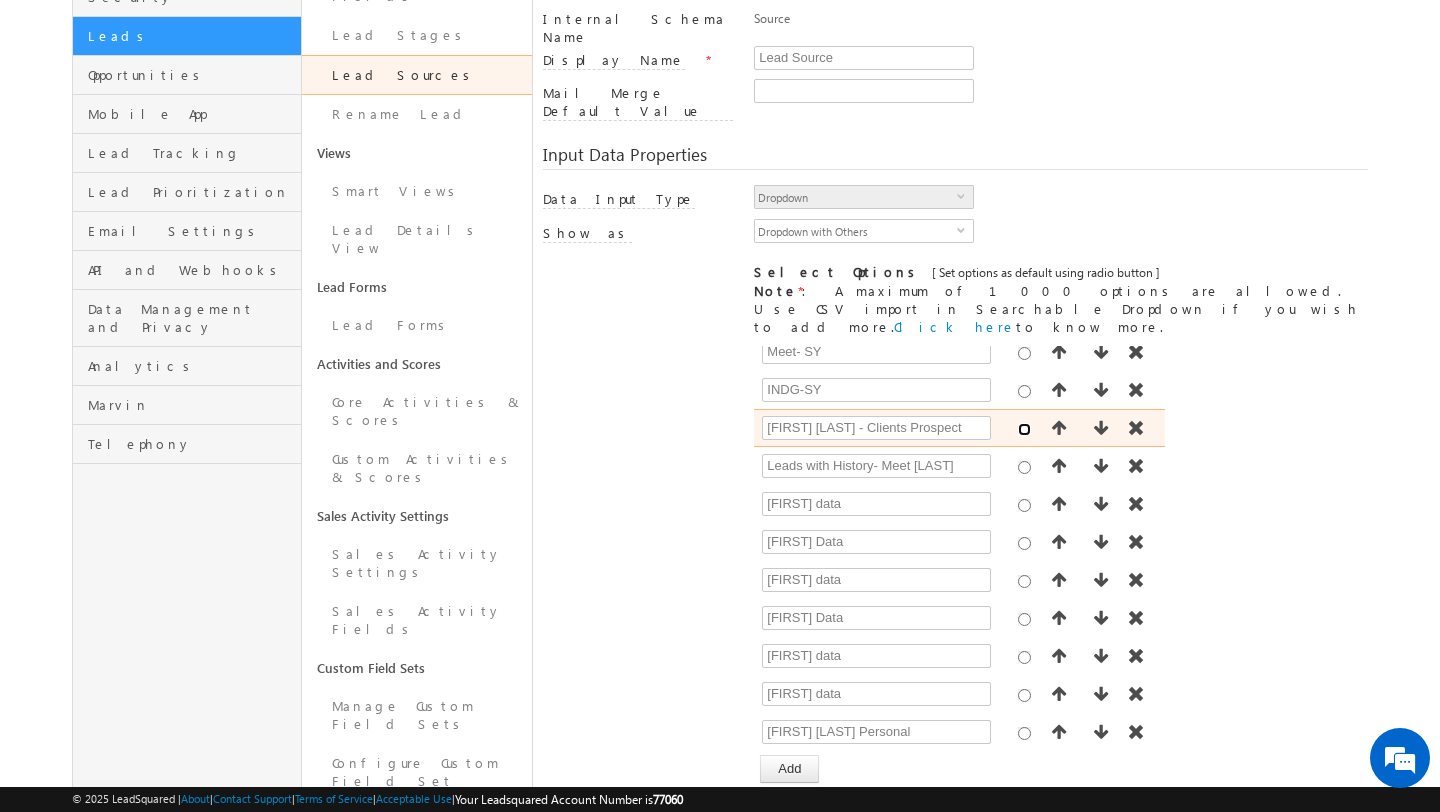 click at bounding box center [1024, 429] 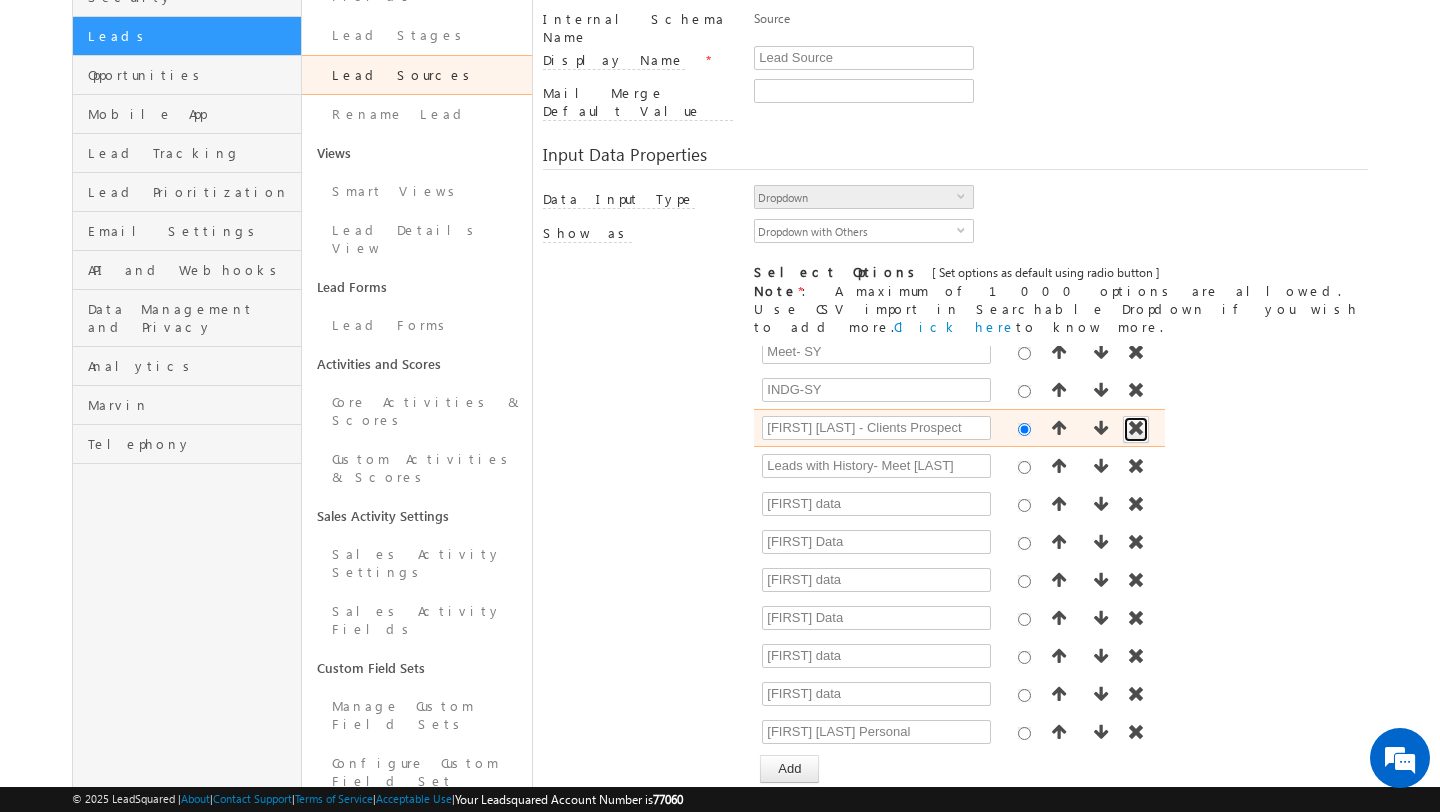 click at bounding box center (1136, 428) 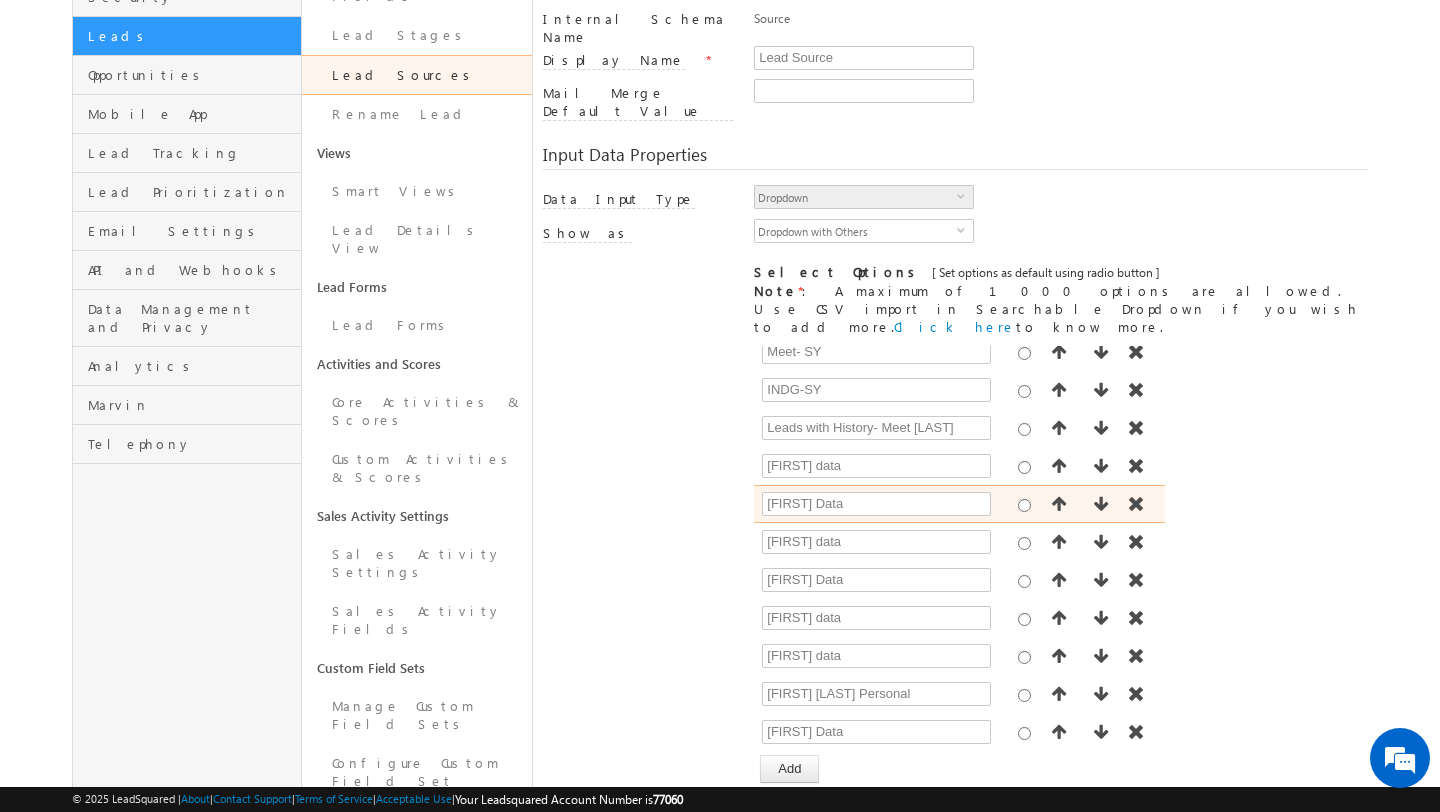 click at bounding box center (1025, 503) 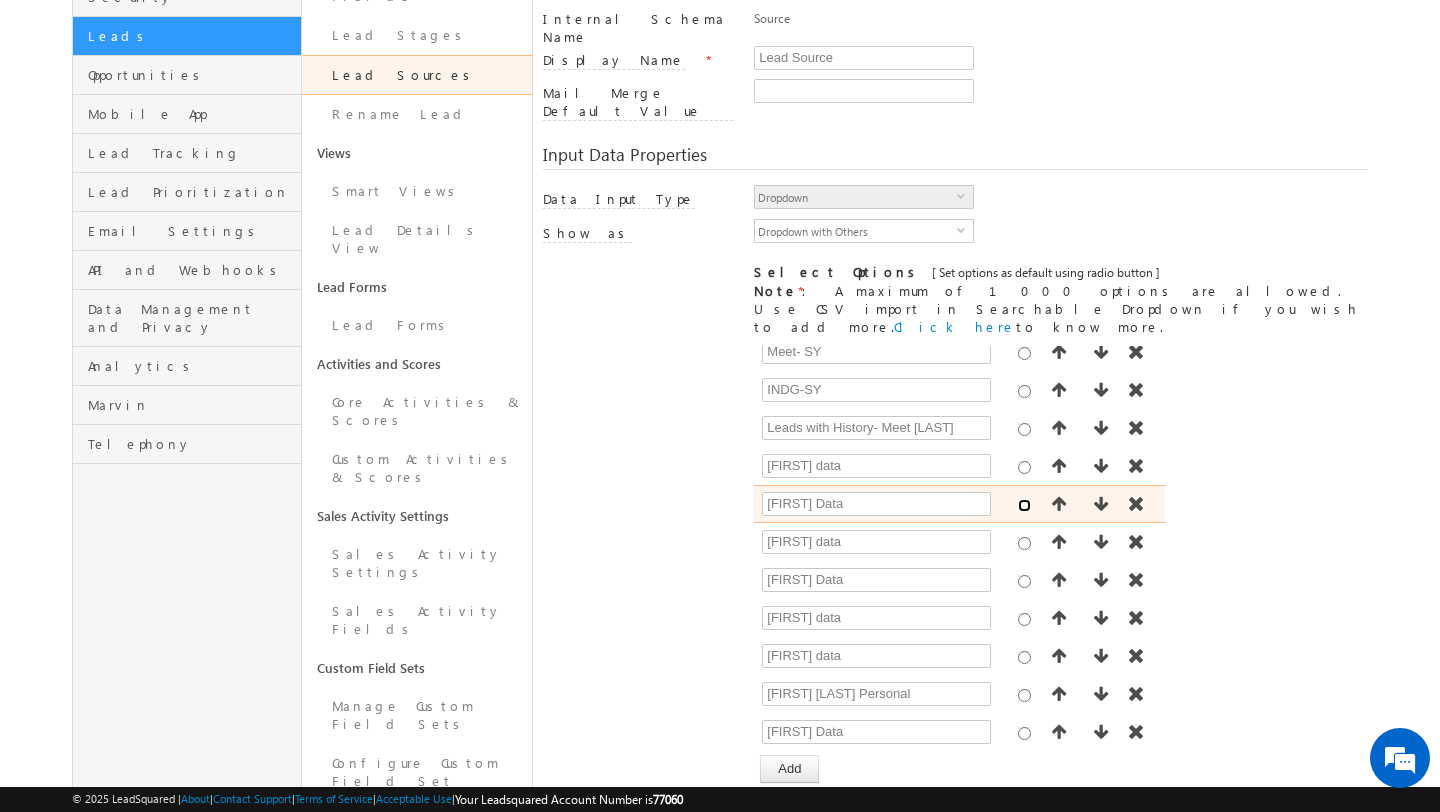 click at bounding box center [1024, 505] 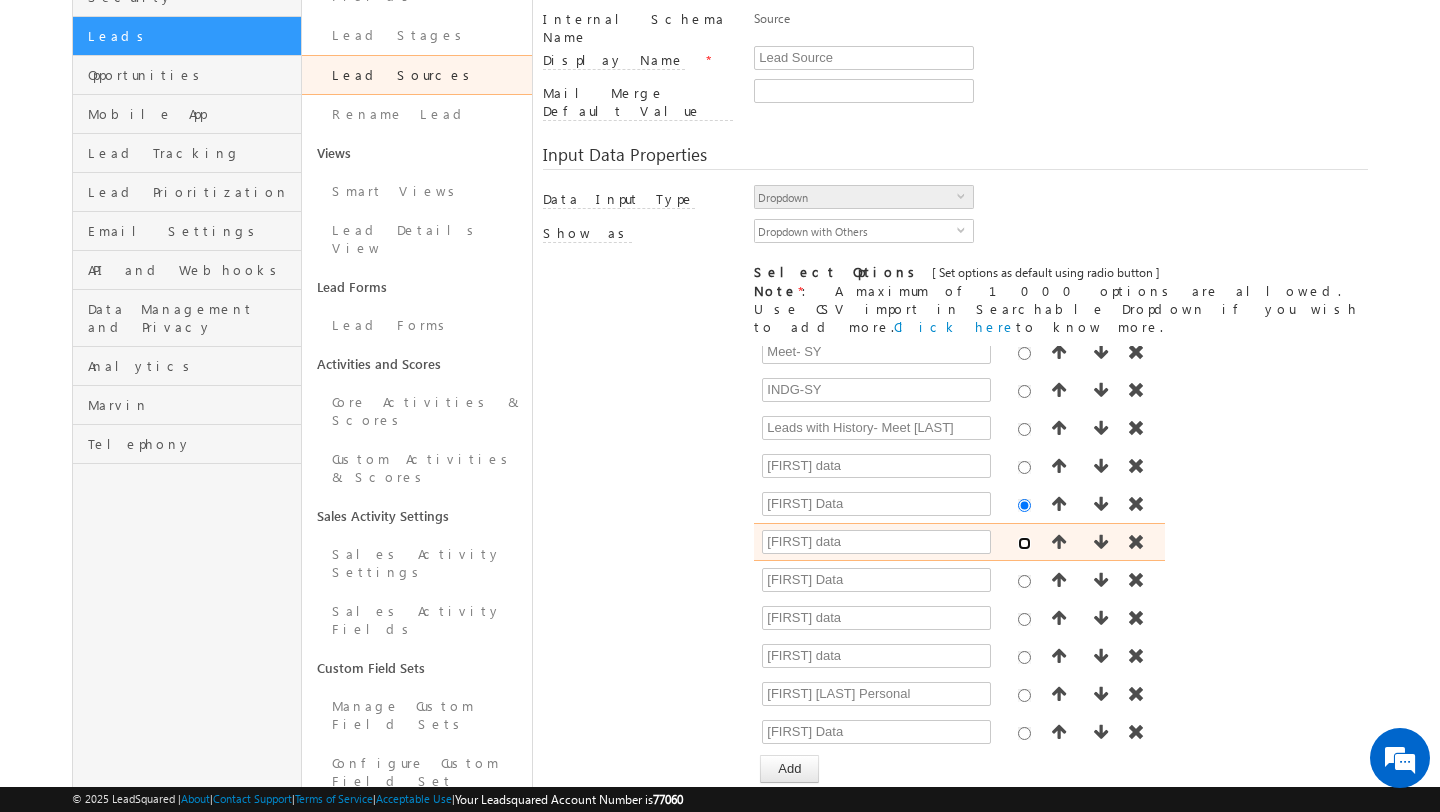 click at bounding box center [1024, 543] 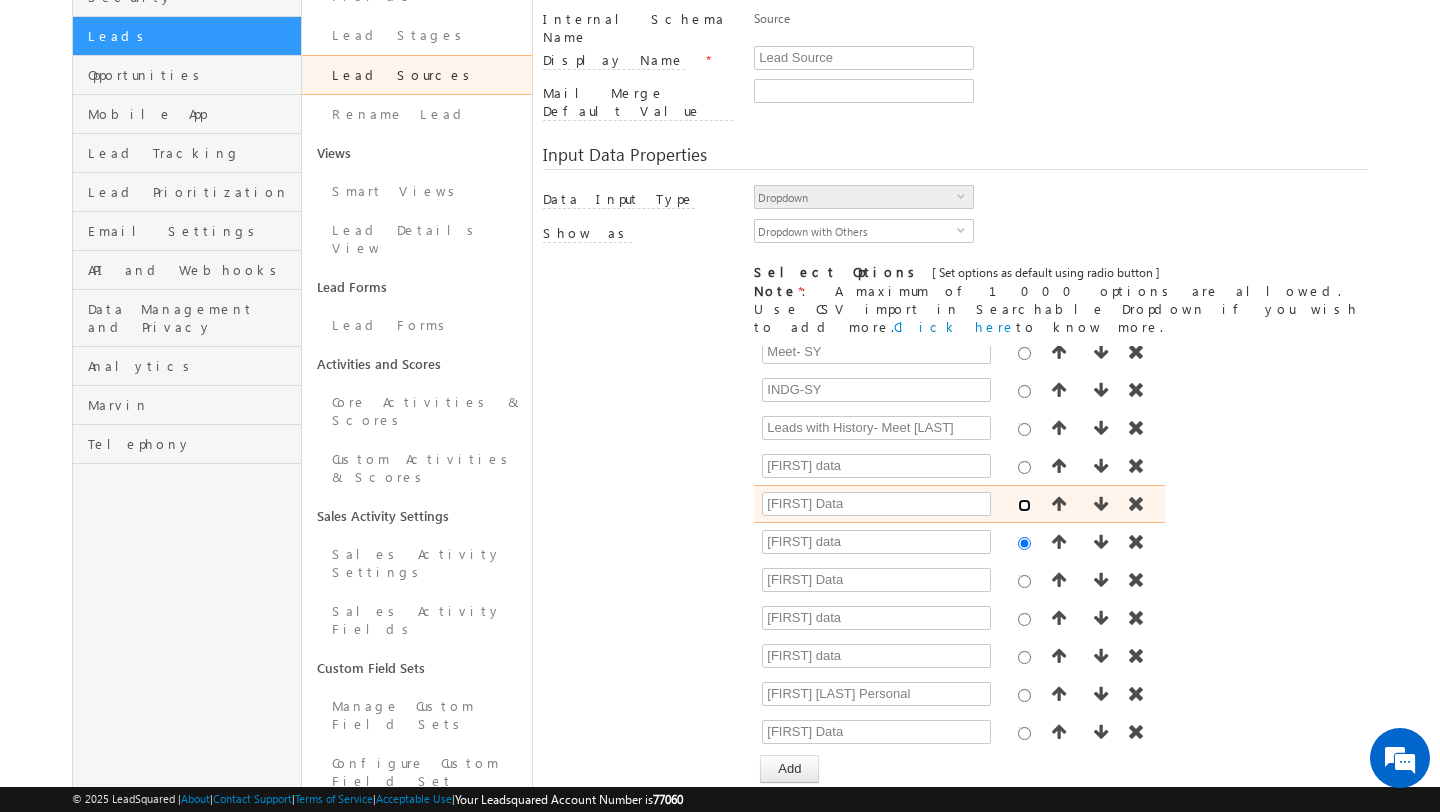 click at bounding box center (1024, 505) 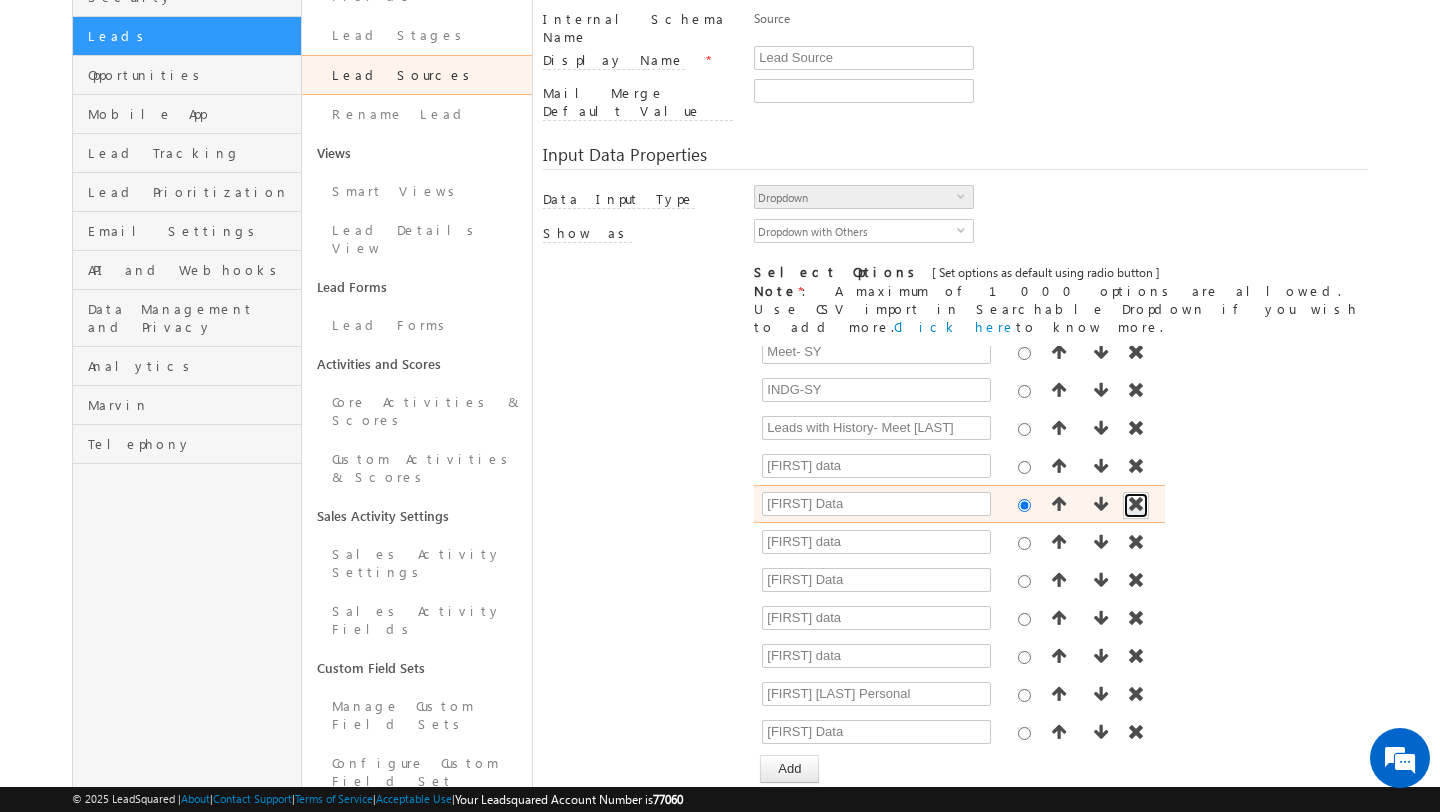click at bounding box center [1136, 504] 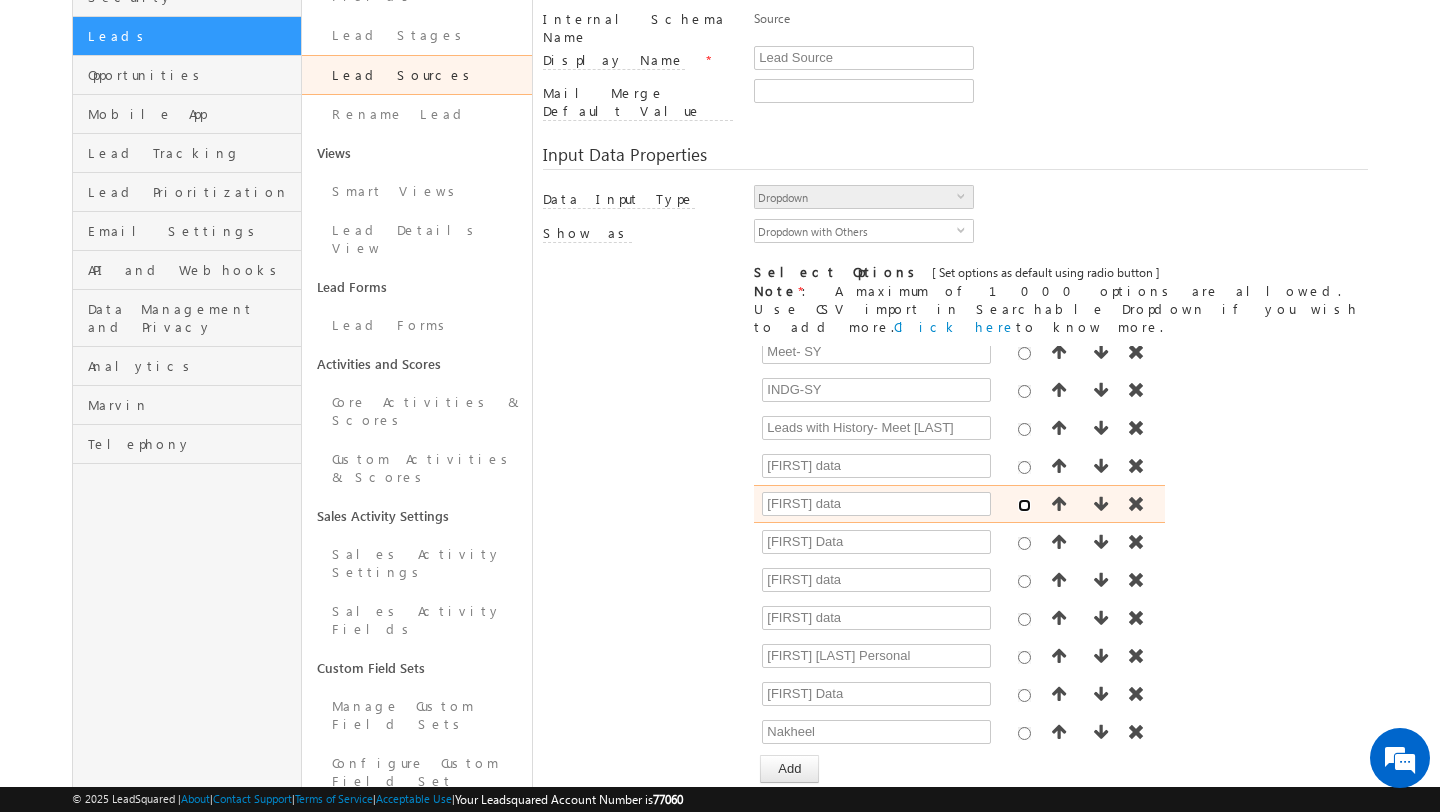 click at bounding box center [1024, 505] 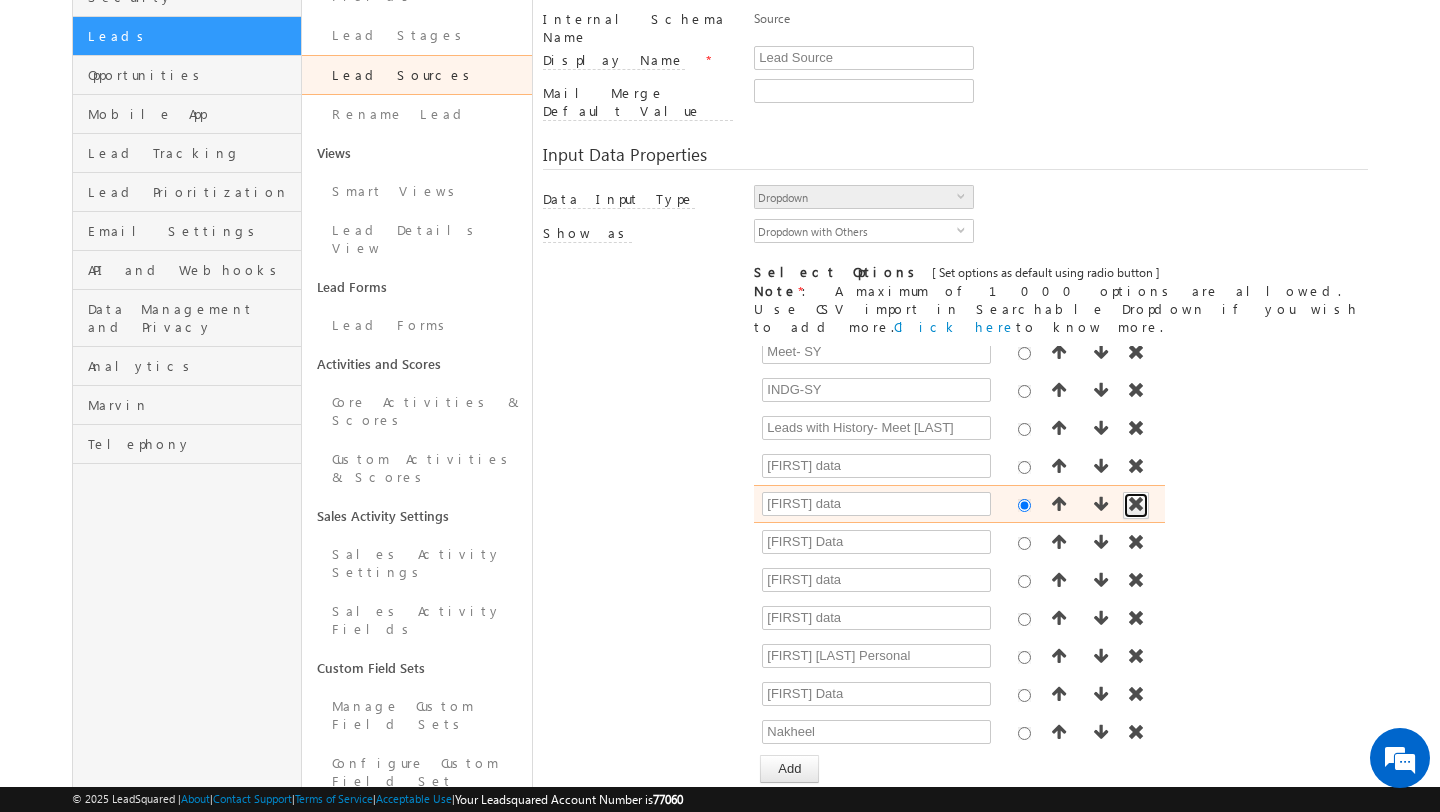 click at bounding box center (1136, 504) 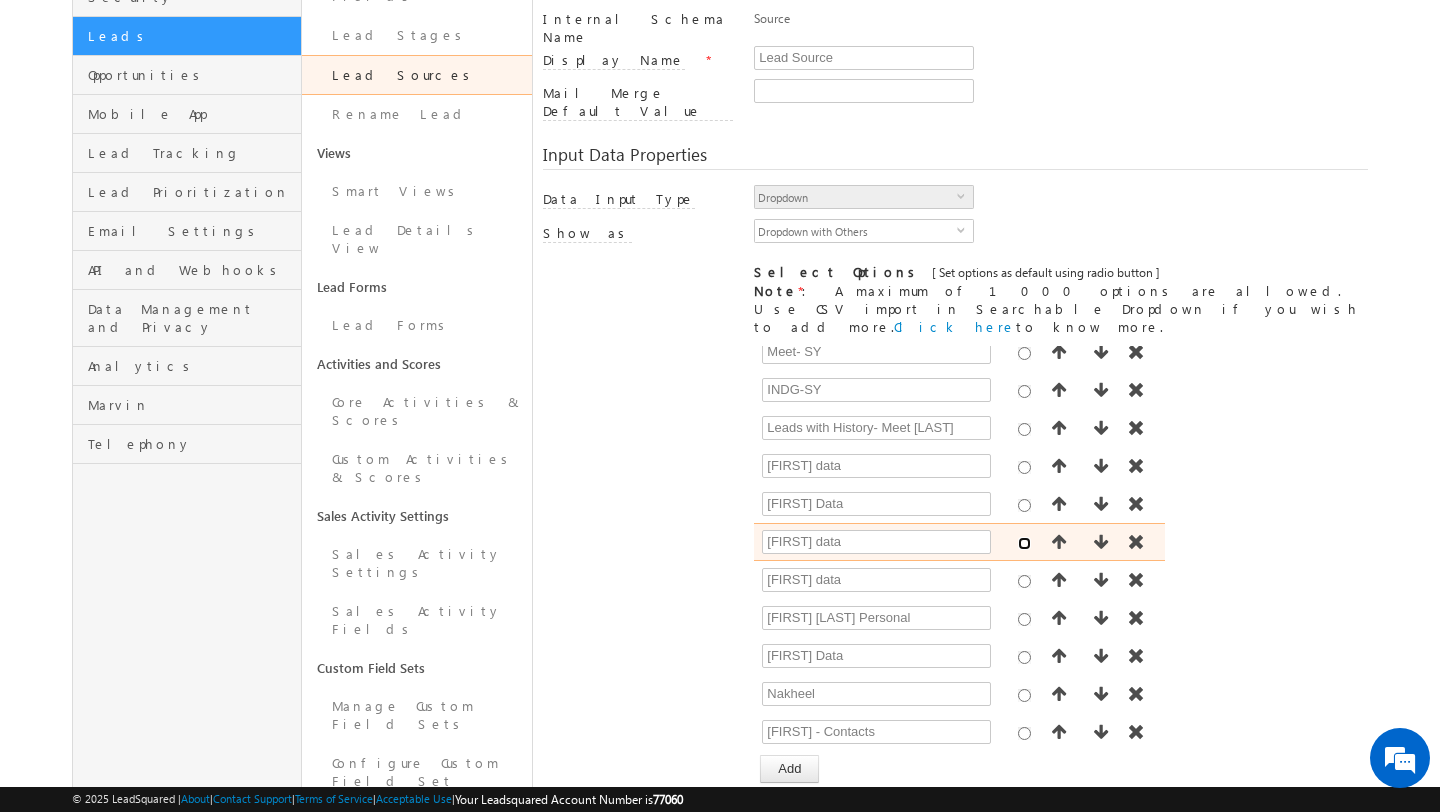 click at bounding box center [1024, 543] 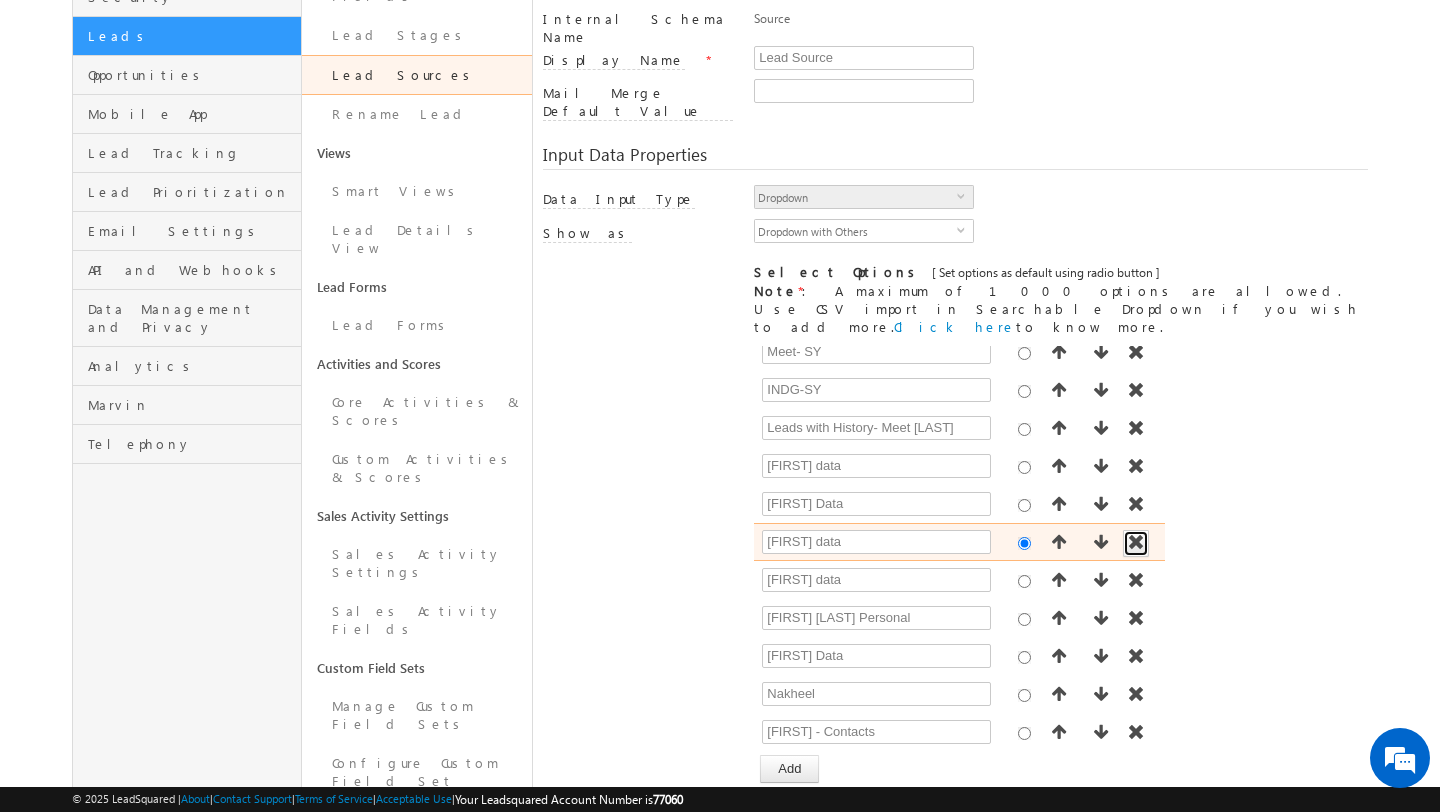 click at bounding box center (1136, 542) 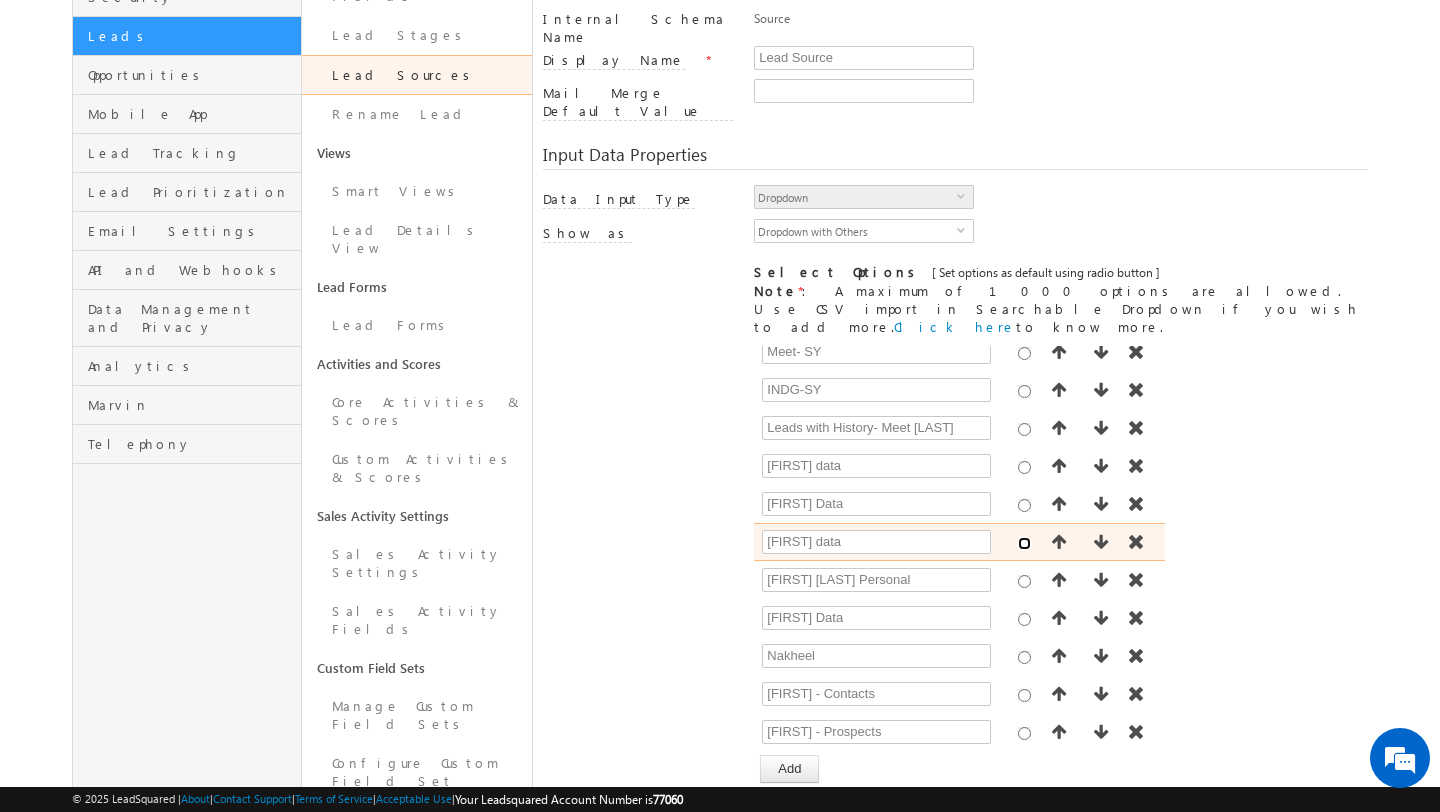 click at bounding box center (1024, 543) 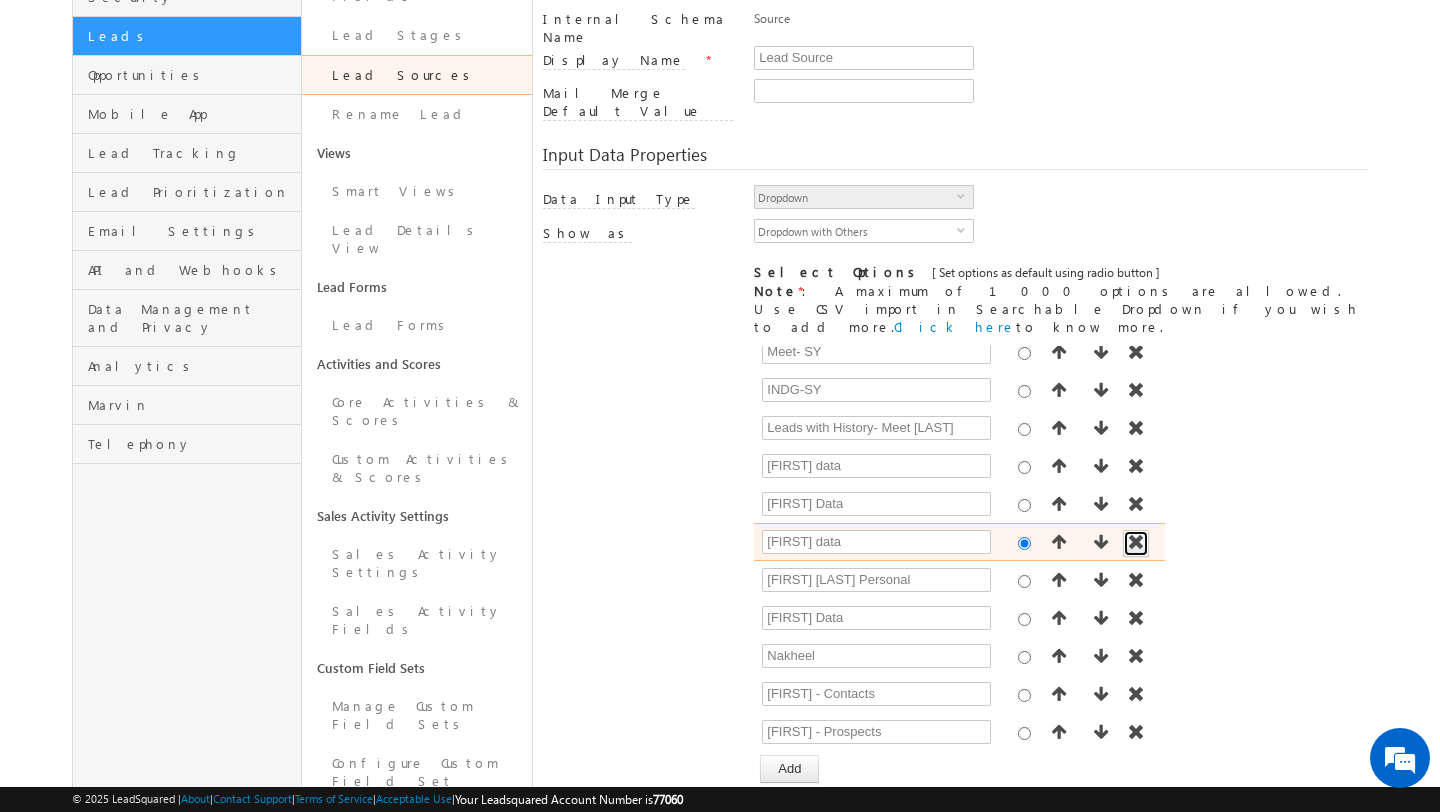 click at bounding box center (1136, 543) 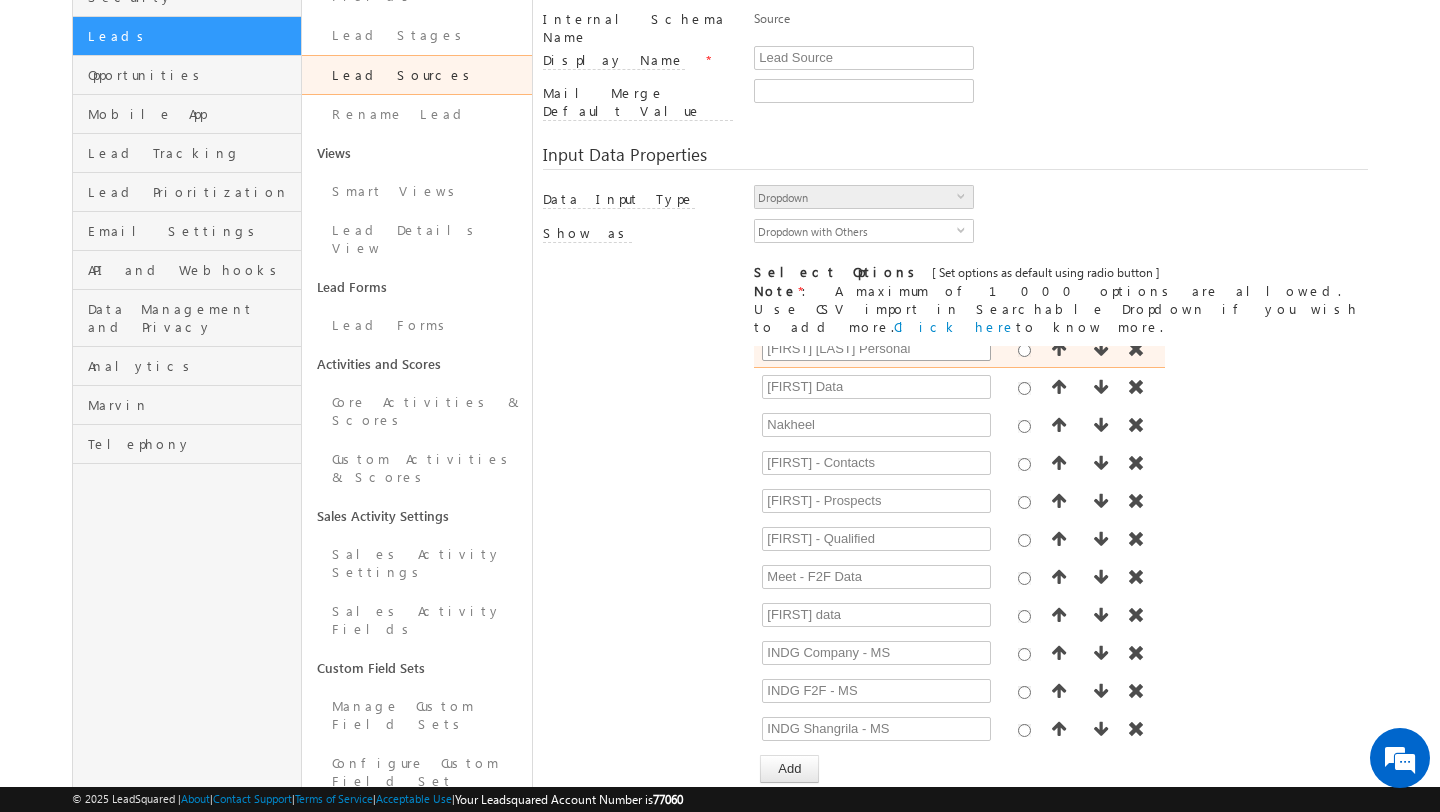 scroll, scrollTop: 1159, scrollLeft: 0, axis: vertical 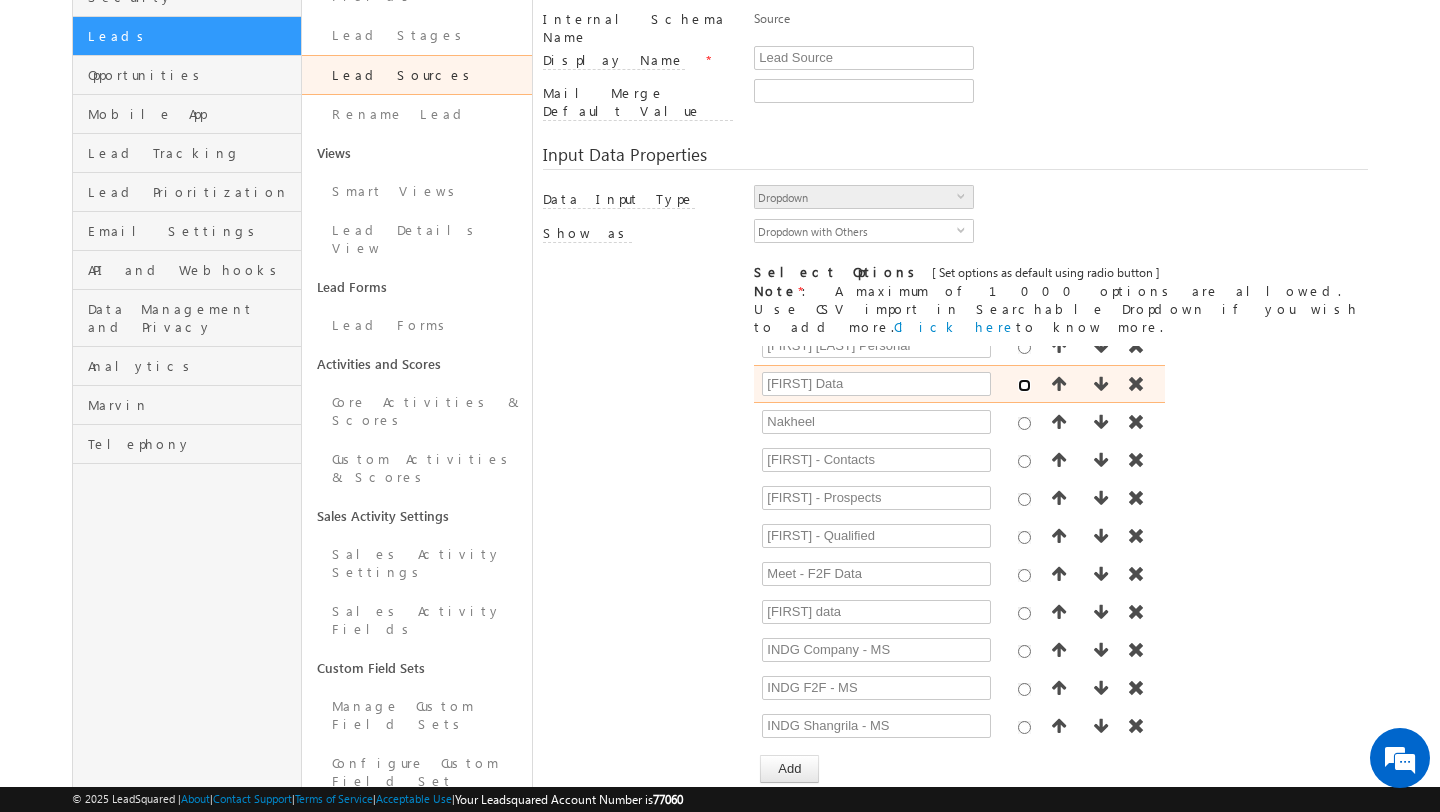 click at bounding box center [1024, 385] 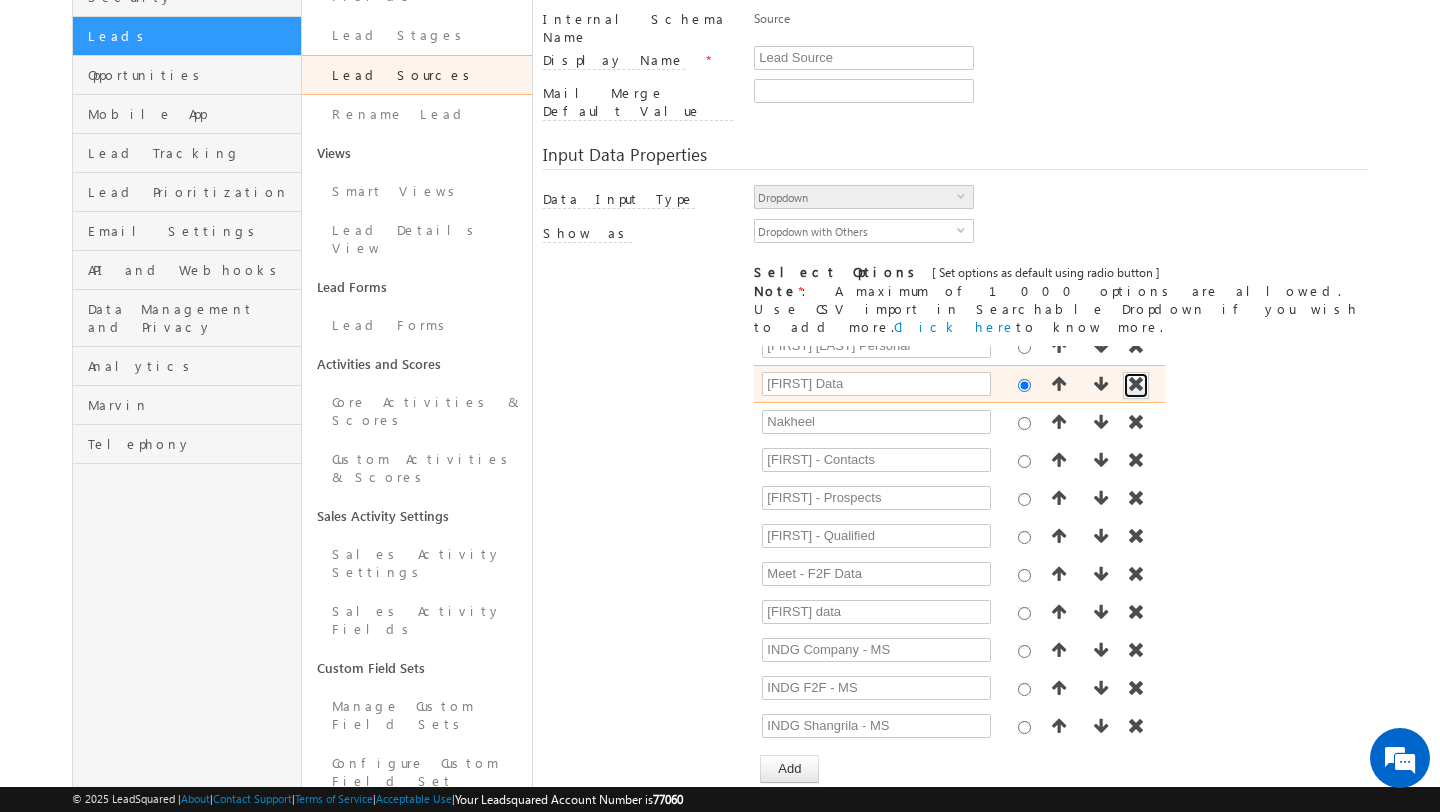 click at bounding box center [1136, 385] 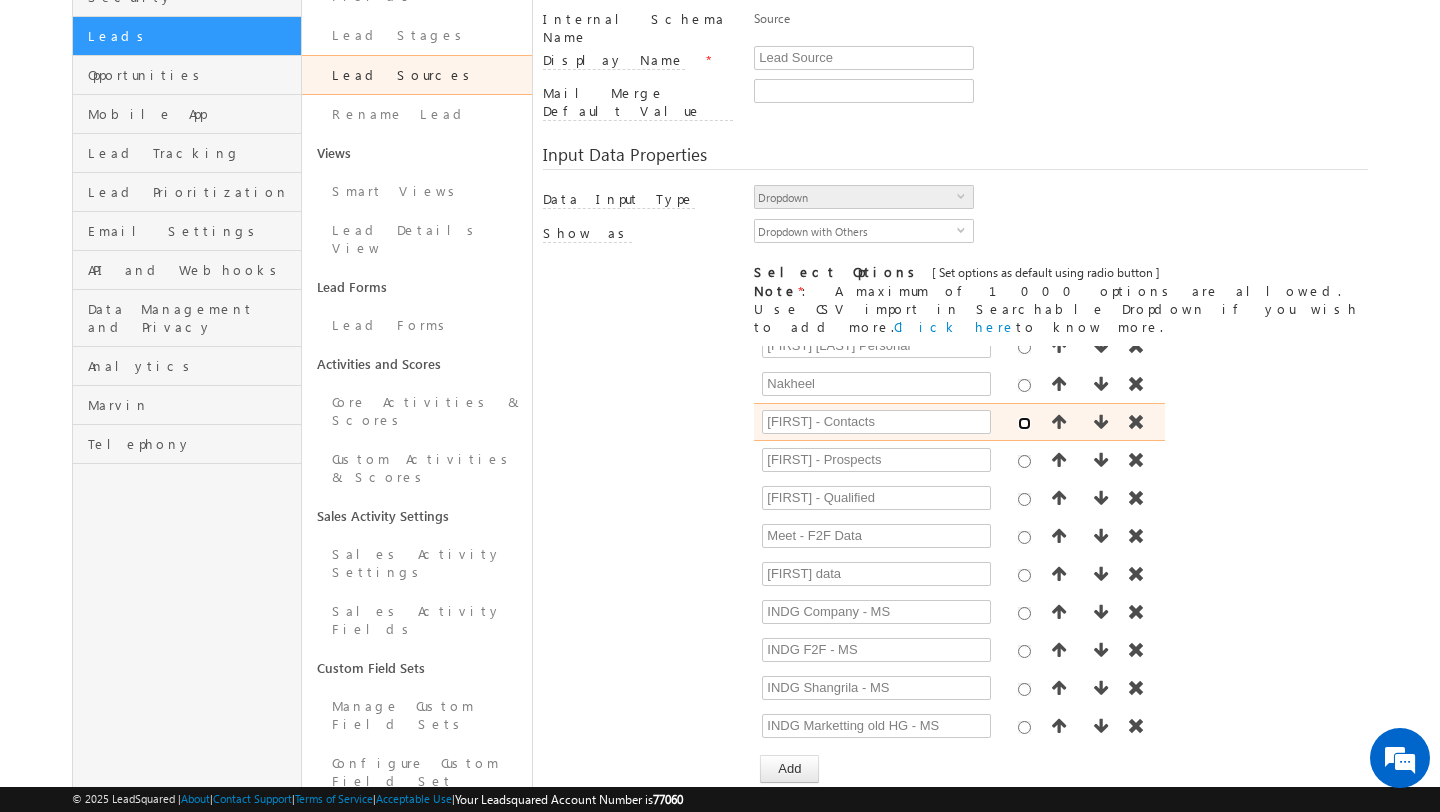 click at bounding box center [1024, 423] 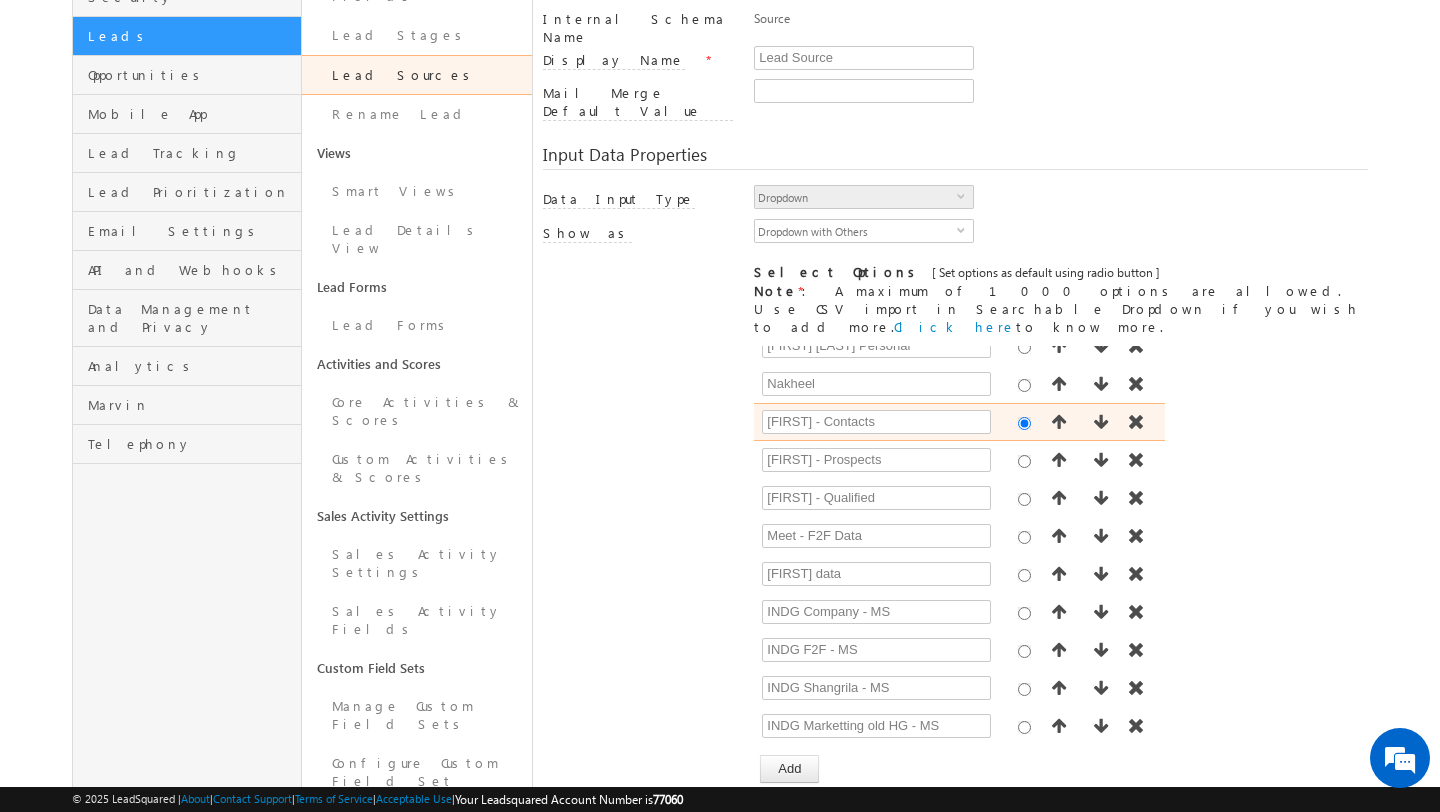 click at bounding box center (1025, 421) 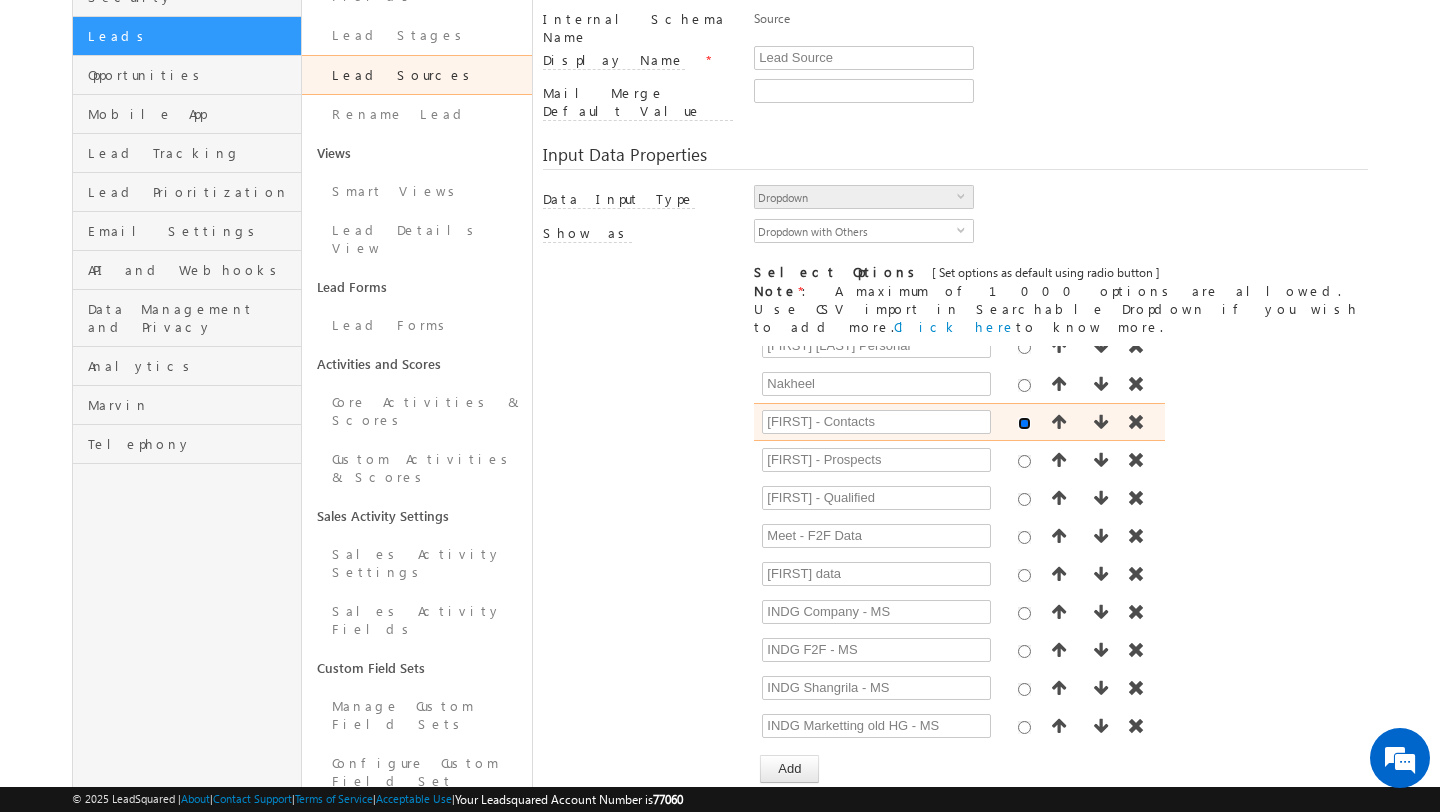 click at bounding box center (1024, 423) 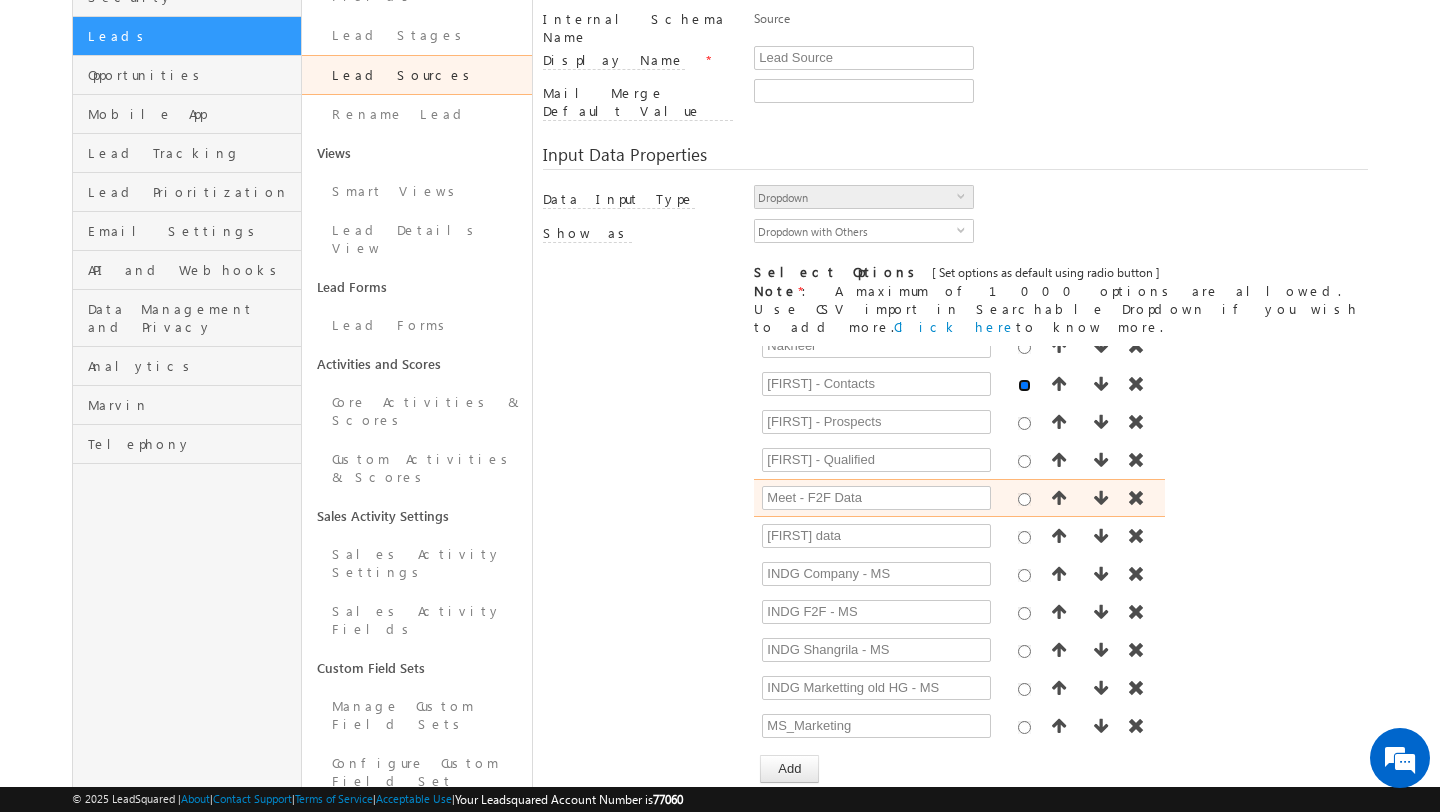 scroll, scrollTop: 1237, scrollLeft: 0, axis: vertical 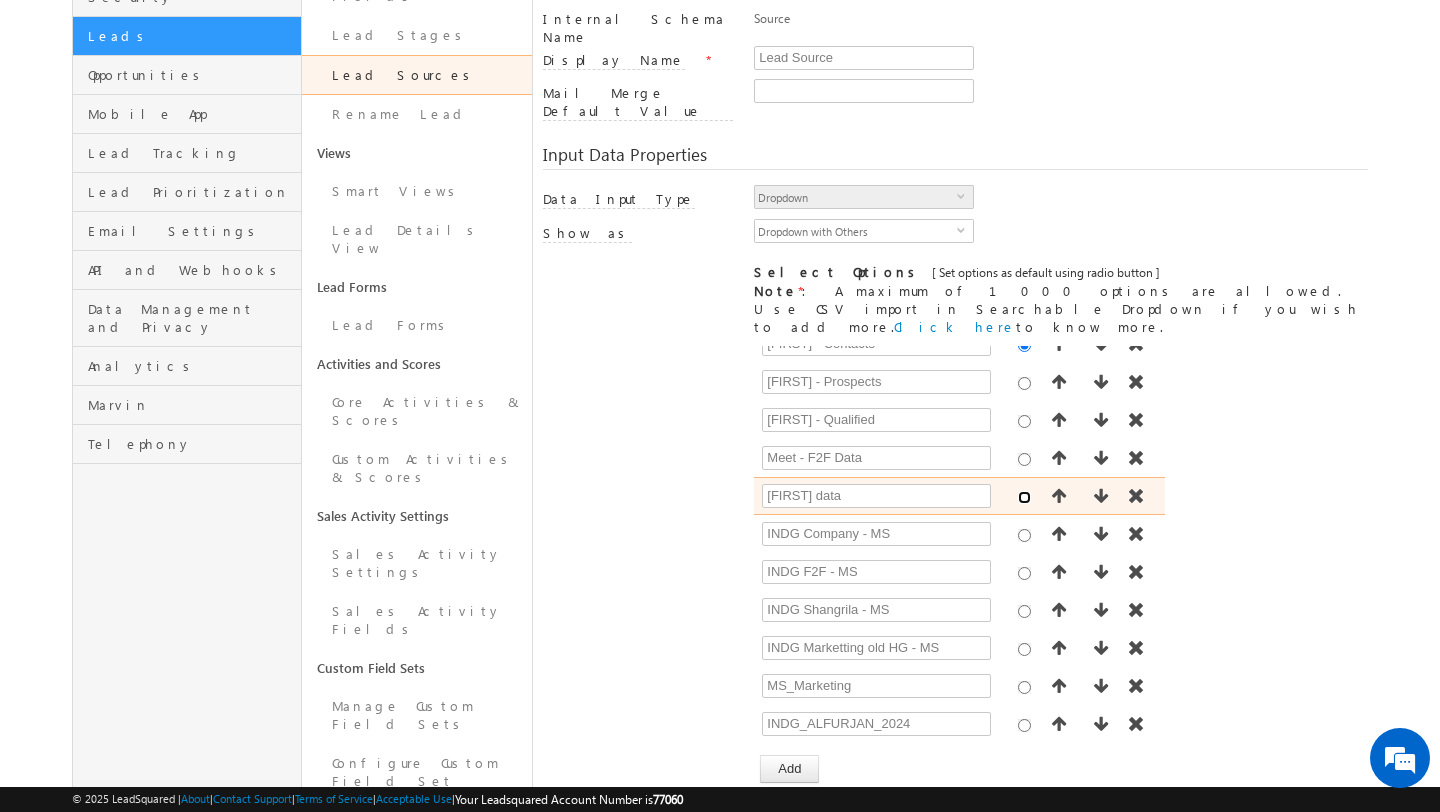 click at bounding box center [1024, 497] 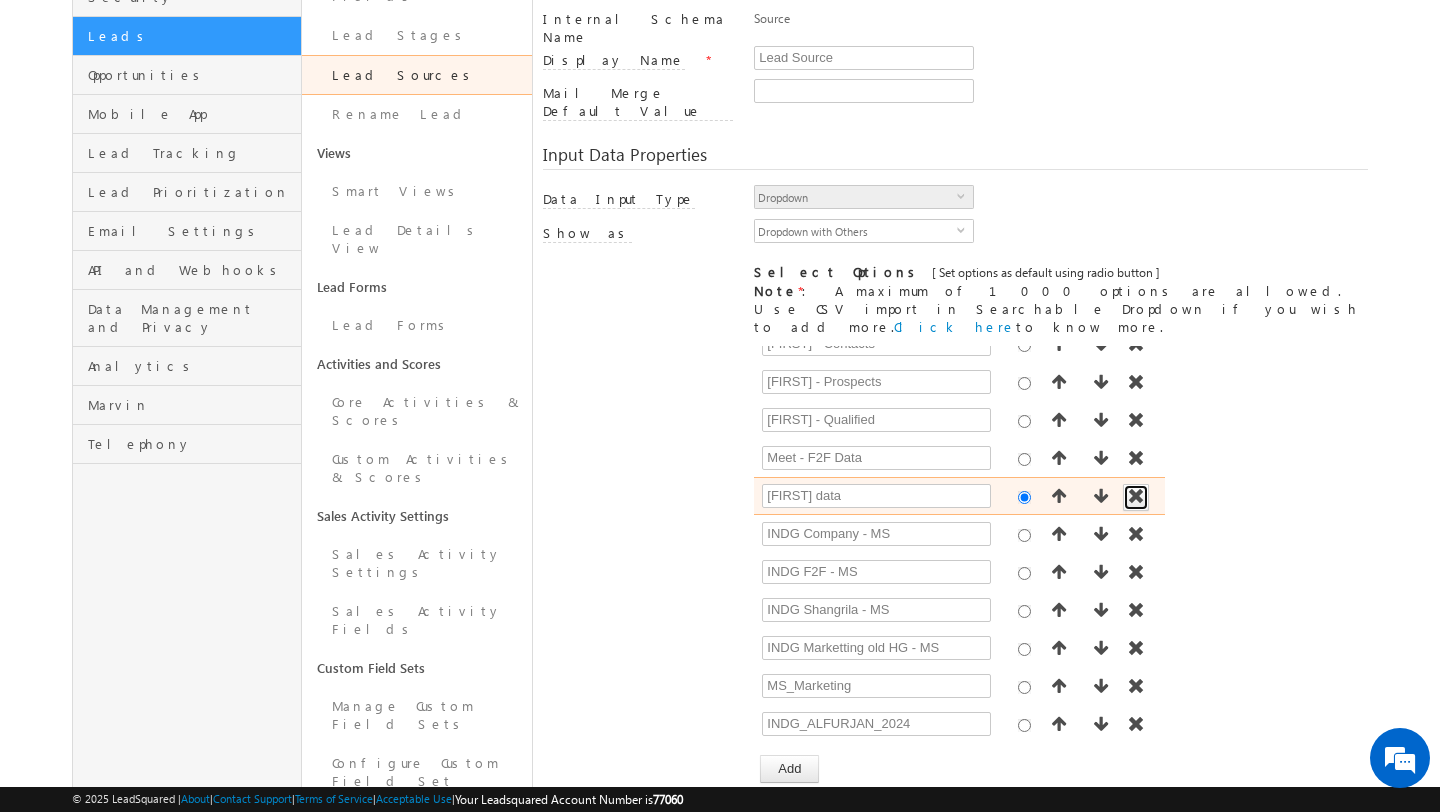 click at bounding box center (1136, 496) 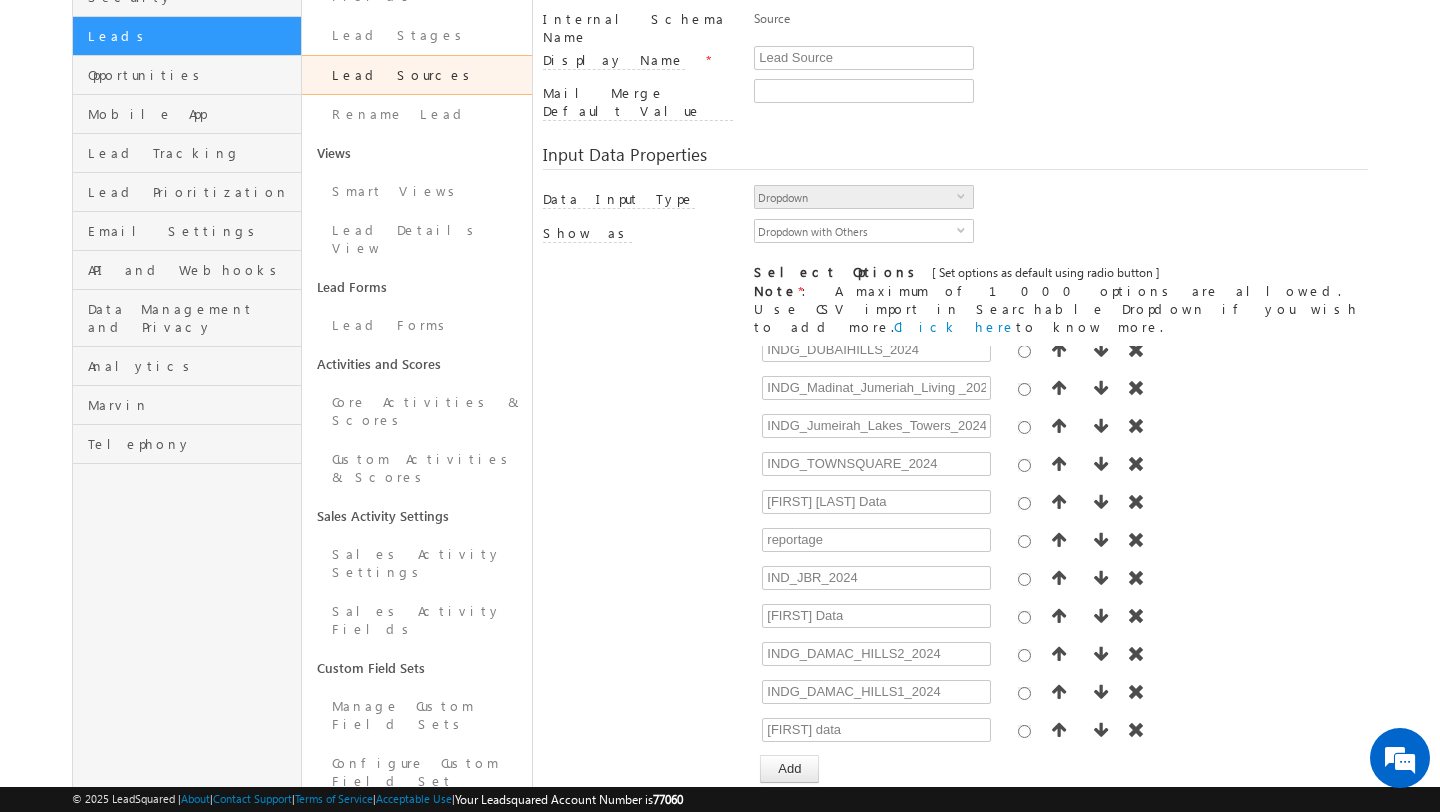 scroll, scrollTop: 2090, scrollLeft: 0, axis: vertical 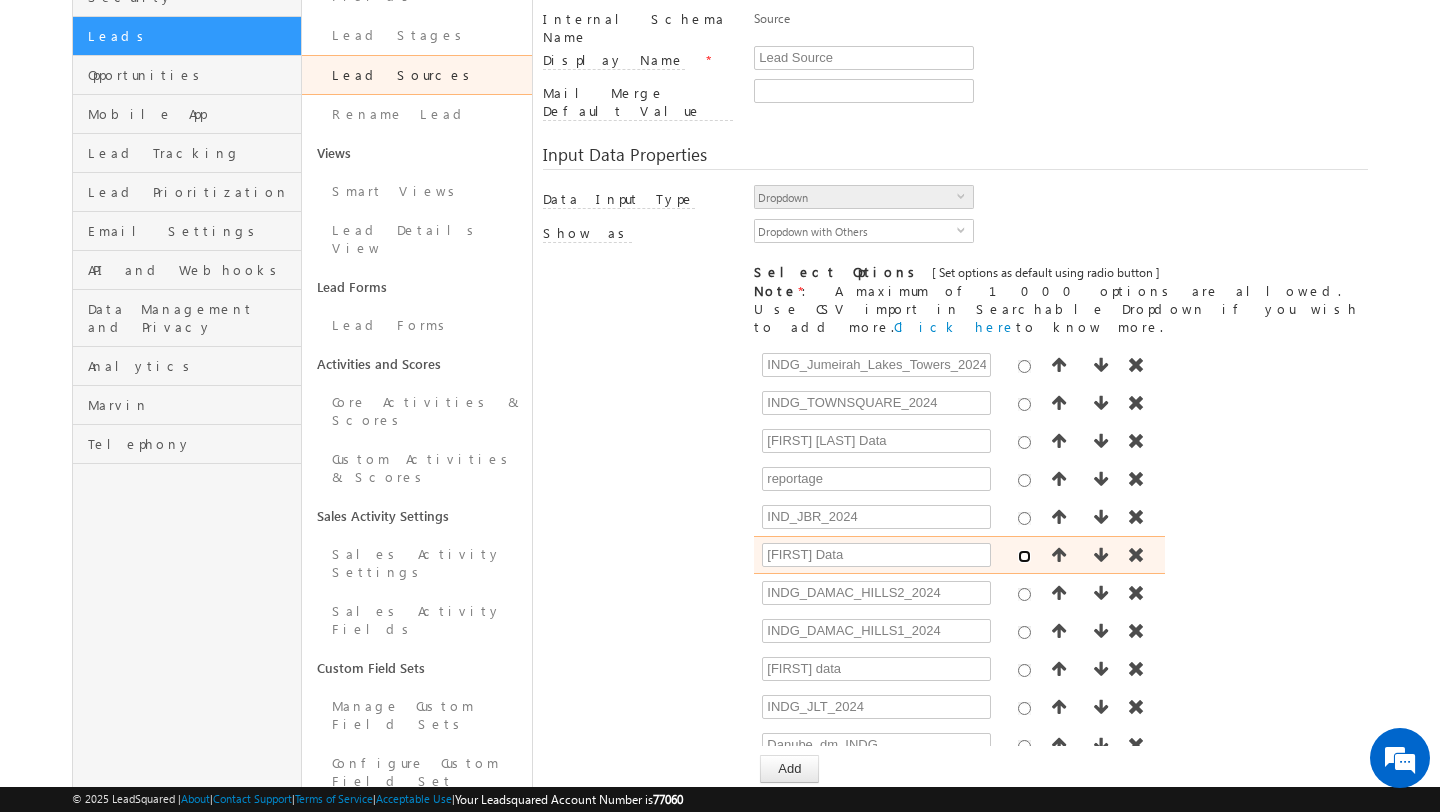 click at bounding box center (1024, 556) 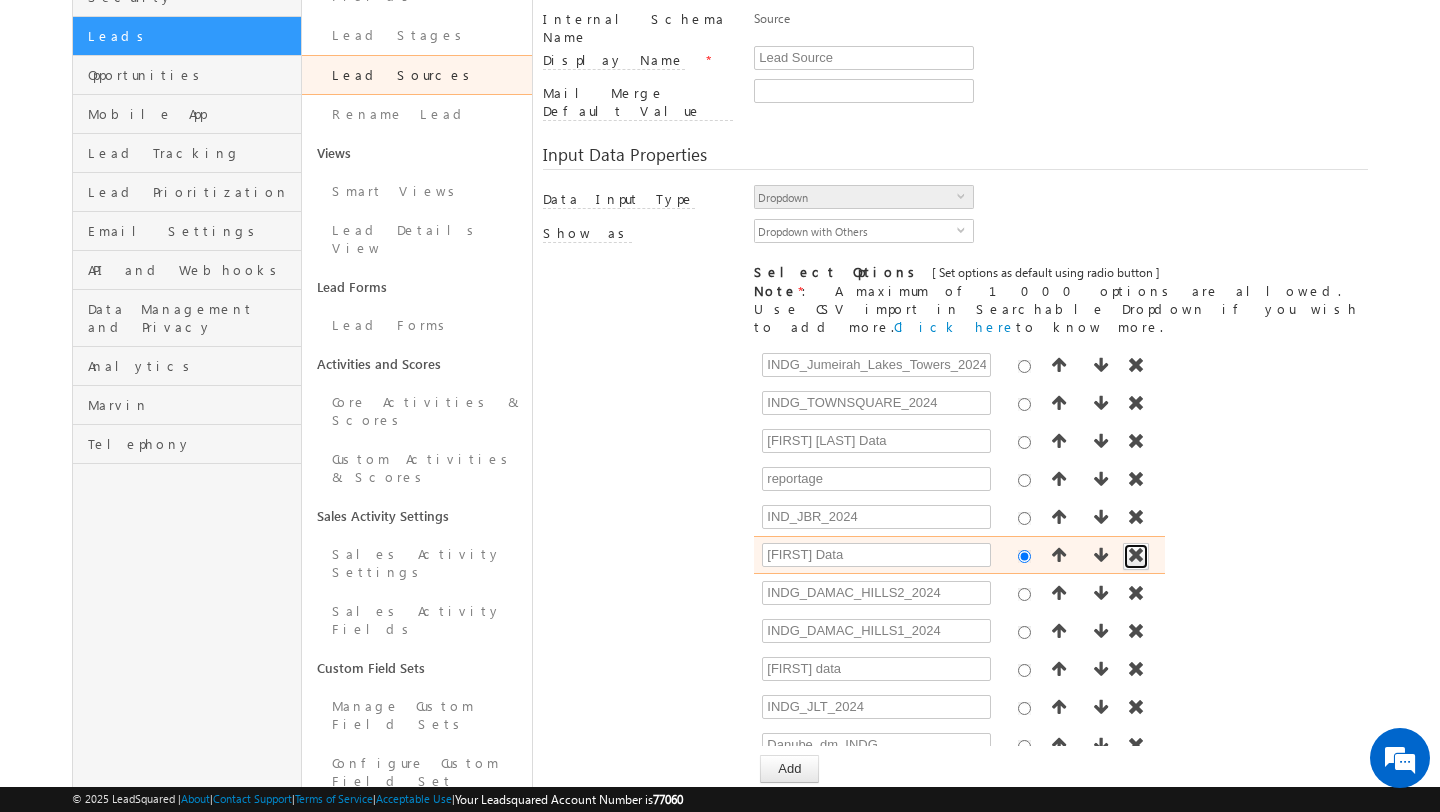 click at bounding box center [1136, 555] 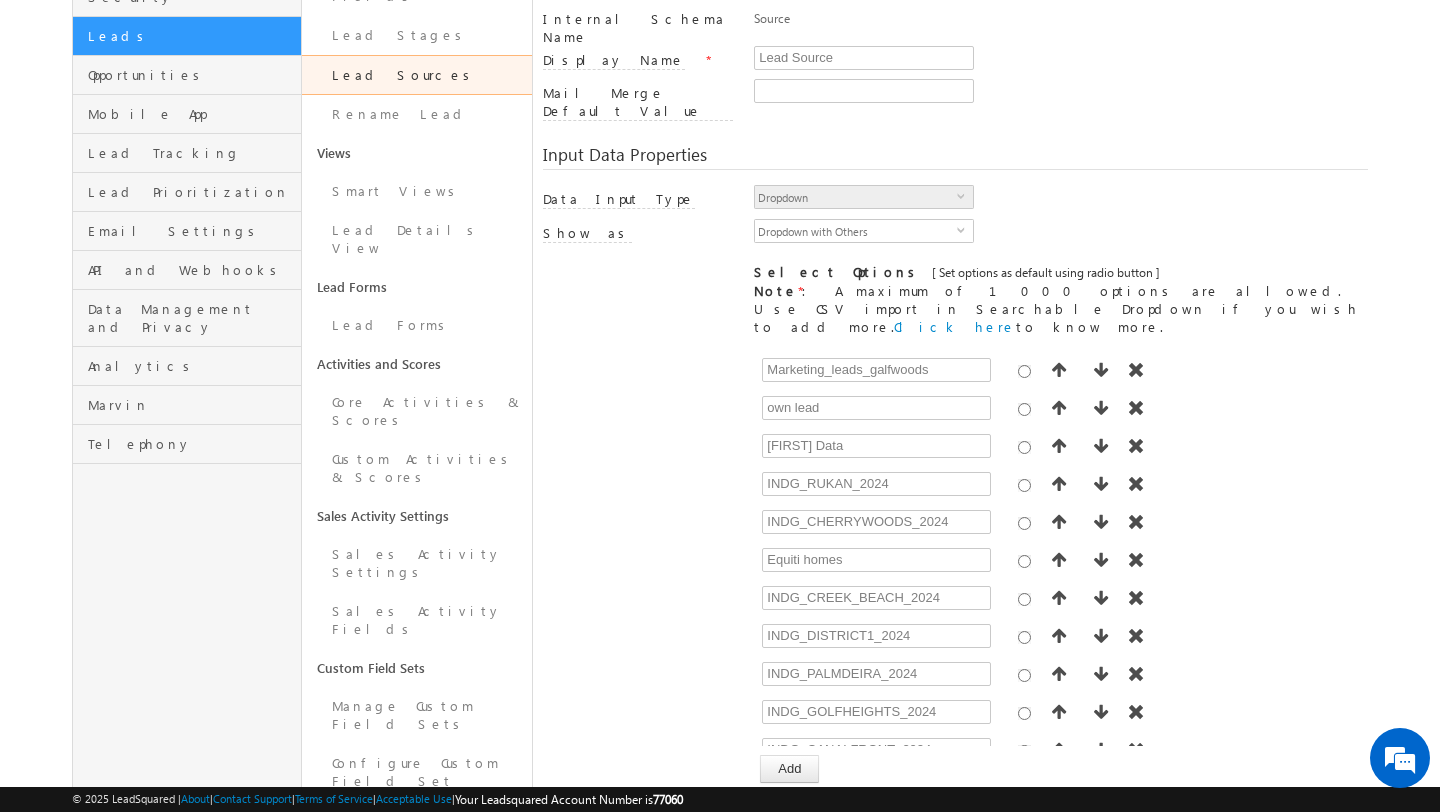 scroll, scrollTop: 2809, scrollLeft: 0, axis: vertical 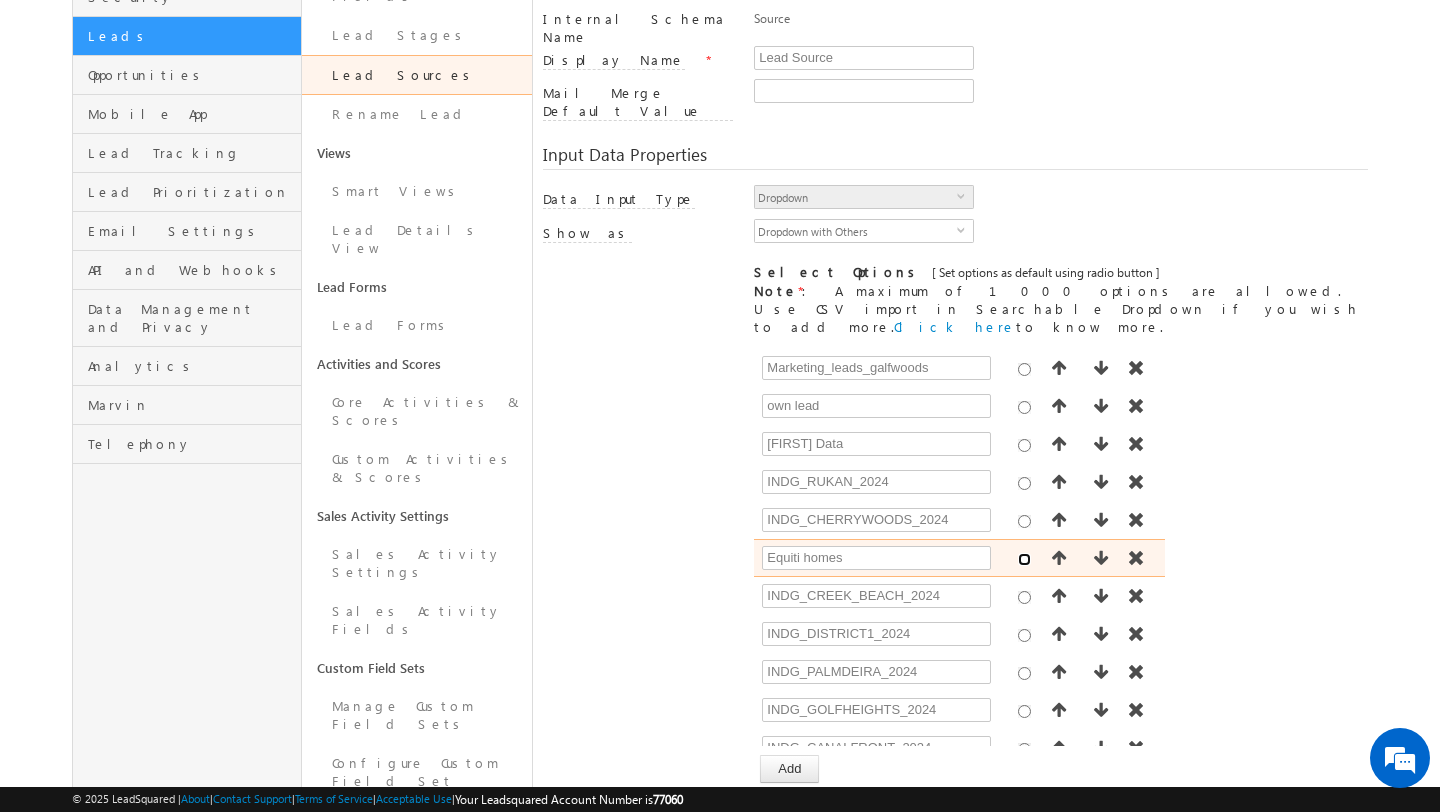 click at bounding box center [1024, 559] 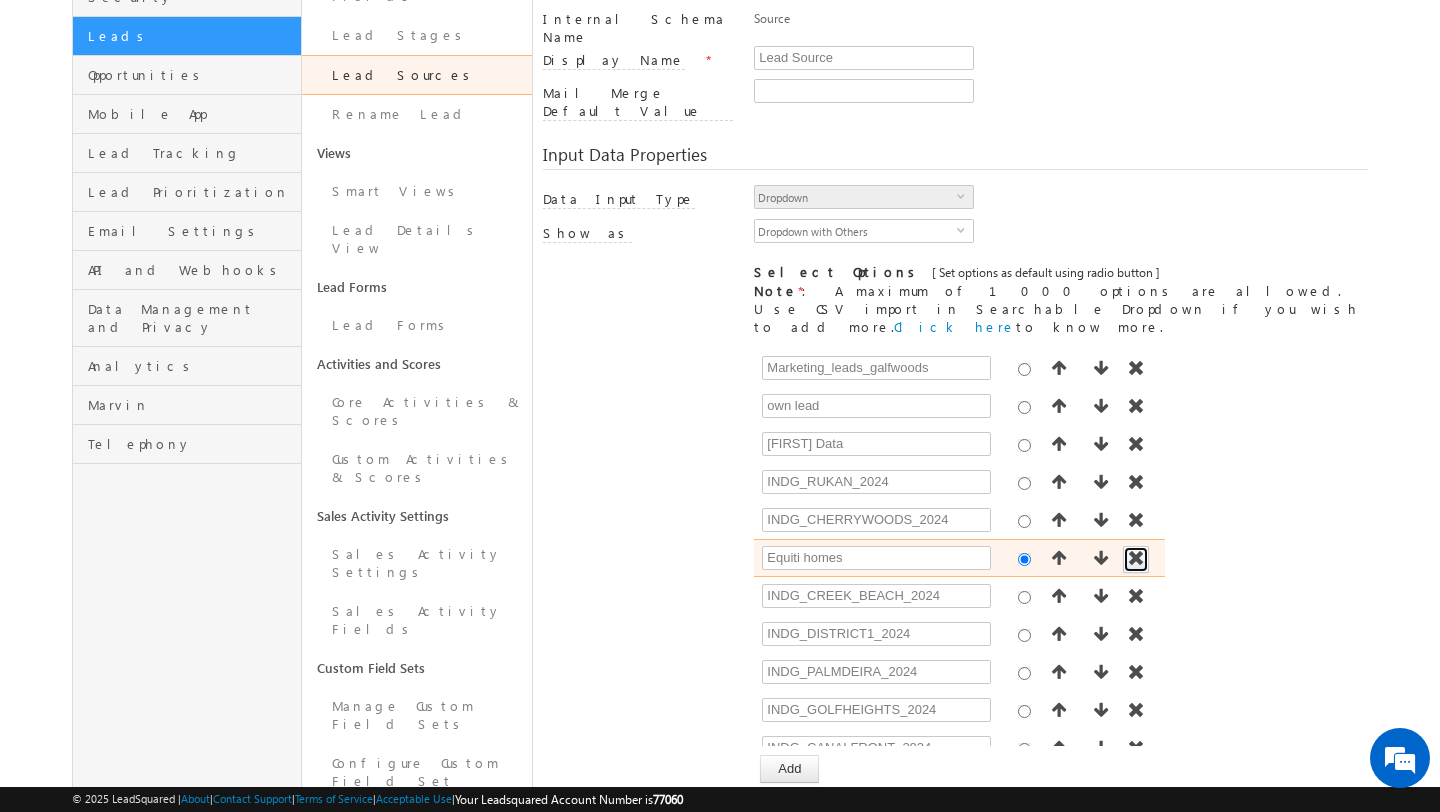 click at bounding box center [1136, 558] 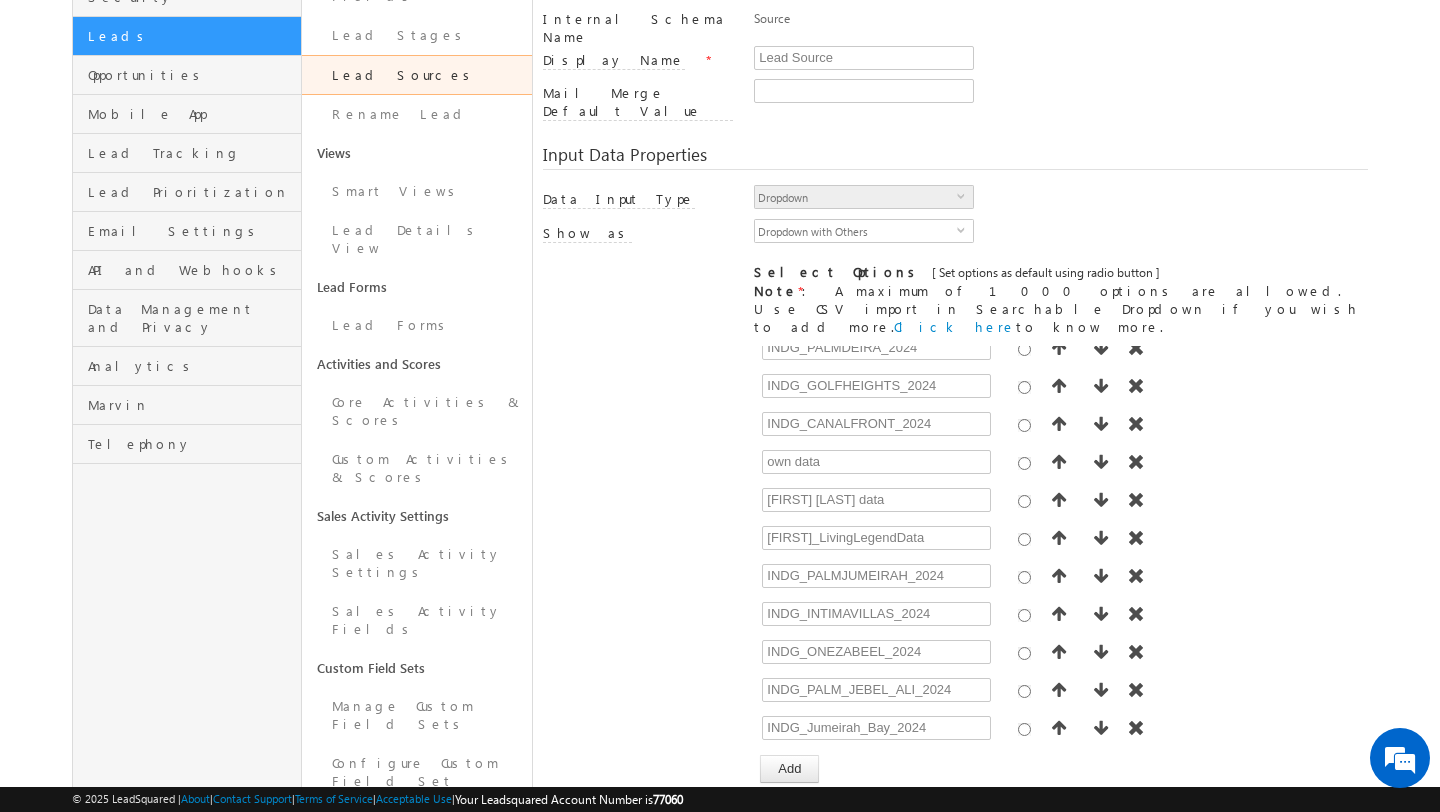 scroll, scrollTop: 3104, scrollLeft: 0, axis: vertical 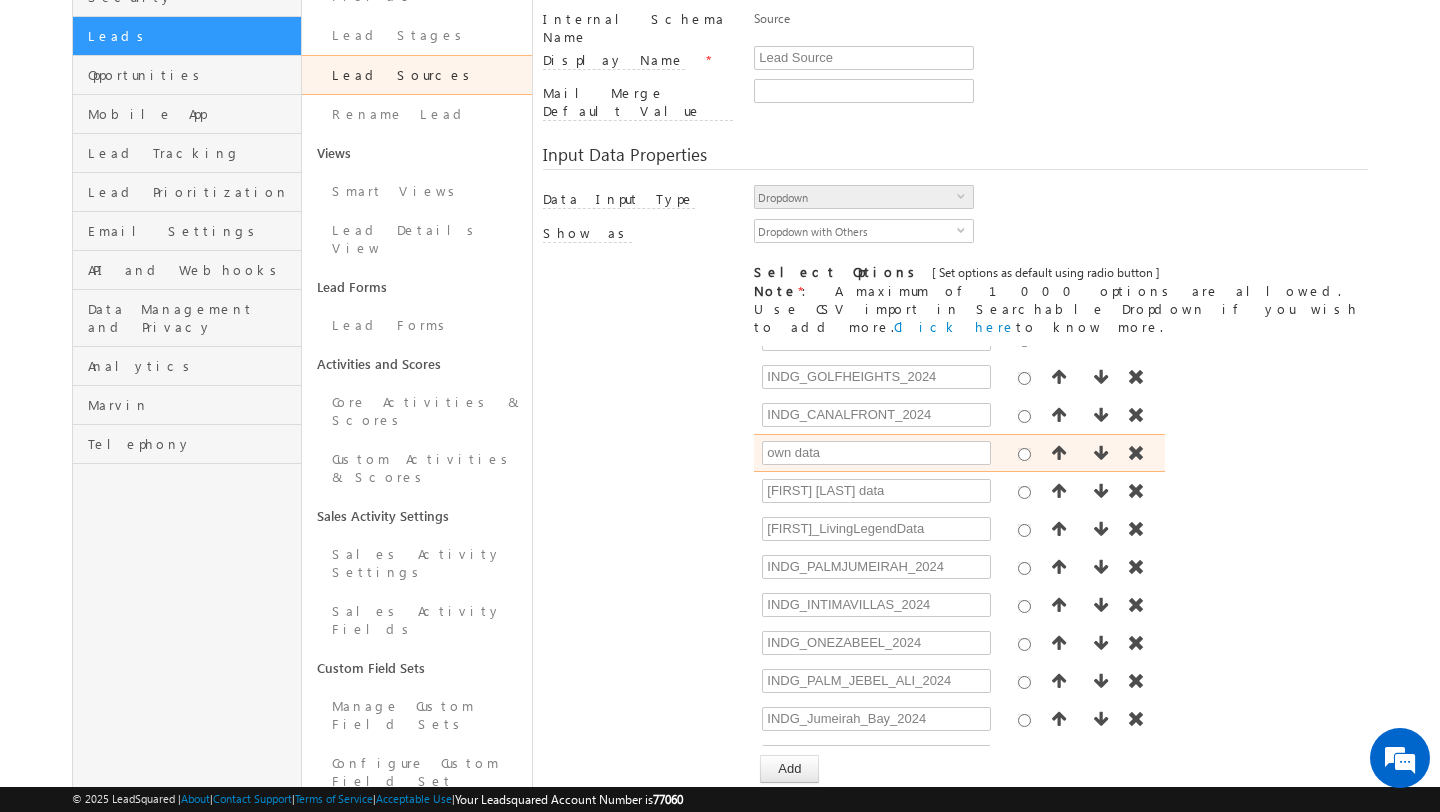 click at bounding box center [1025, 452] 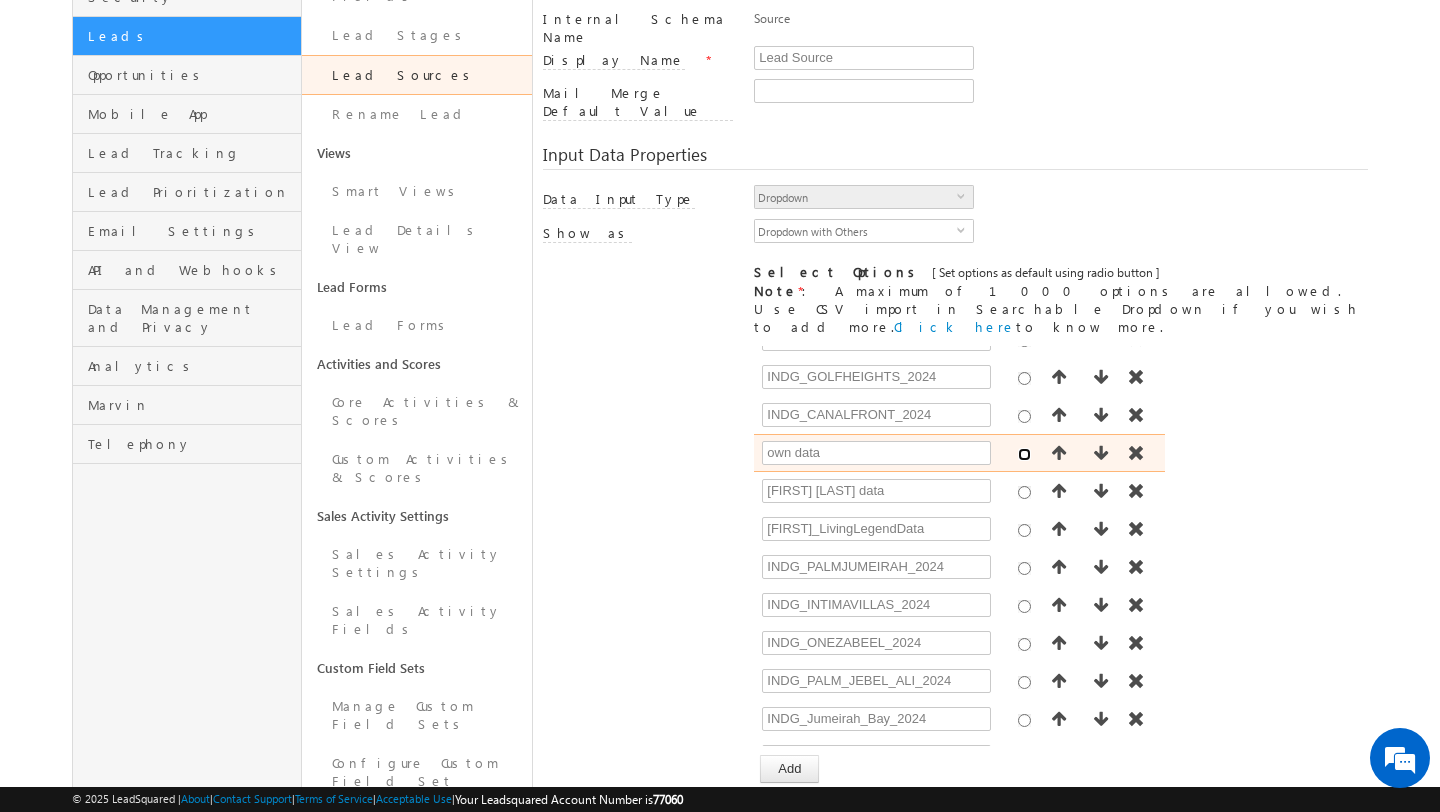 click at bounding box center (1024, 454) 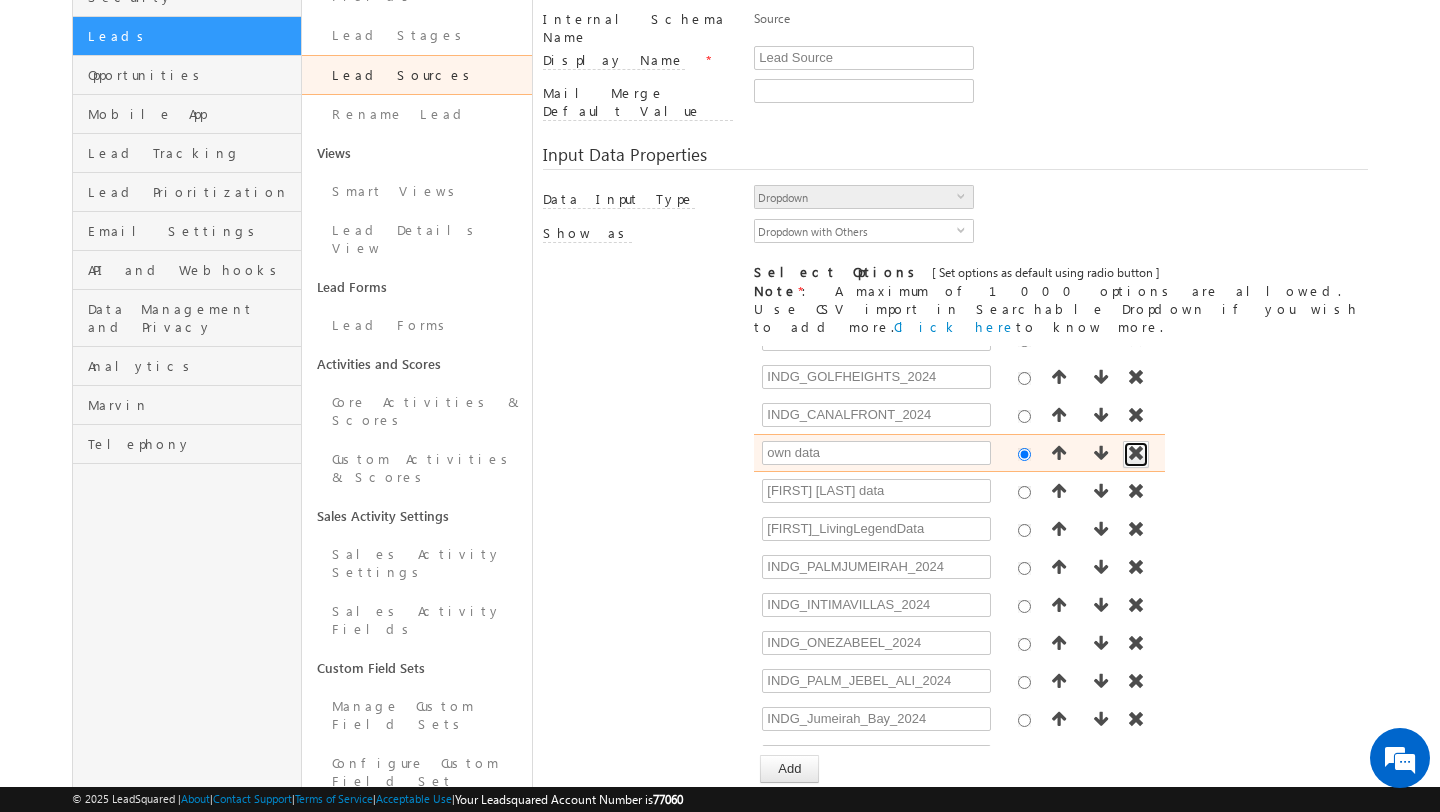 click at bounding box center [1136, 453] 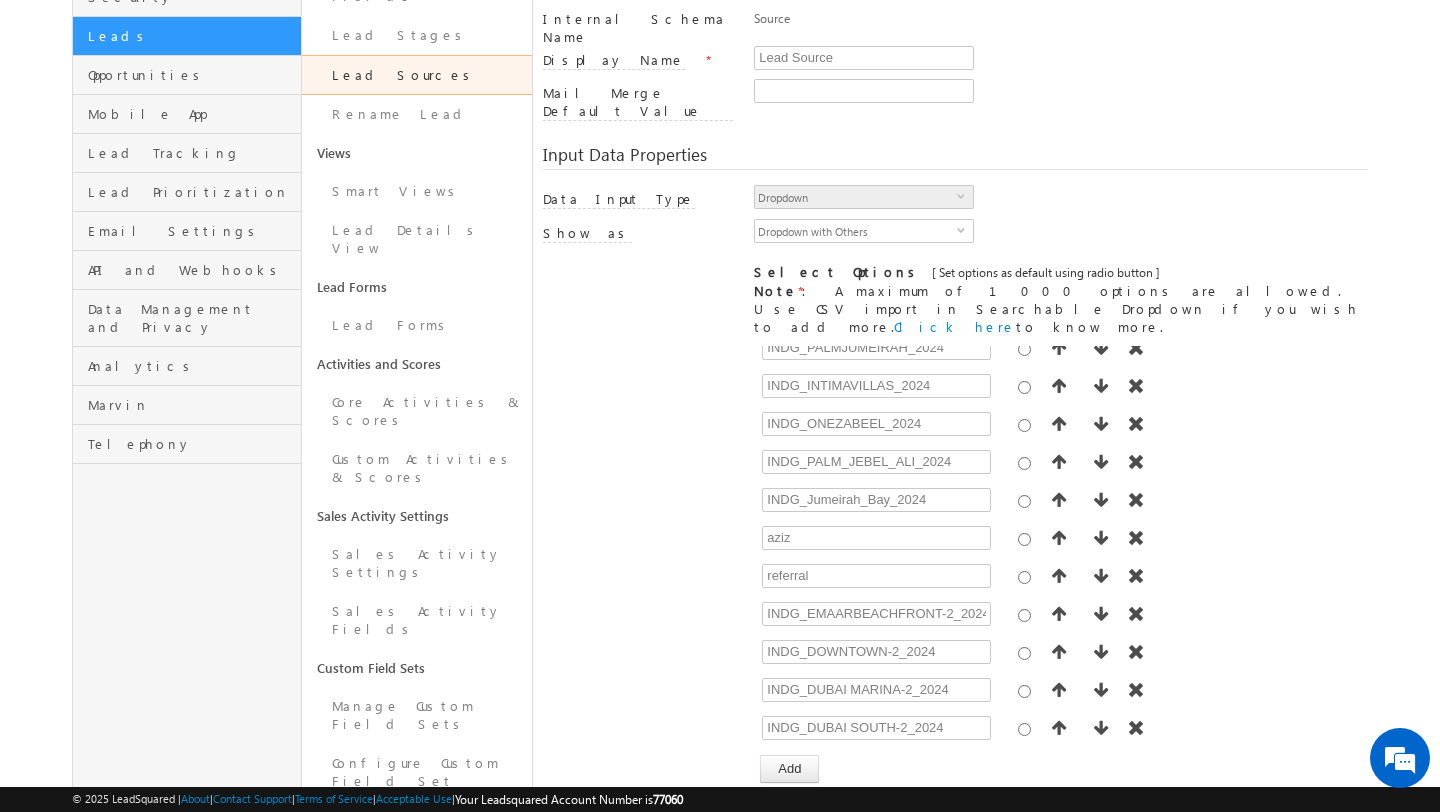 scroll, scrollTop: 3297, scrollLeft: 0, axis: vertical 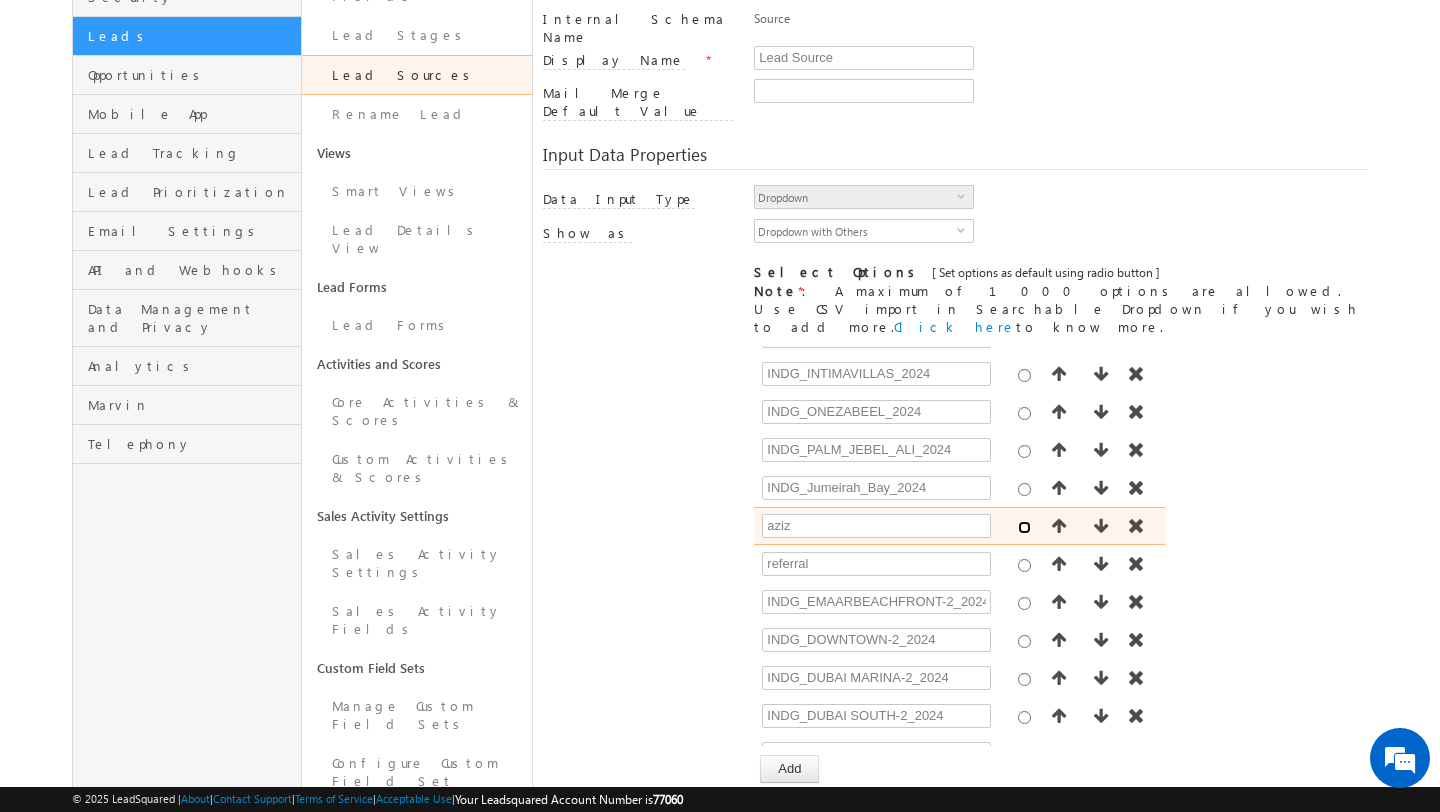 click at bounding box center [1024, 527] 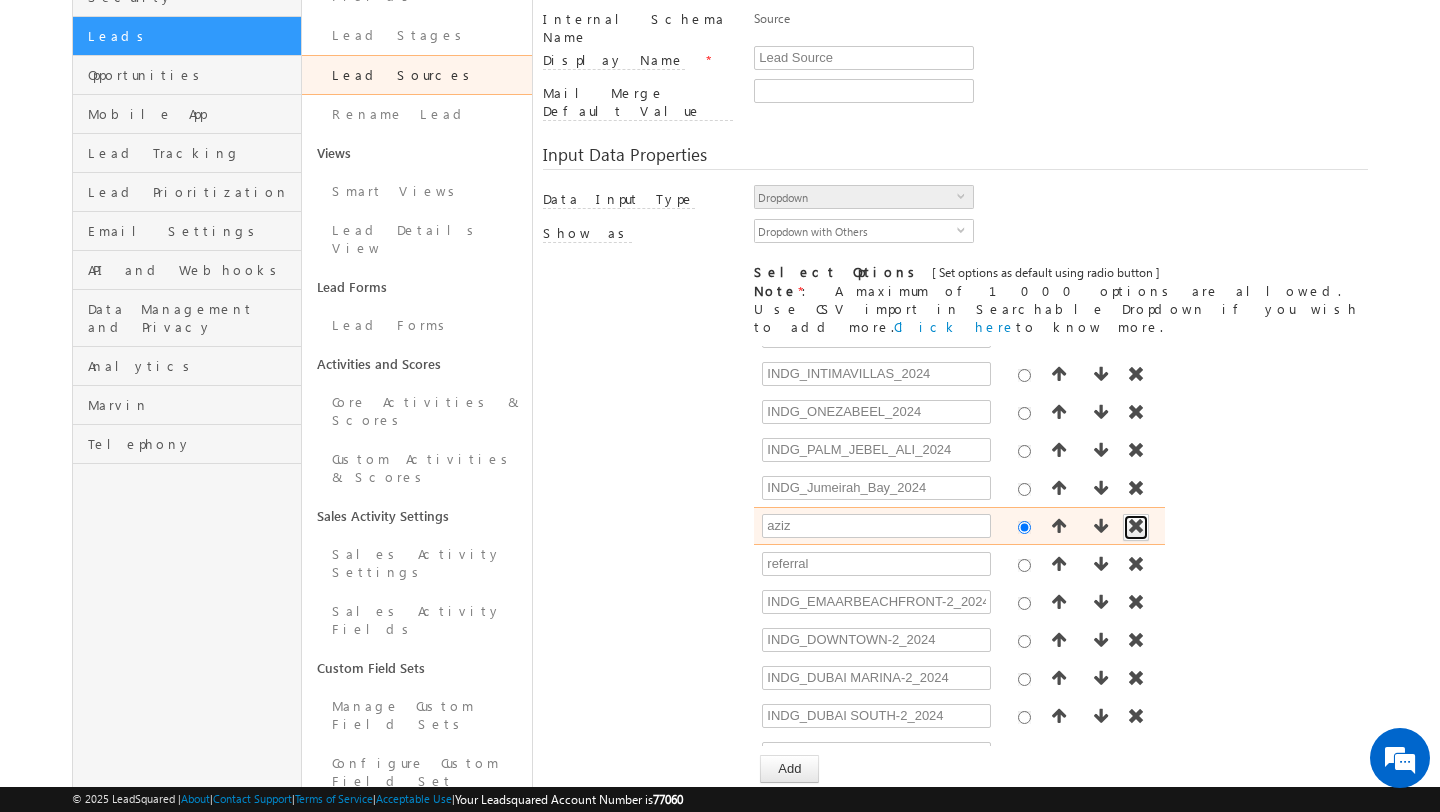 click at bounding box center [1136, 526] 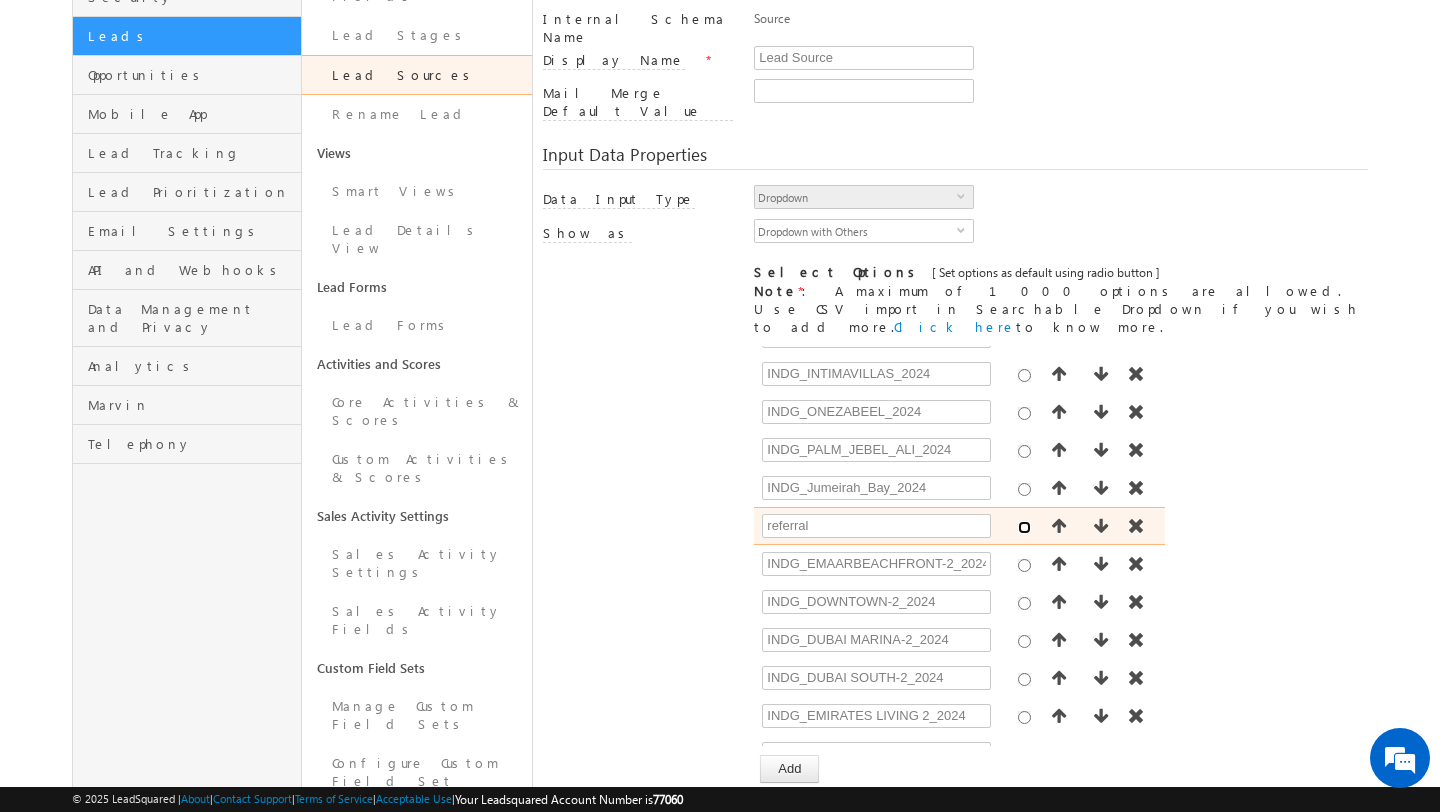 click at bounding box center (1024, 527) 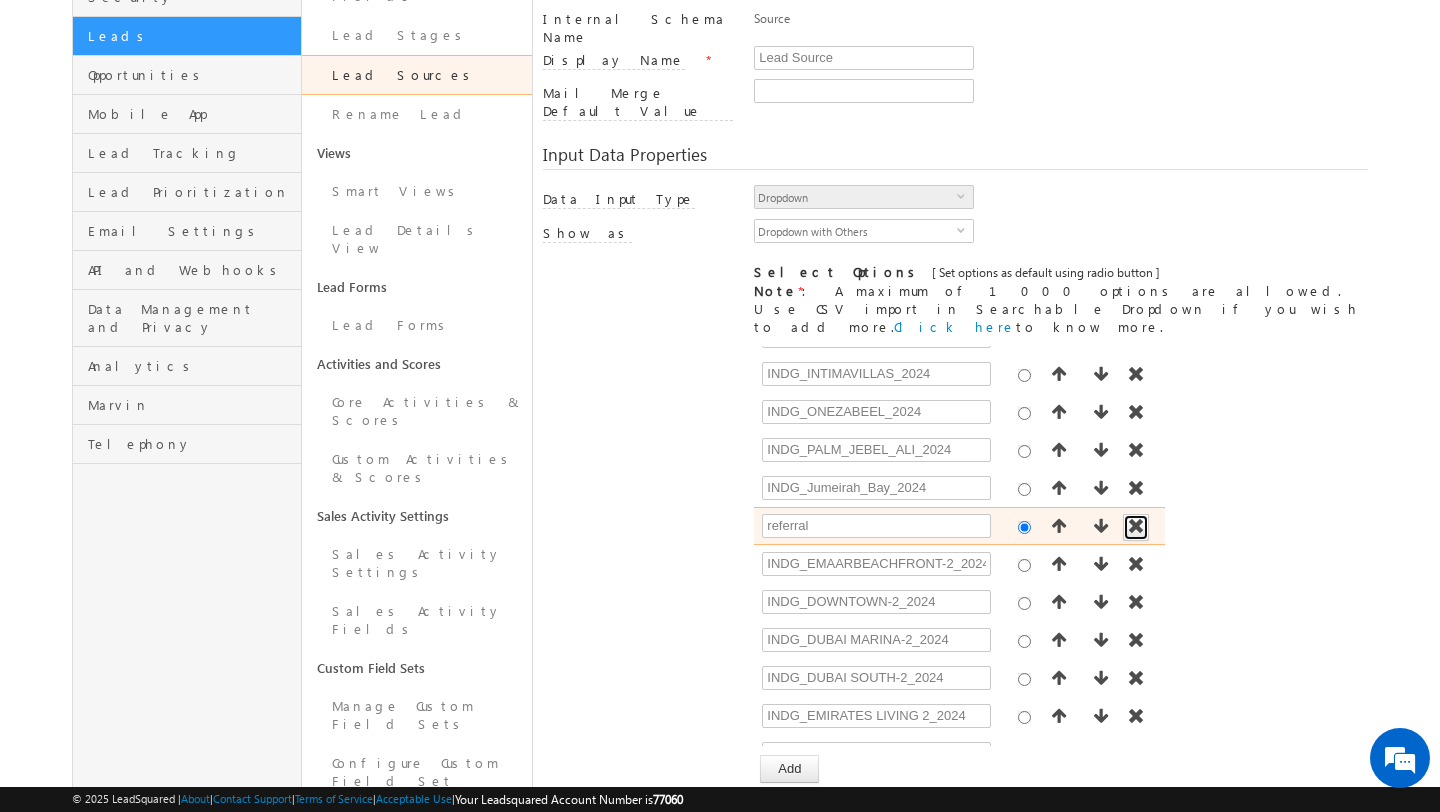 click at bounding box center [1136, 526] 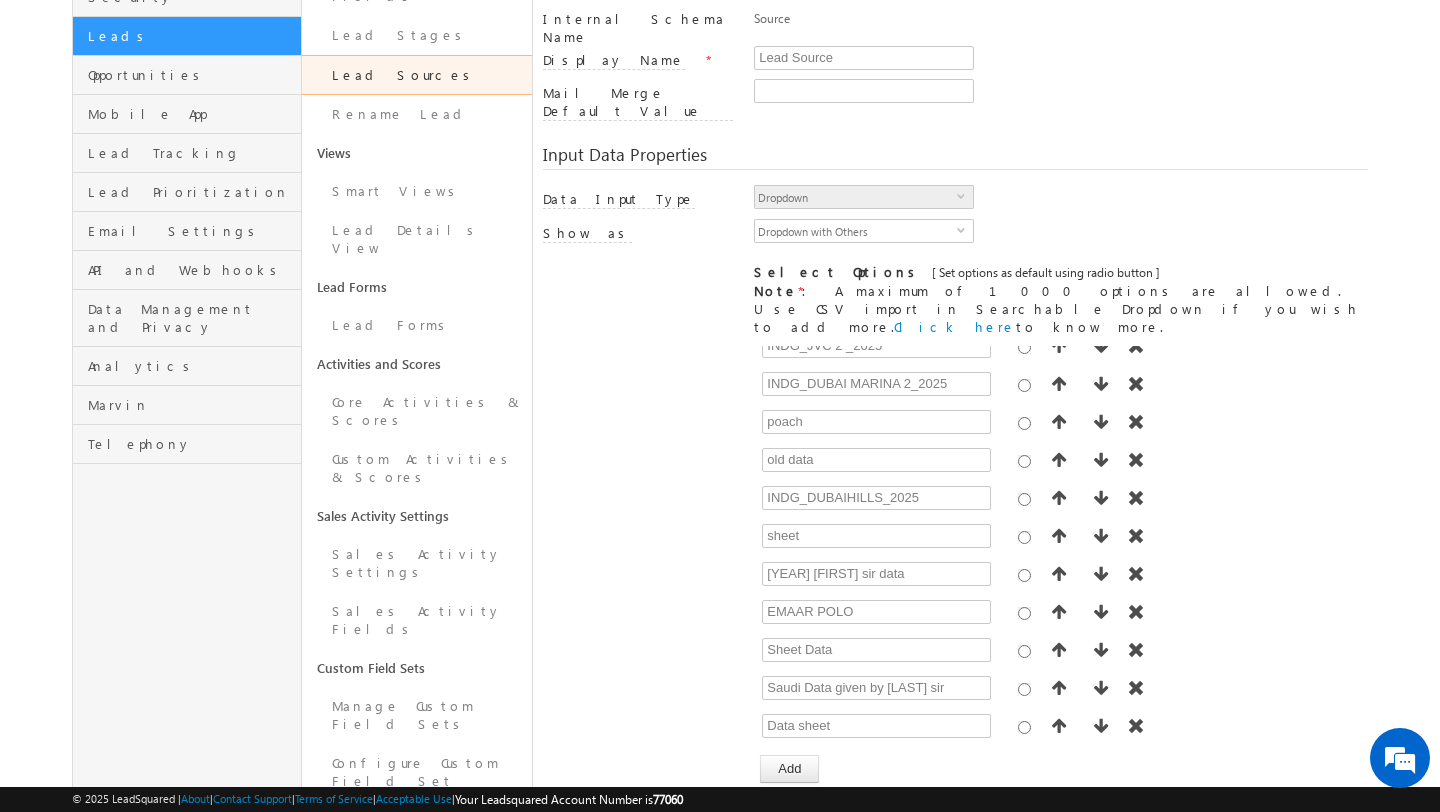 scroll, scrollTop: 6899, scrollLeft: 0, axis: vertical 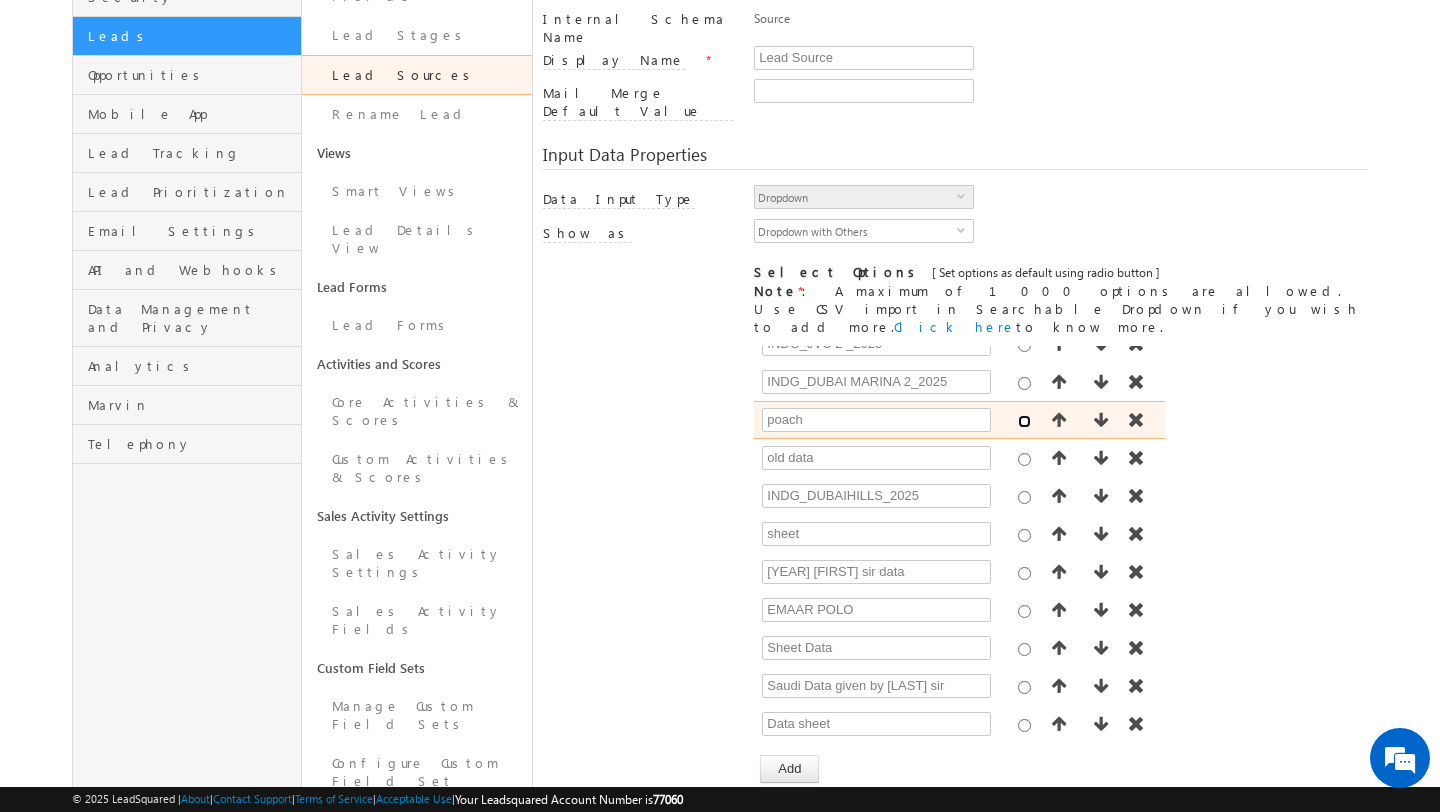 click at bounding box center (1024, 421) 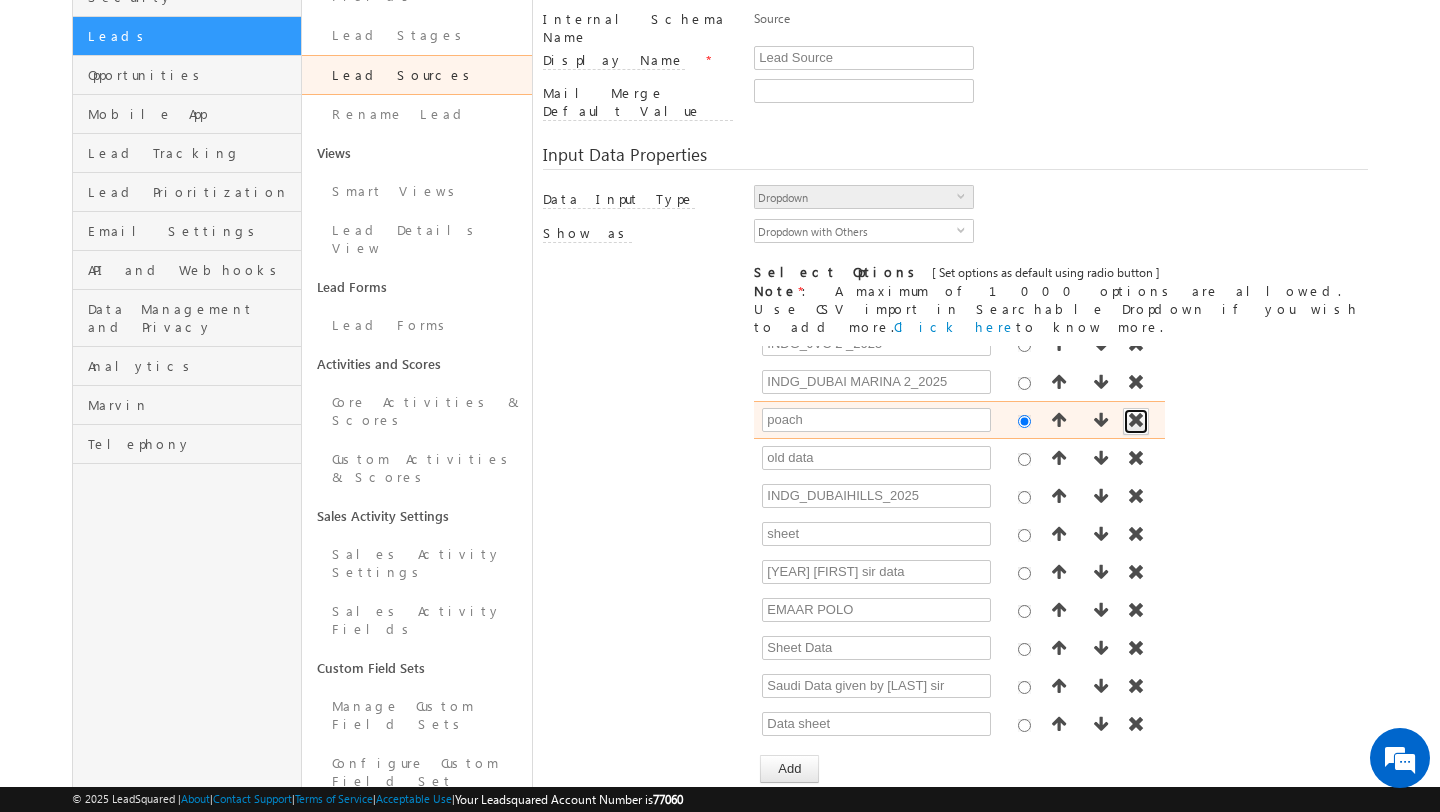 click at bounding box center [1136, 420] 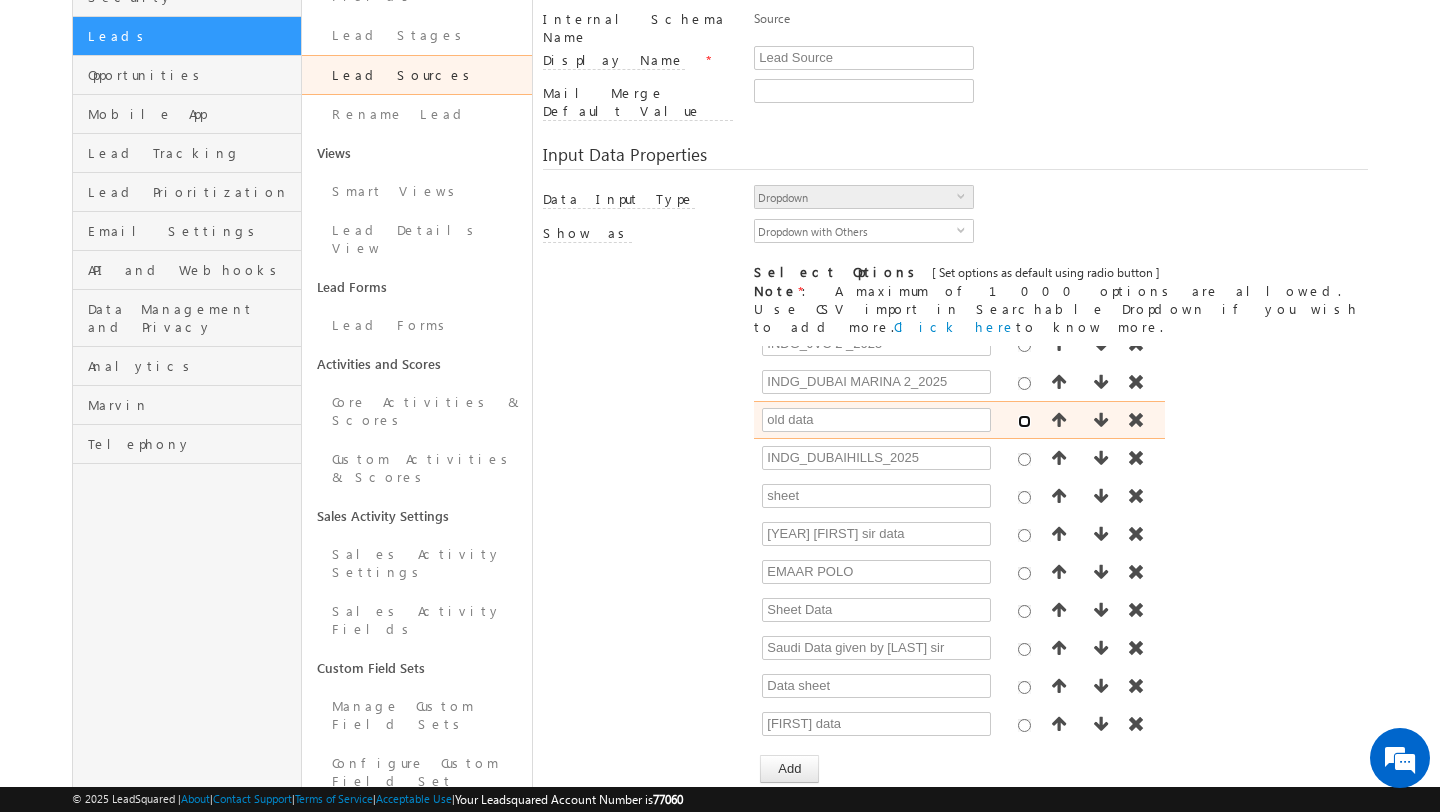 click at bounding box center [1024, 421] 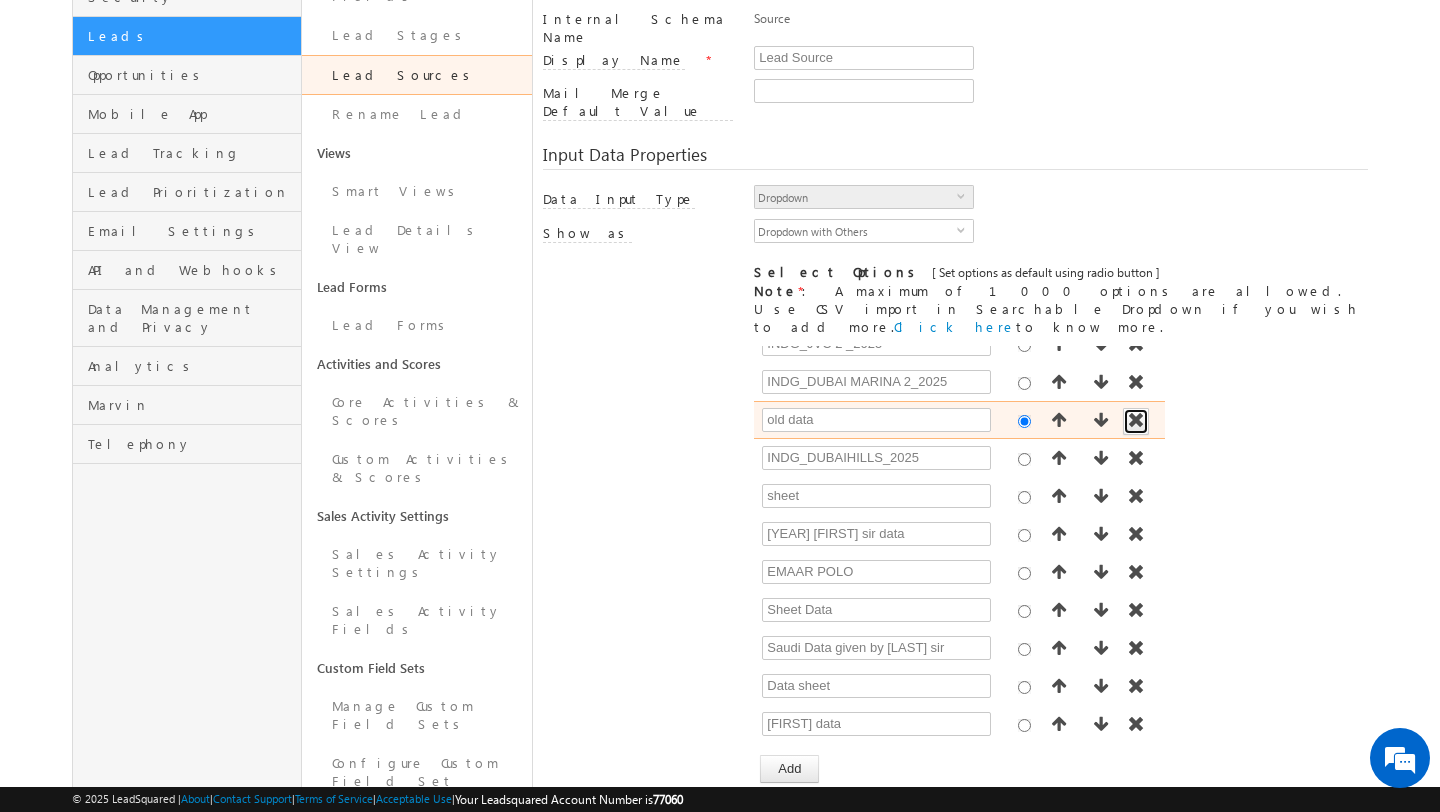 click at bounding box center [1136, 420] 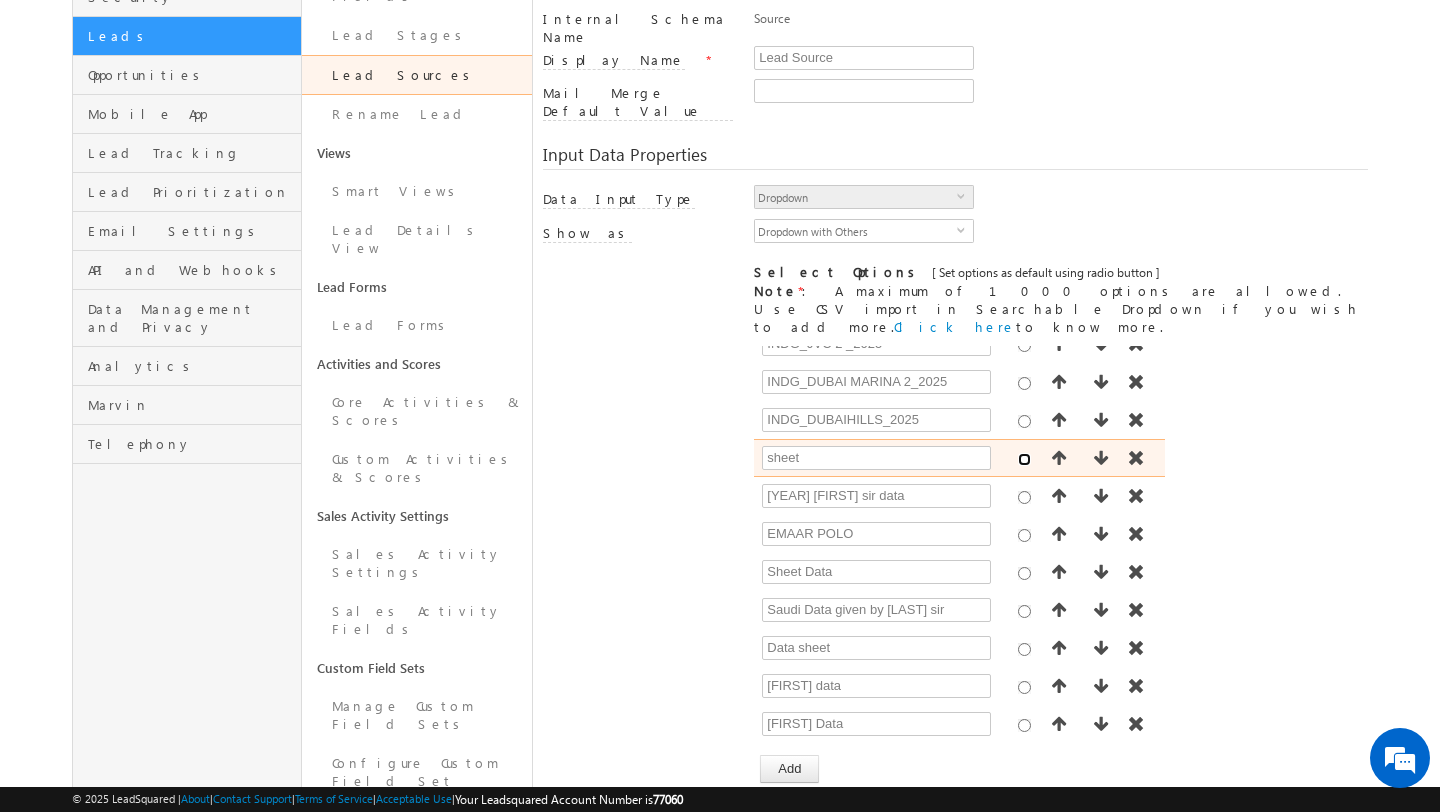 click at bounding box center (1024, 459) 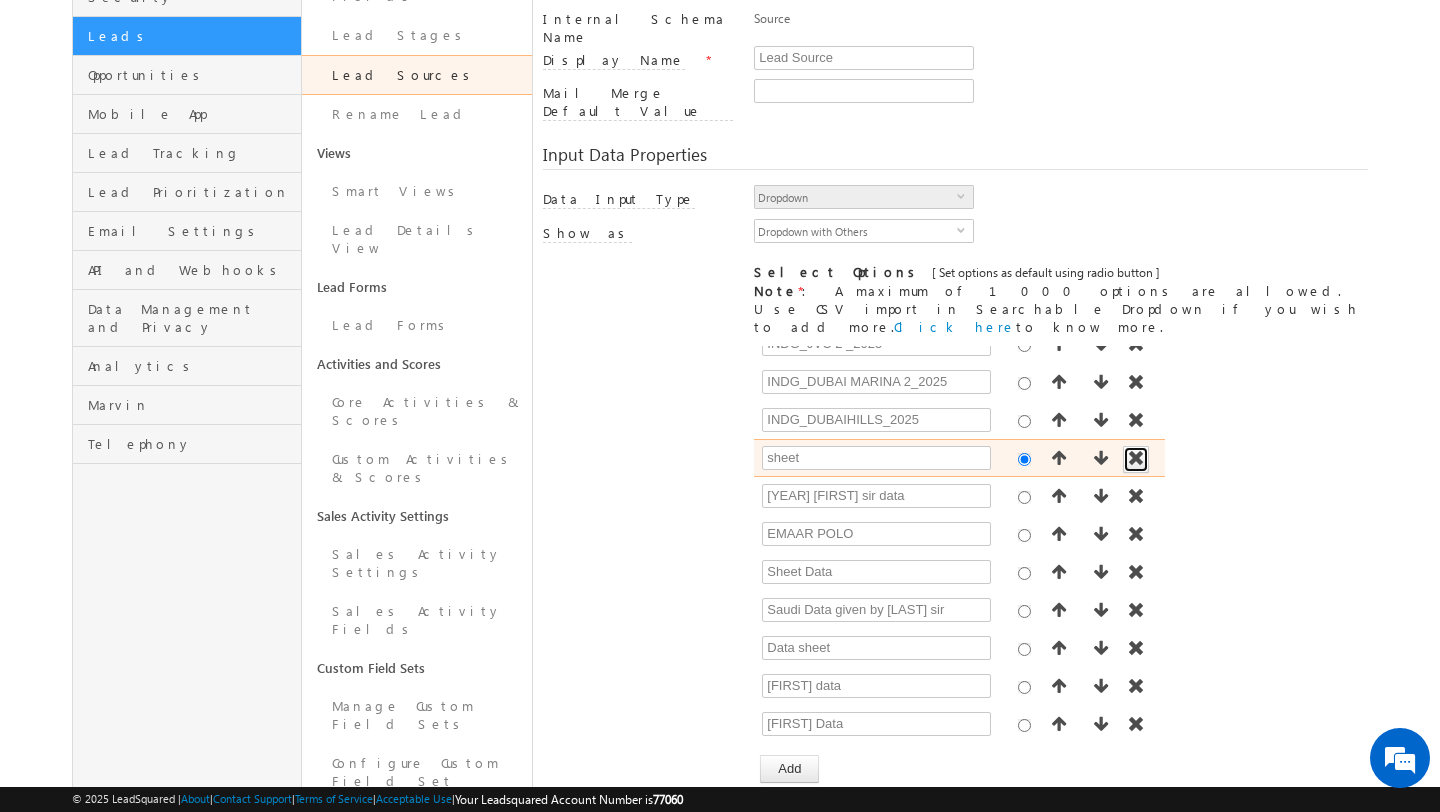 click at bounding box center (1136, 458) 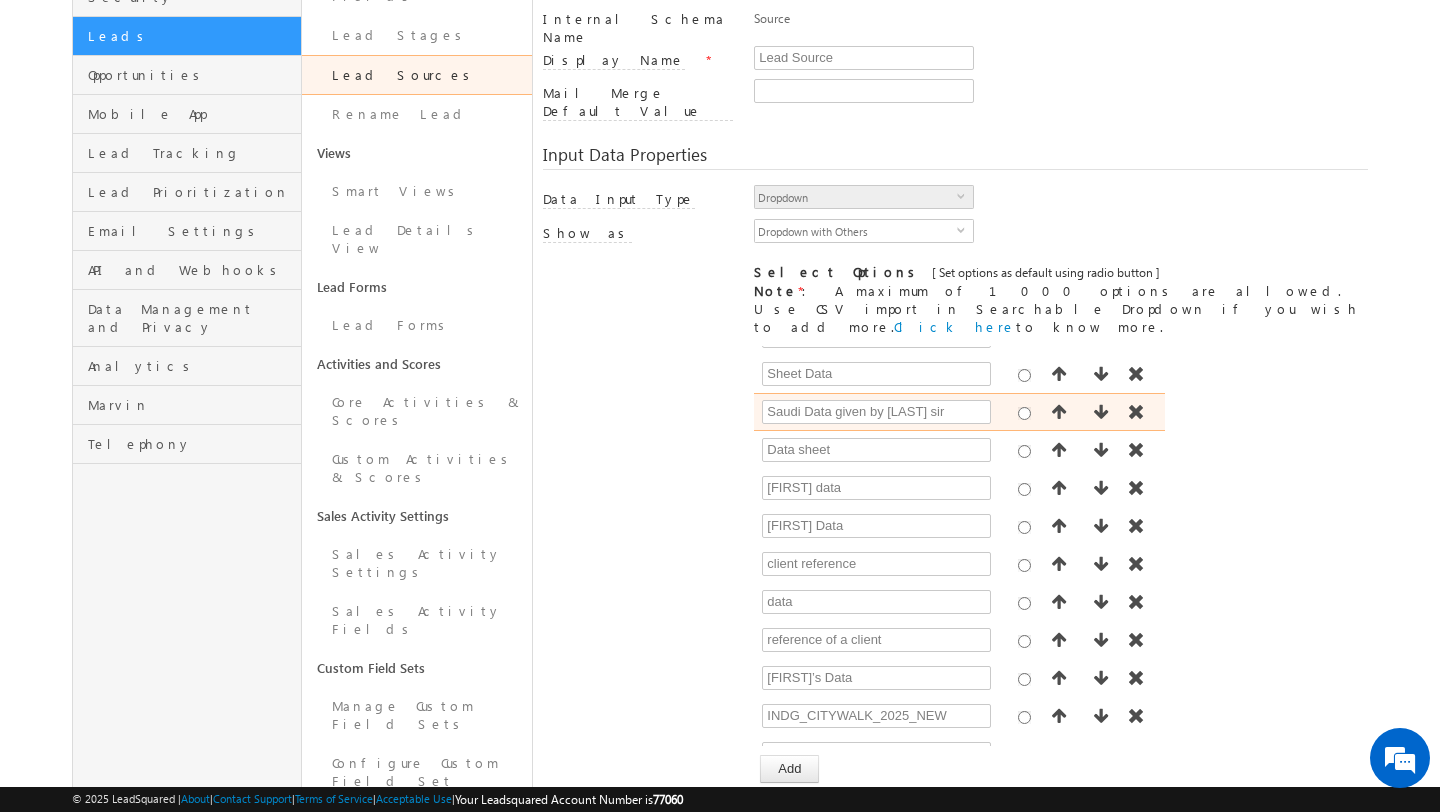 scroll, scrollTop: 7073, scrollLeft: 0, axis: vertical 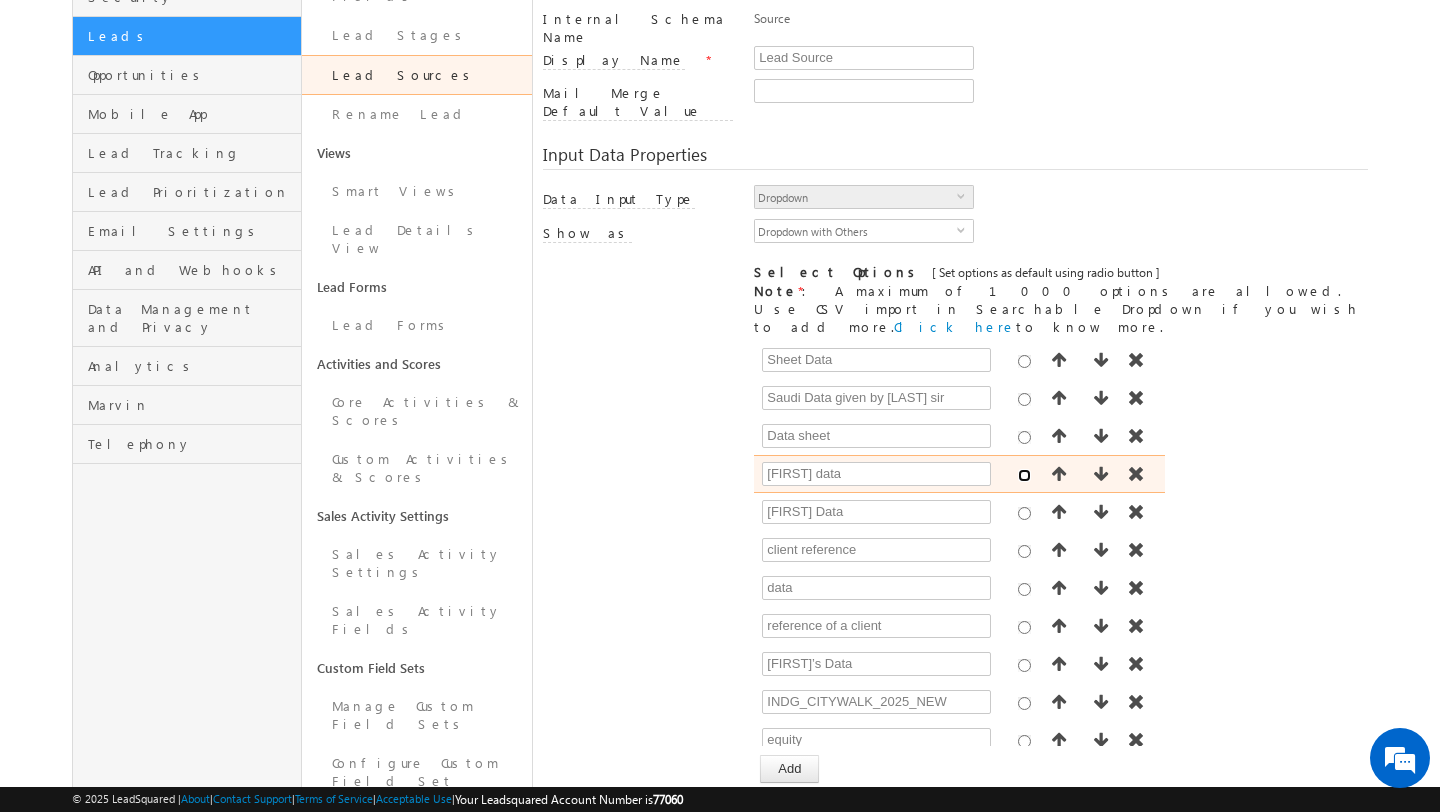 click at bounding box center (1024, 475) 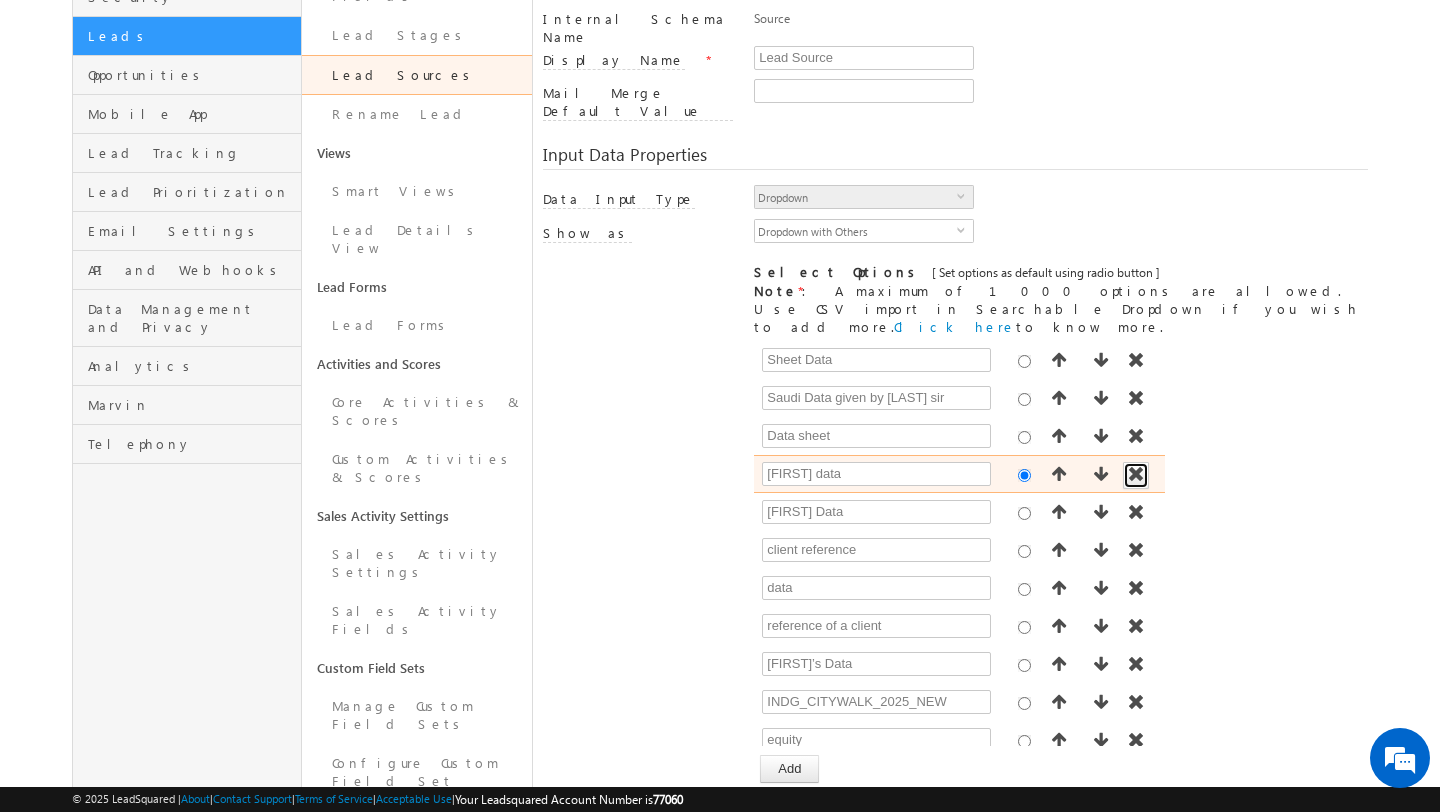 click at bounding box center (1136, 474) 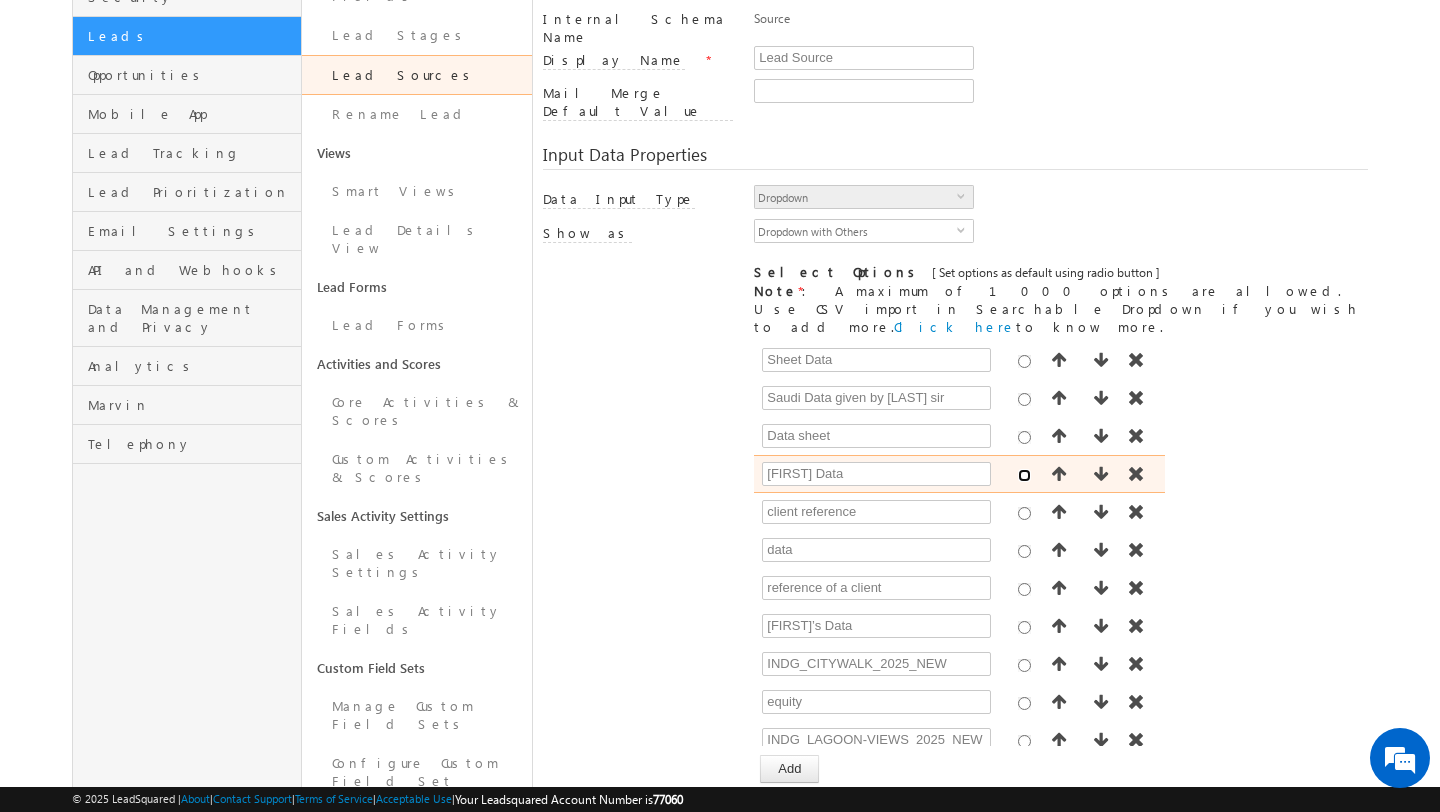 click at bounding box center (1024, 475) 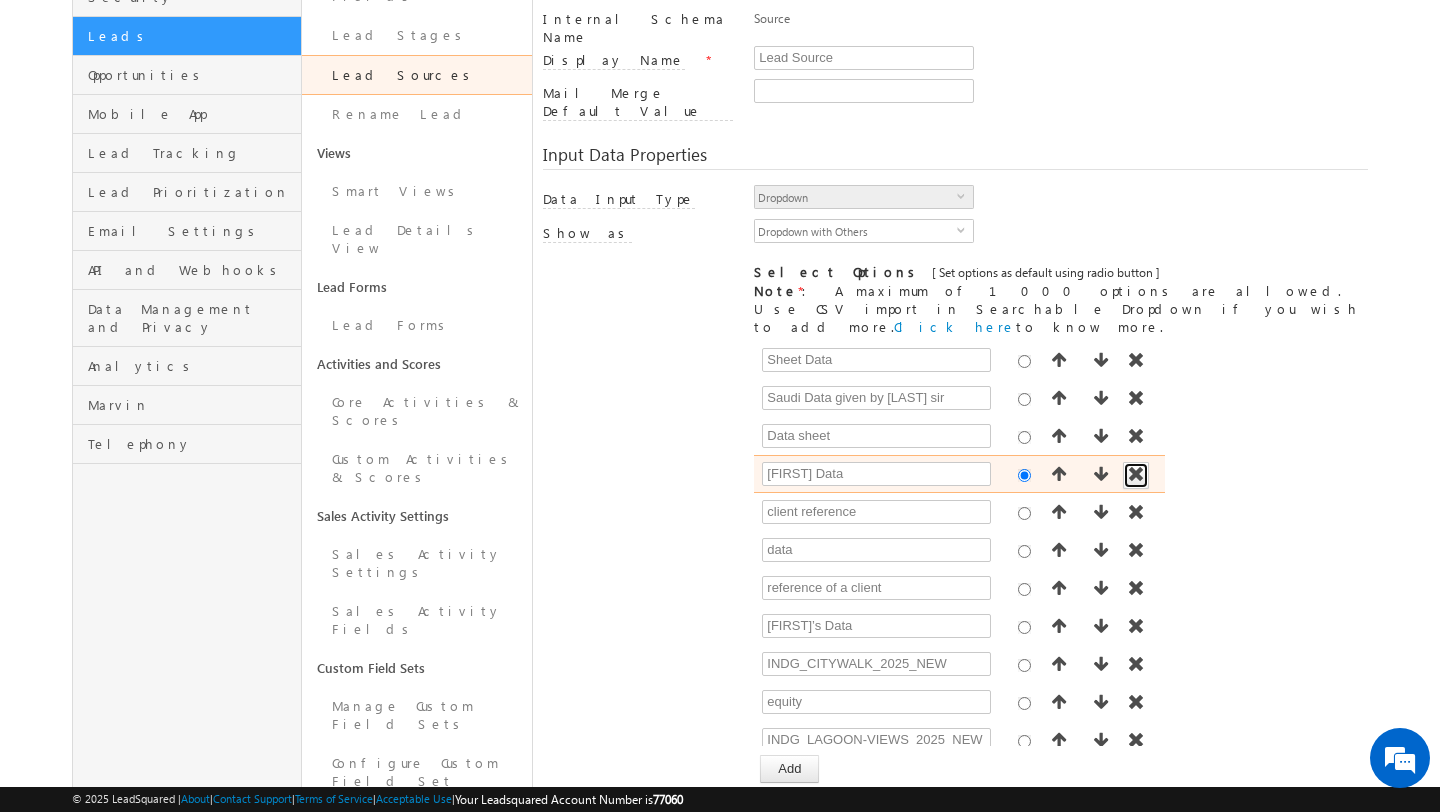 click at bounding box center (1136, 474) 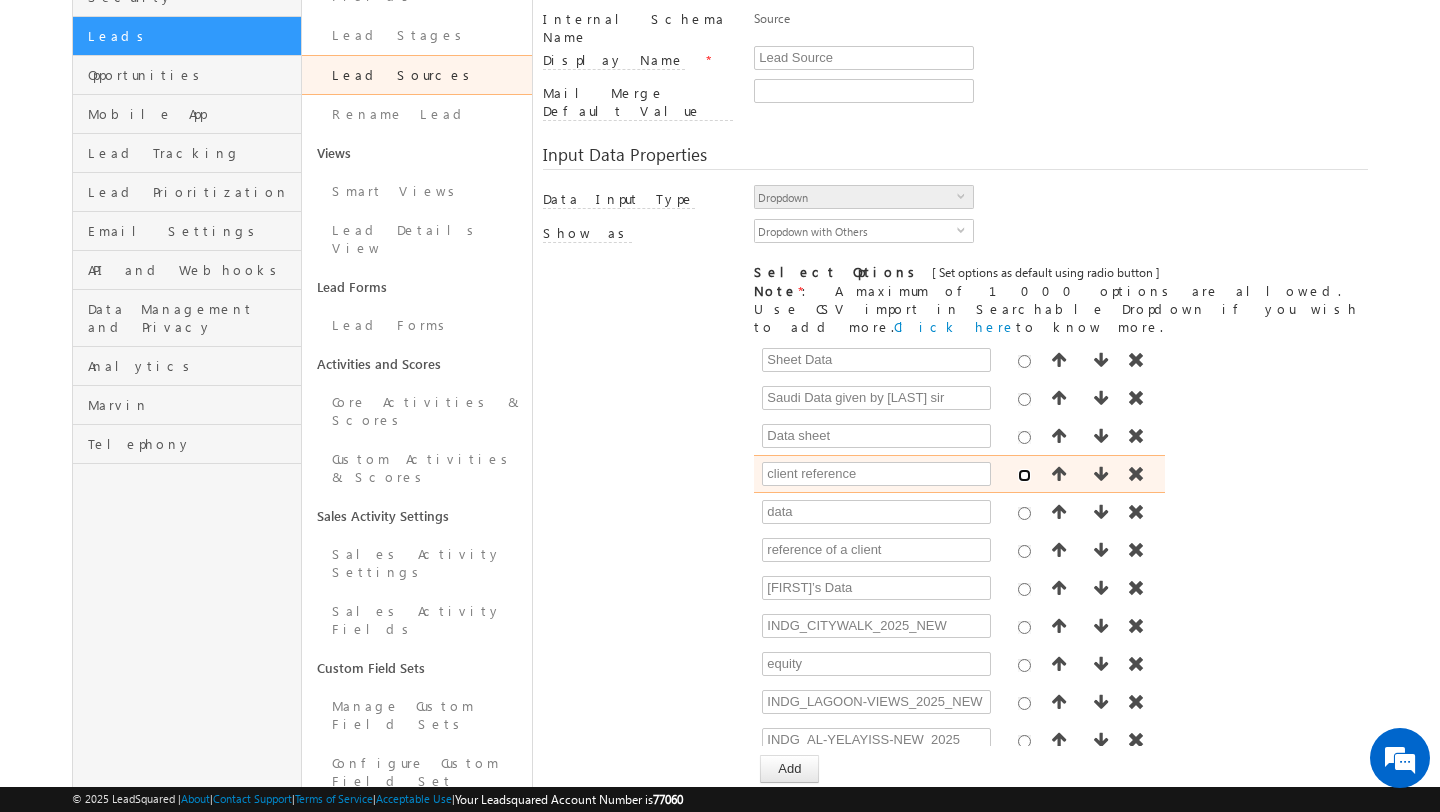 click at bounding box center (1024, 475) 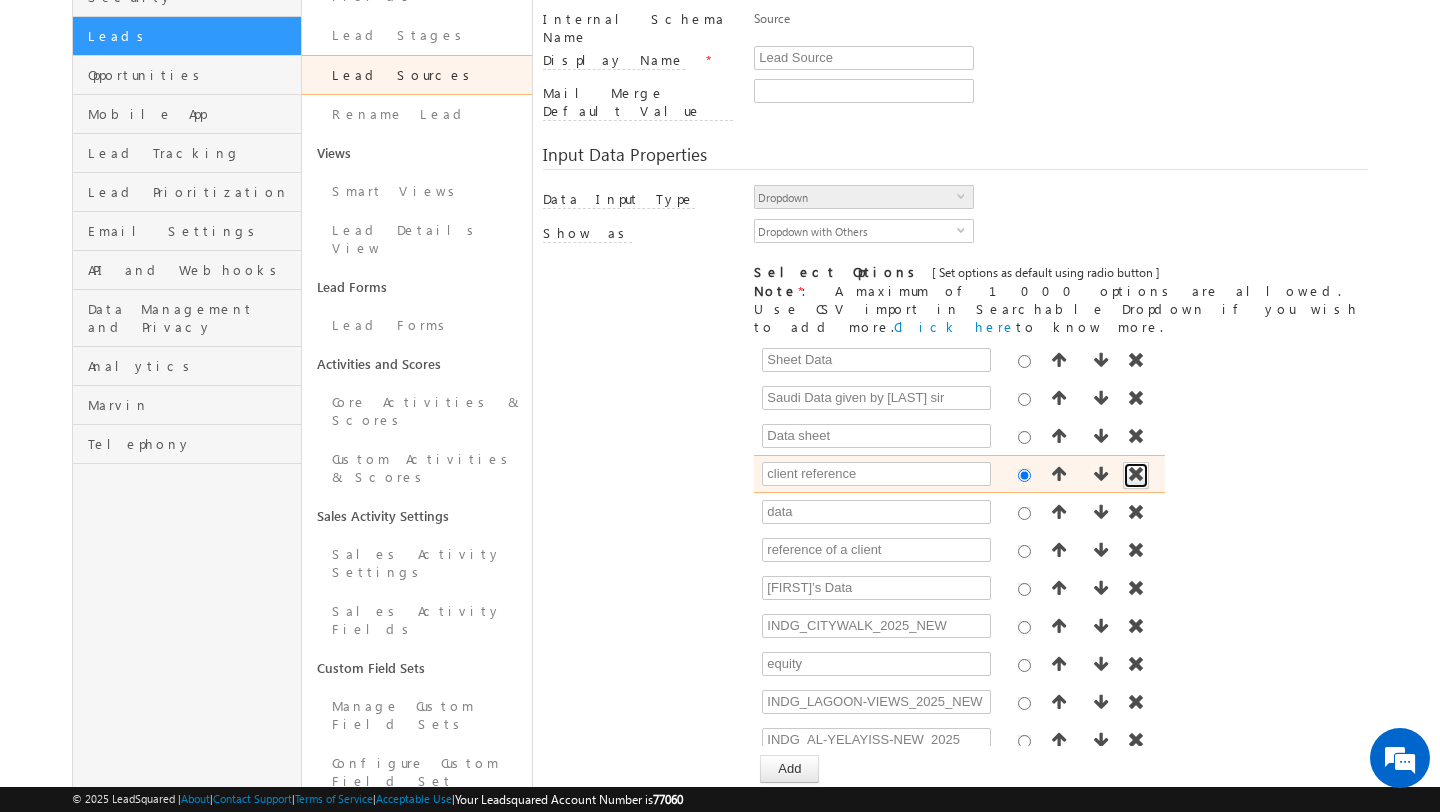 click at bounding box center (1136, 475) 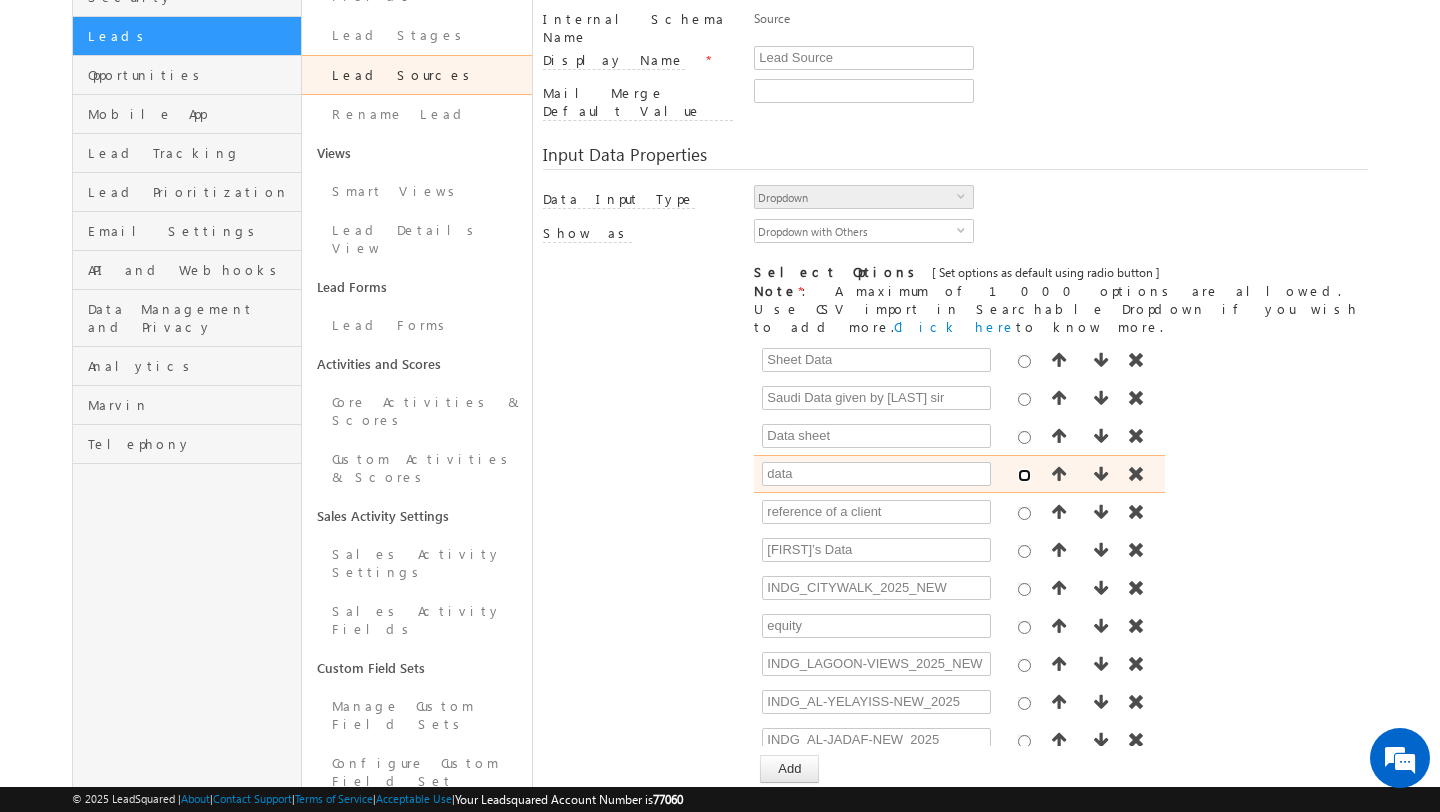 click at bounding box center (1024, 475) 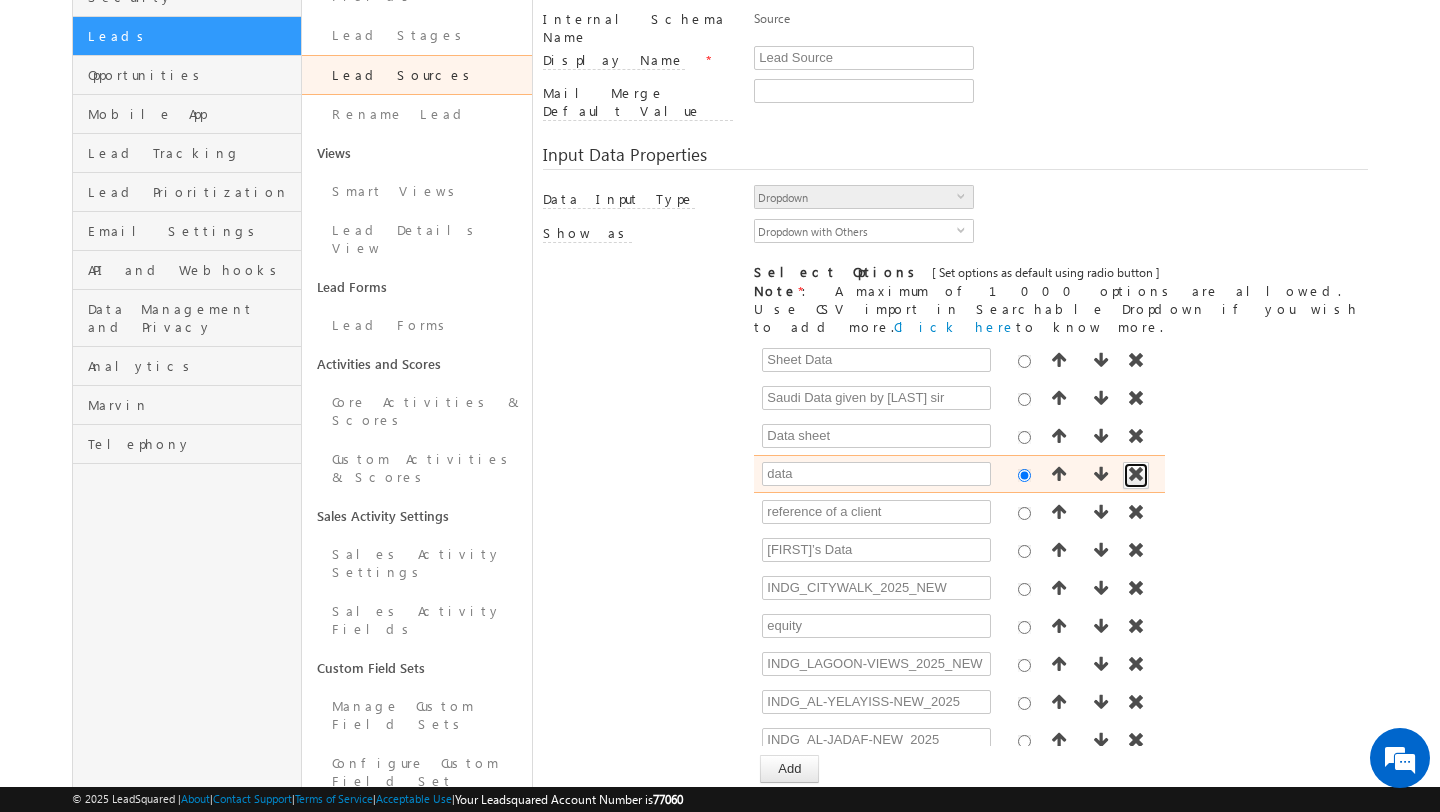 click at bounding box center [1136, 474] 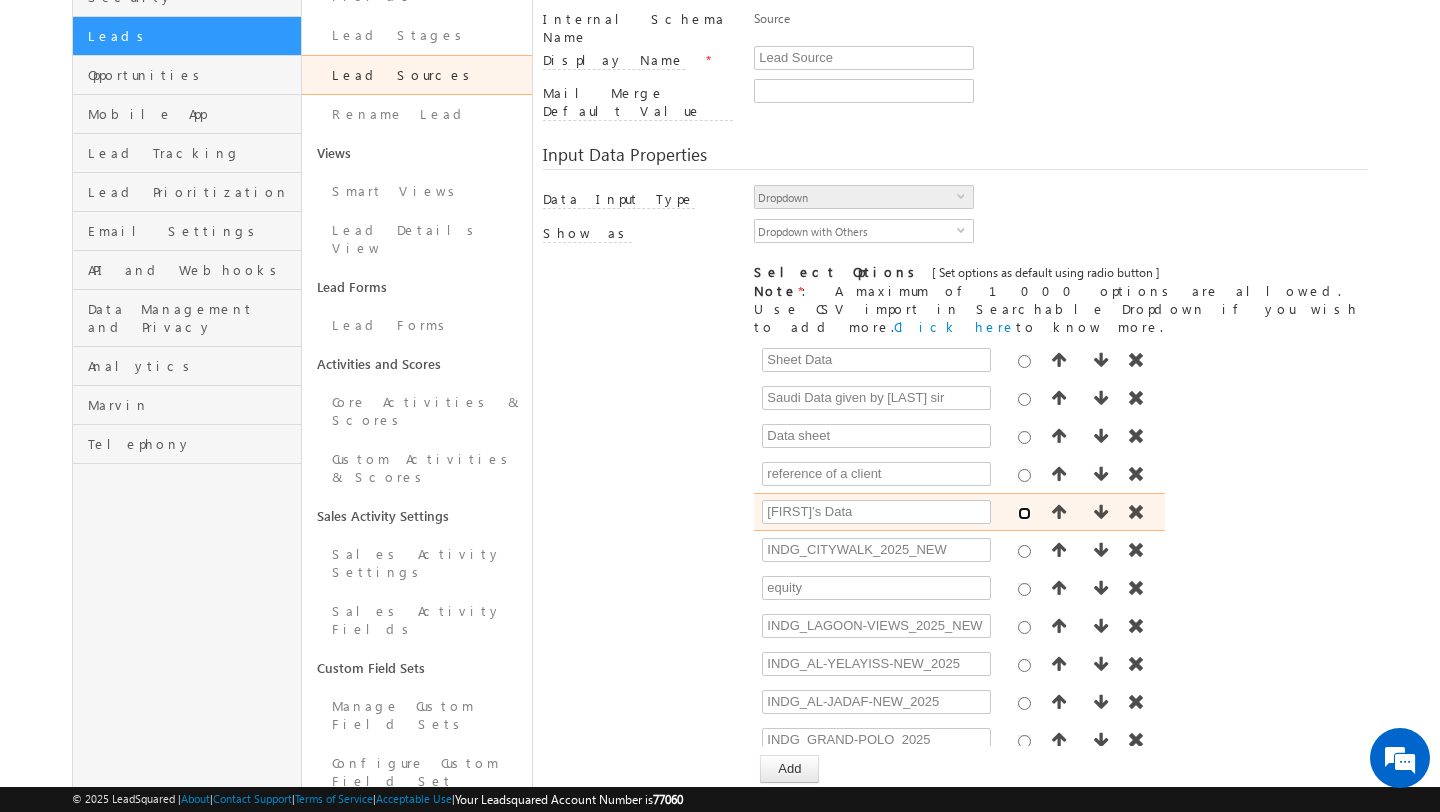 click at bounding box center [1024, 513] 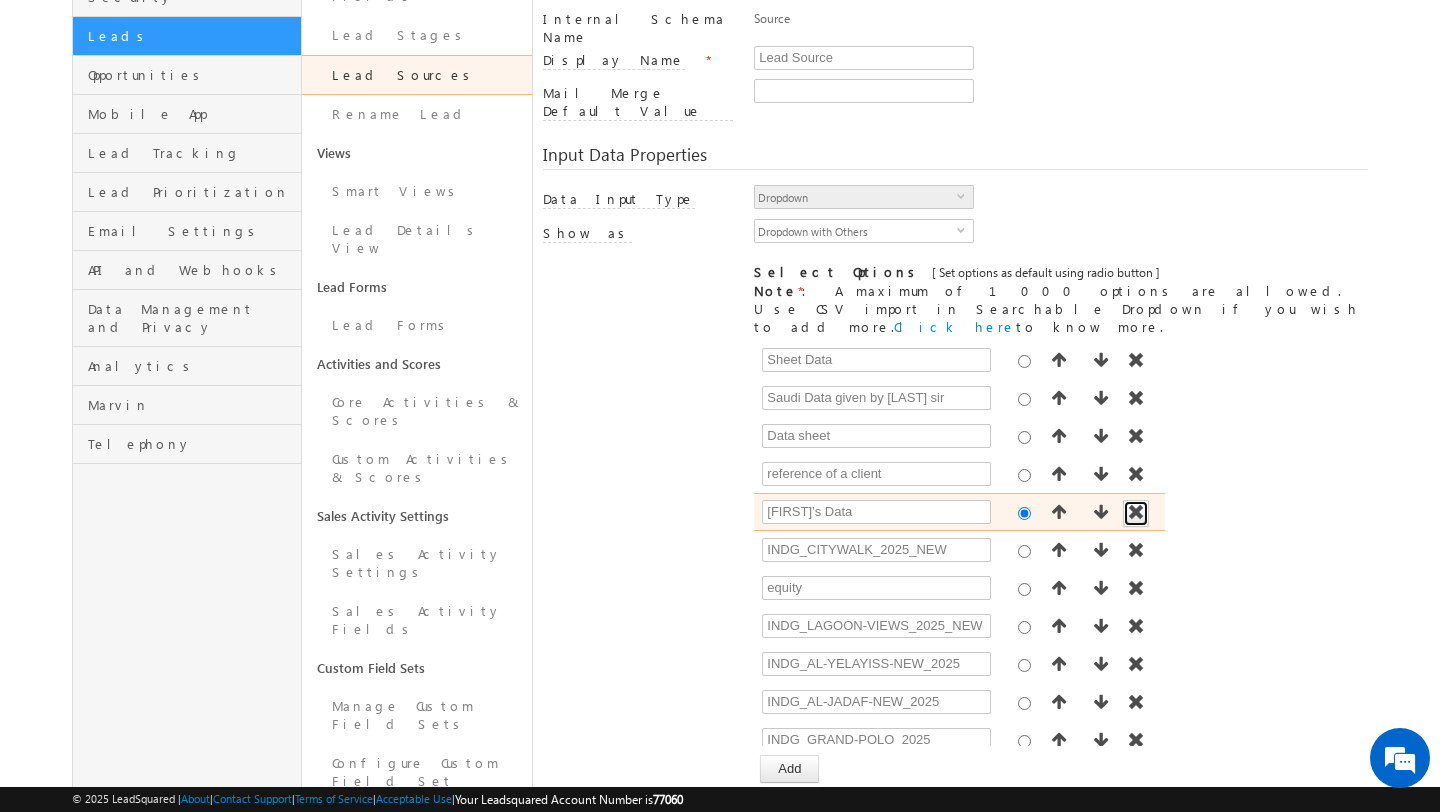 click at bounding box center (1136, 512) 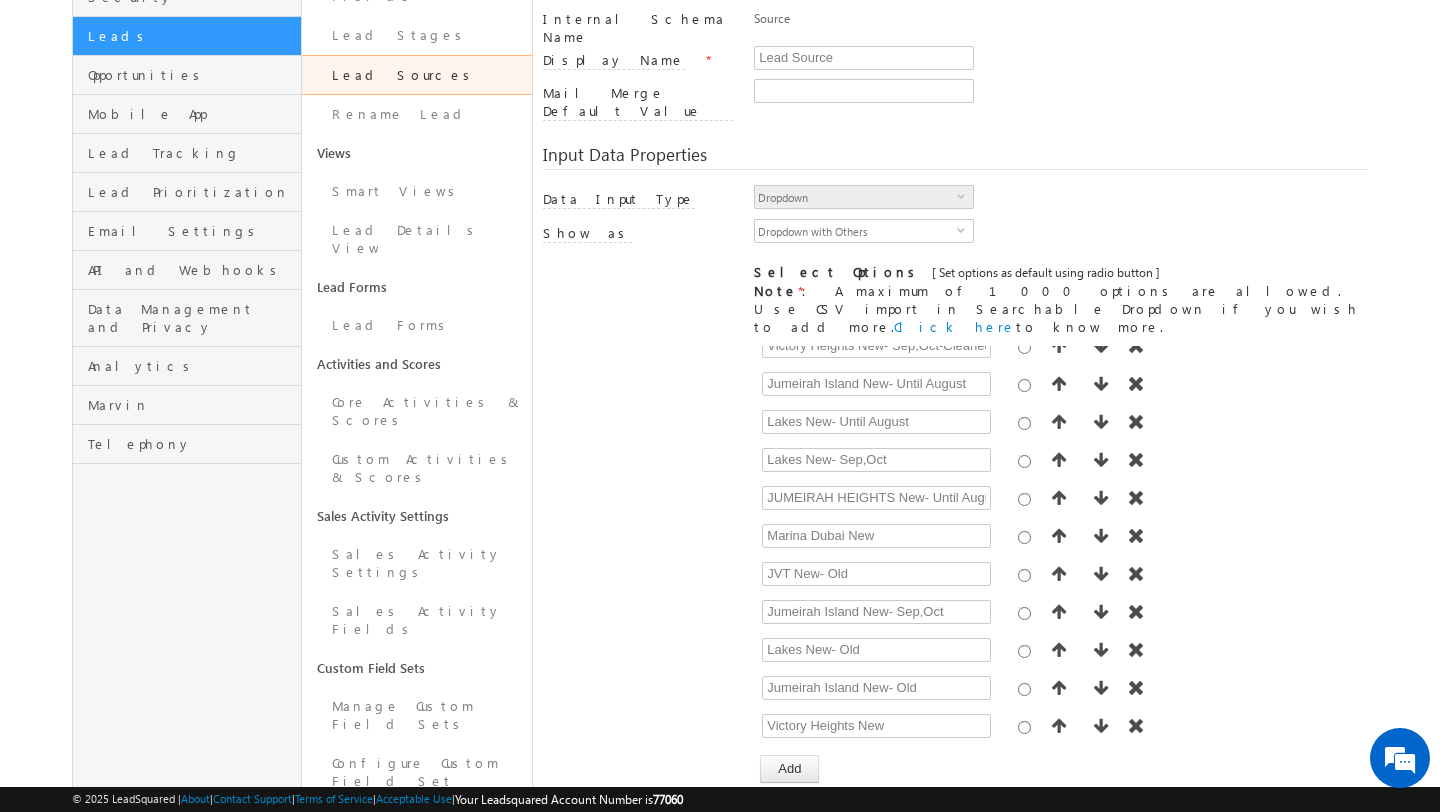 scroll, scrollTop: 10582, scrollLeft: 0, axis: vertical 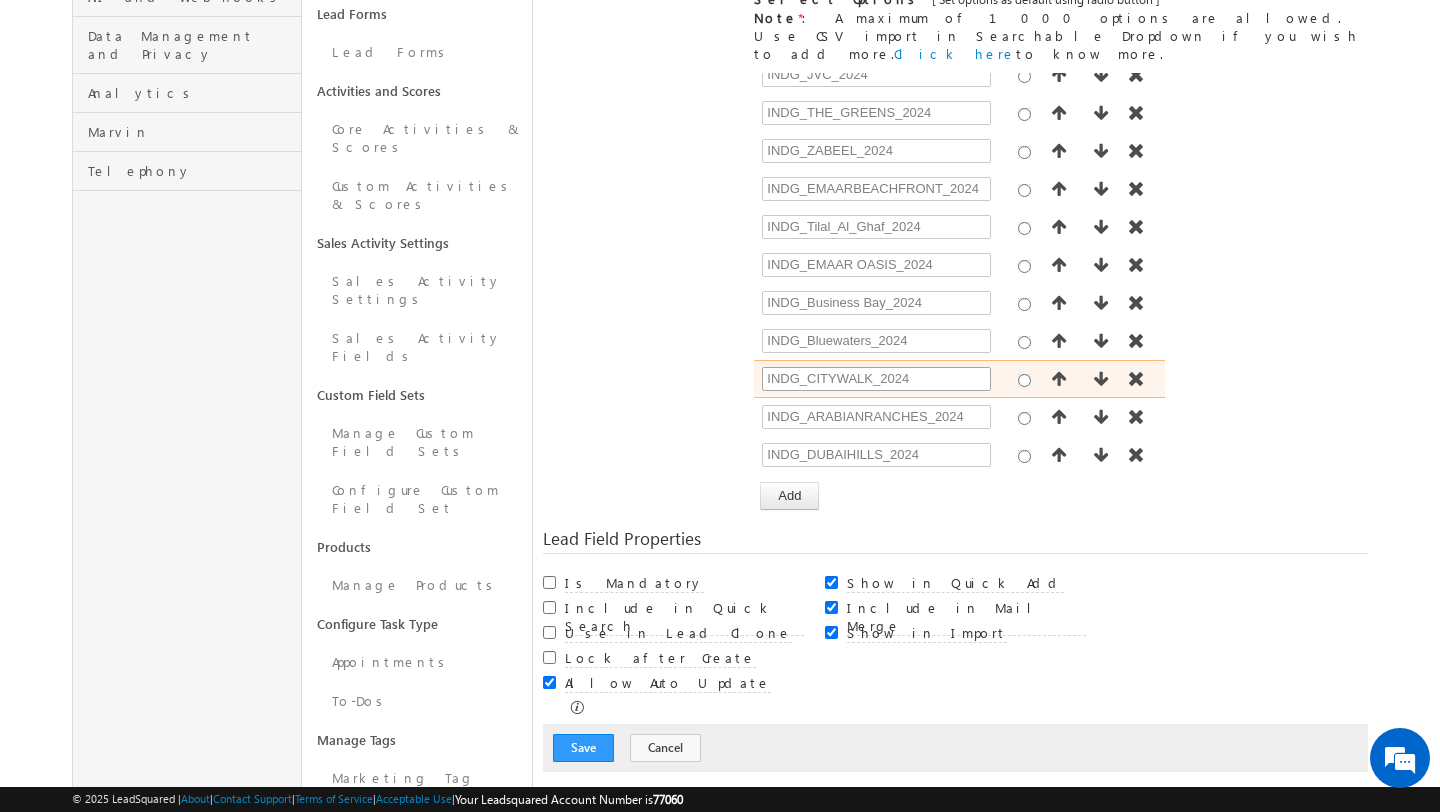 drag, startPoint x: 928, startPoint y: 410, endPoint x: 930, endPoint y: 336, distance: 74.02702 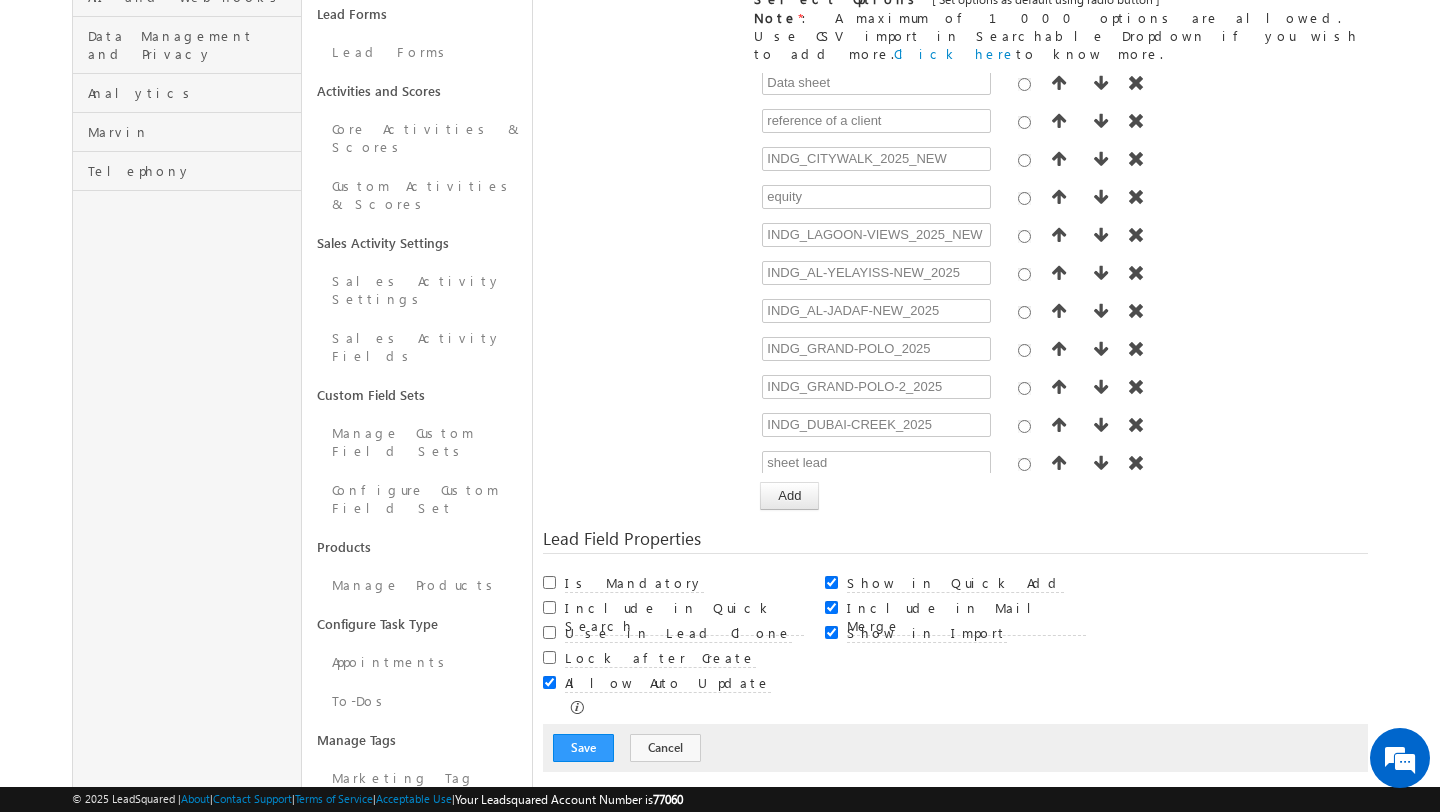 scroll, scrollTop: 7765, scrollLeft: 0, axis: vertical 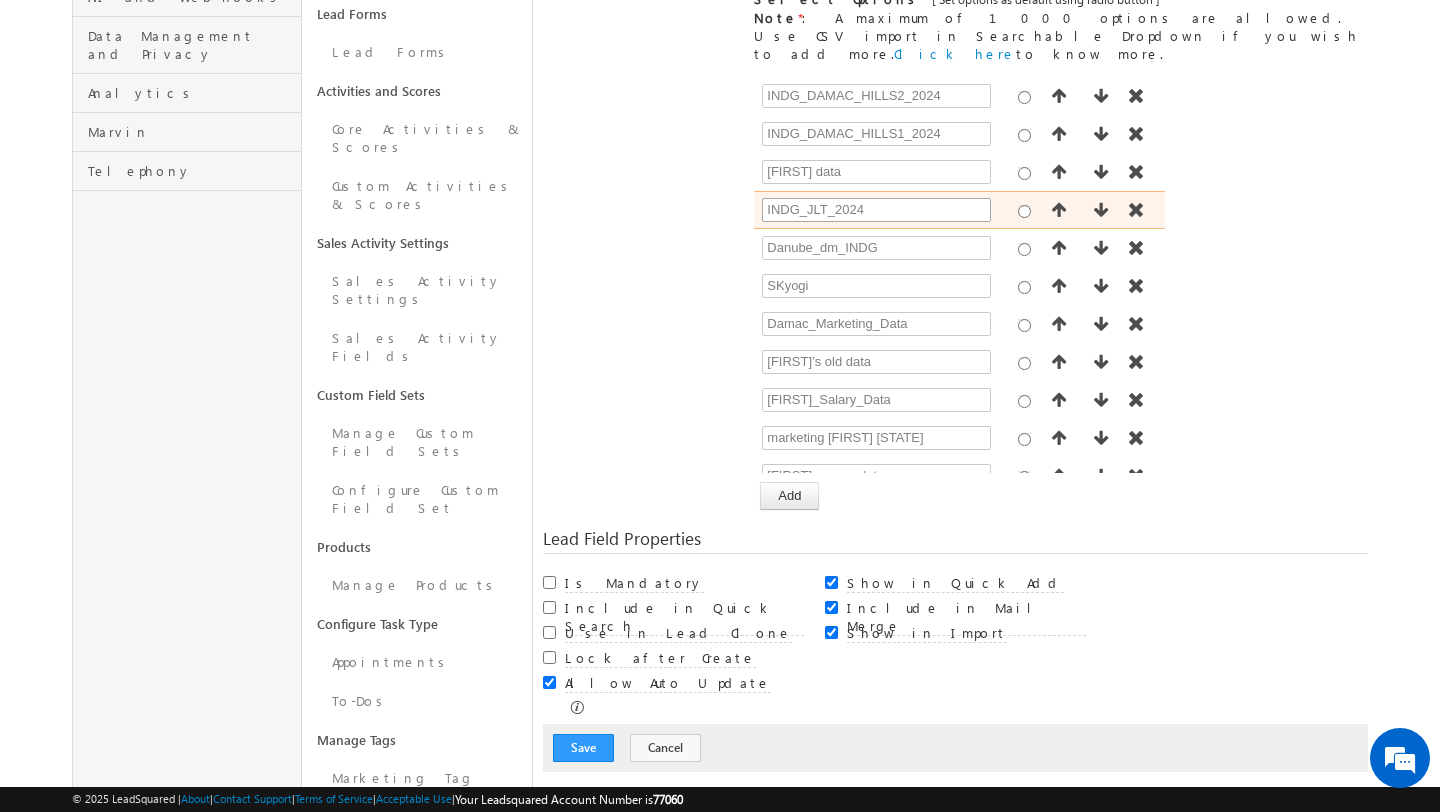 drag, startPoint x: 974, startPoint y: 426, endPoint x: 790, endPoint y: 176, distance: 310.41263 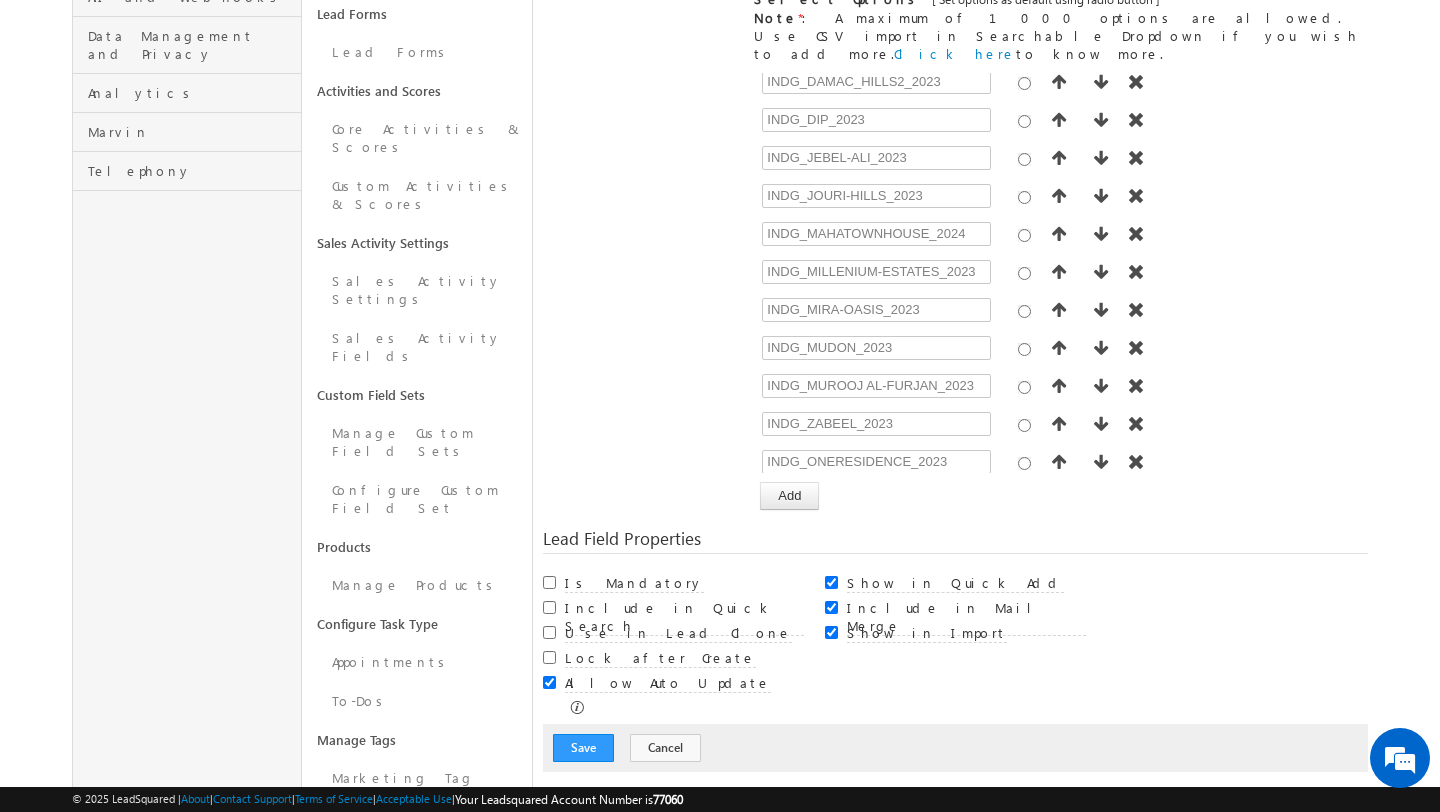 scroll, scrollTop: 4980, scrollLeft: 0, axis: vertical 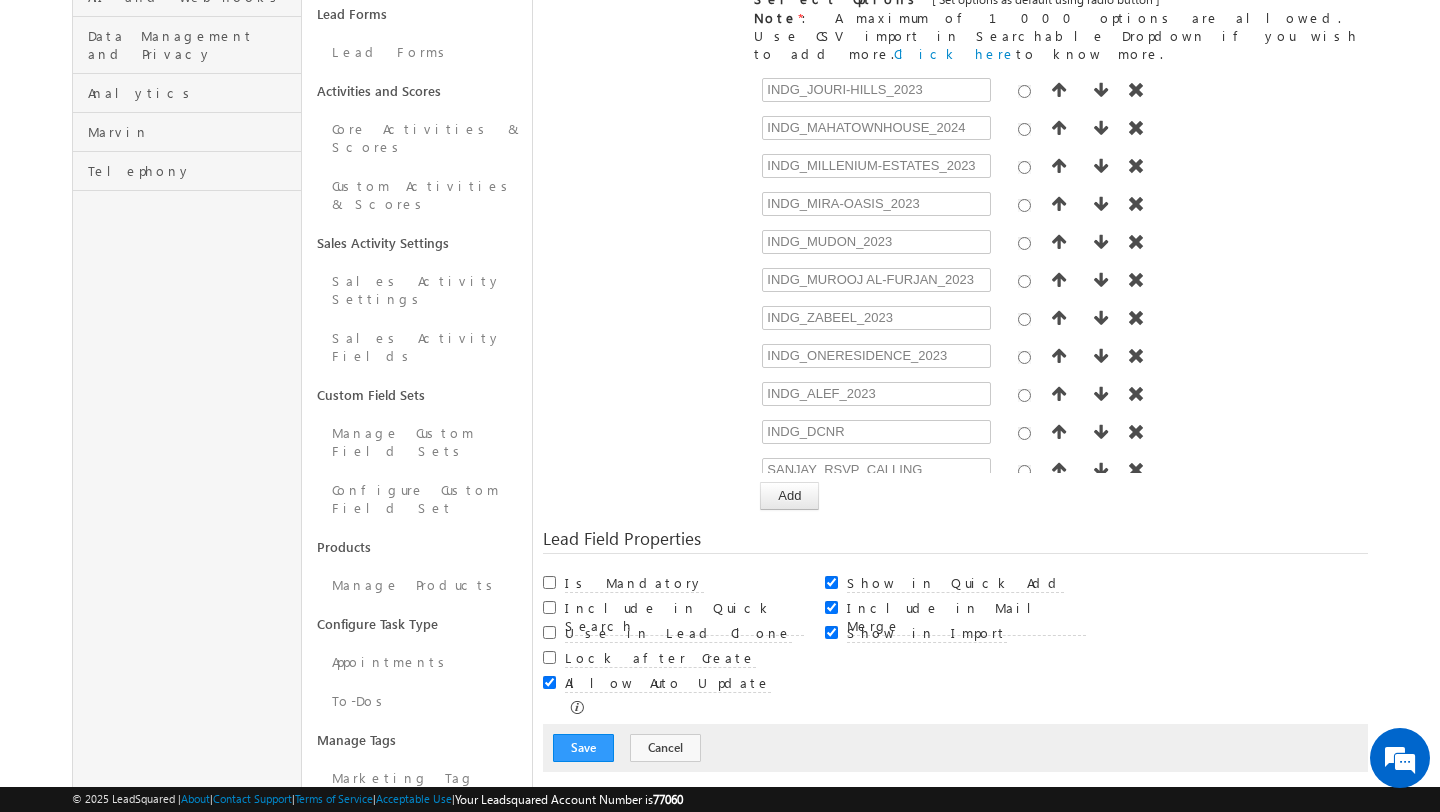 click on "System
Lead Field
Internal Schema Name
Source
Display Name
*
Lead Source
Mail Merge Default Value
Entity
* Prospect select 1 8" at bounding box center (955, 225) 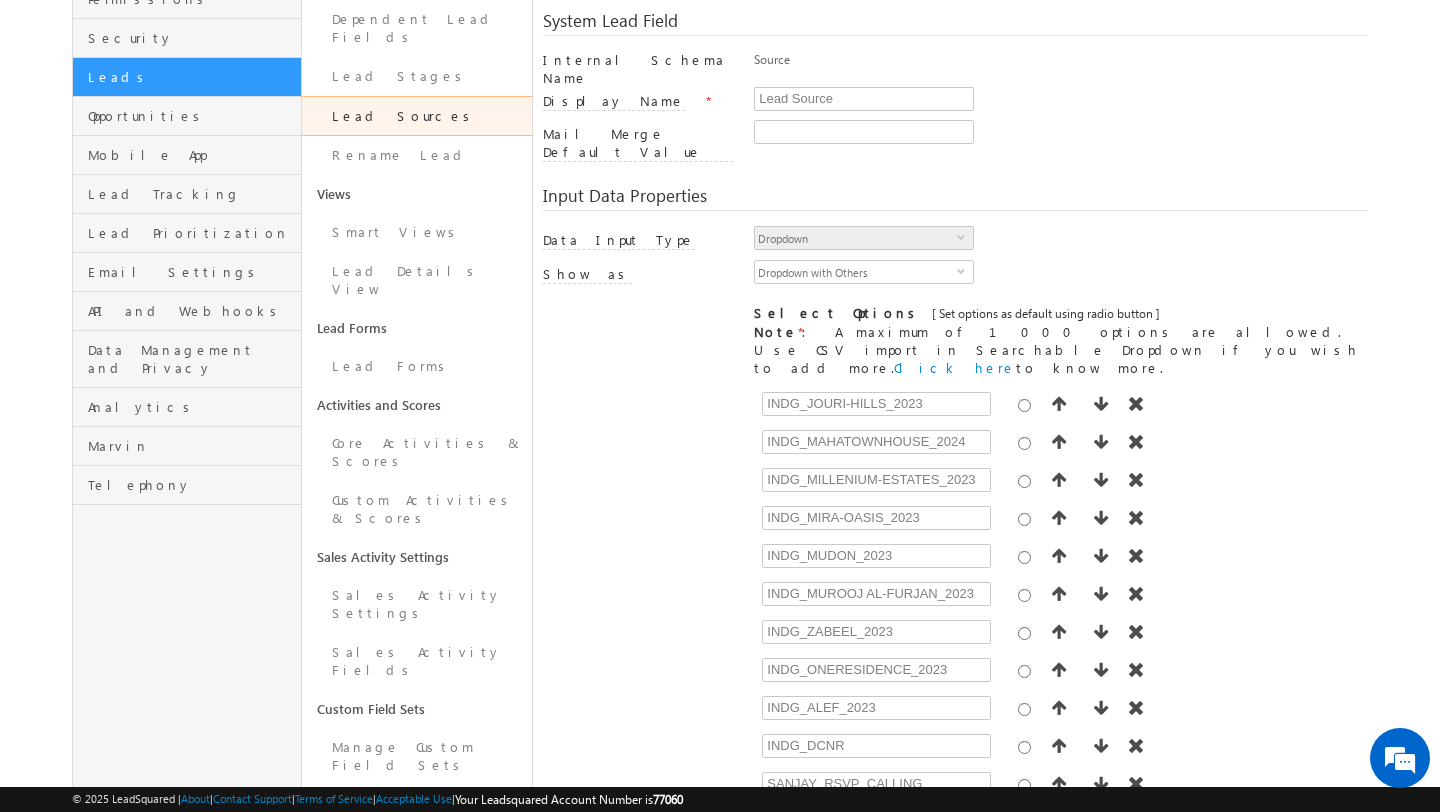 scroll, scrollTop: 0, scrollLeft: 0, axis: both 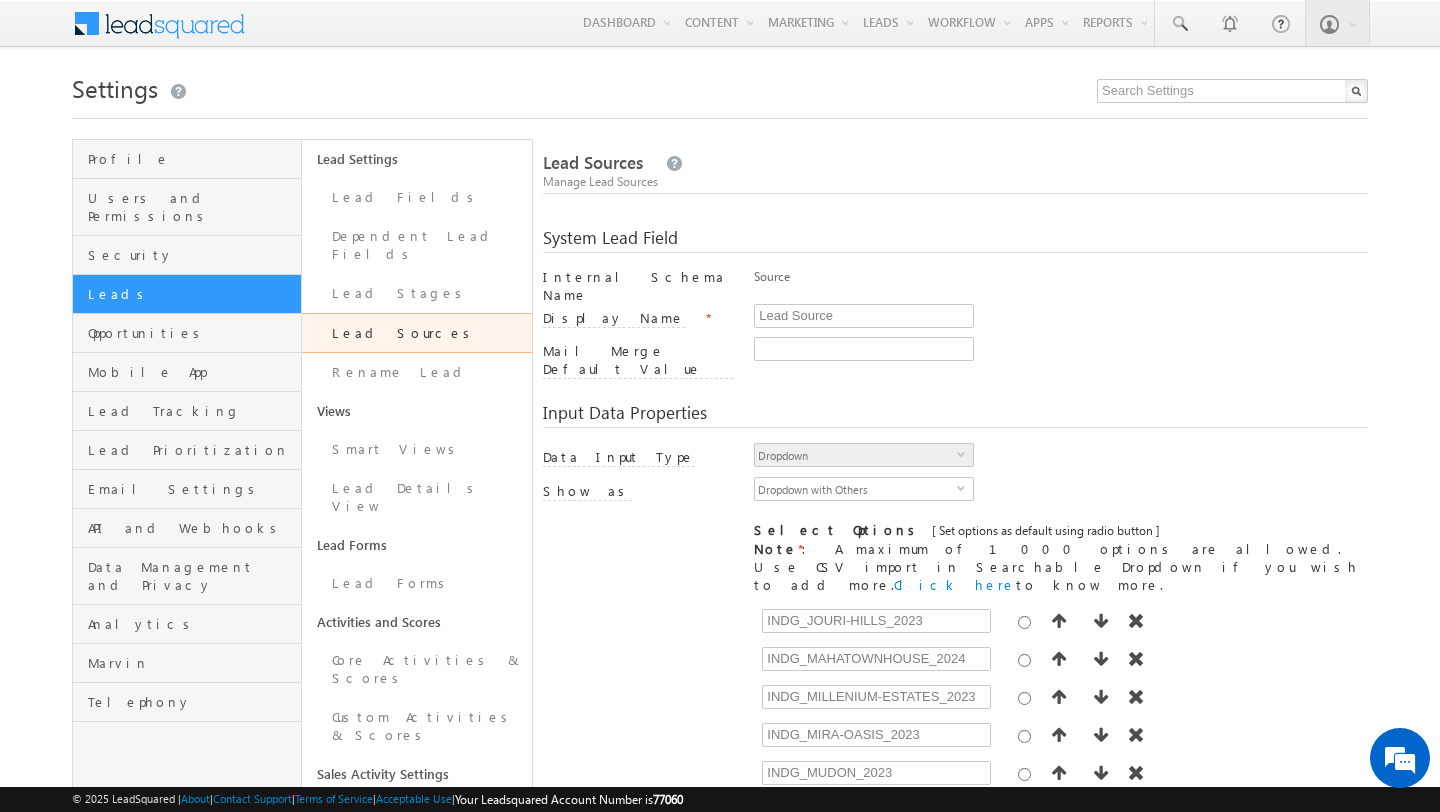 click on "Lead Sources" at bounding box center [416, 333] 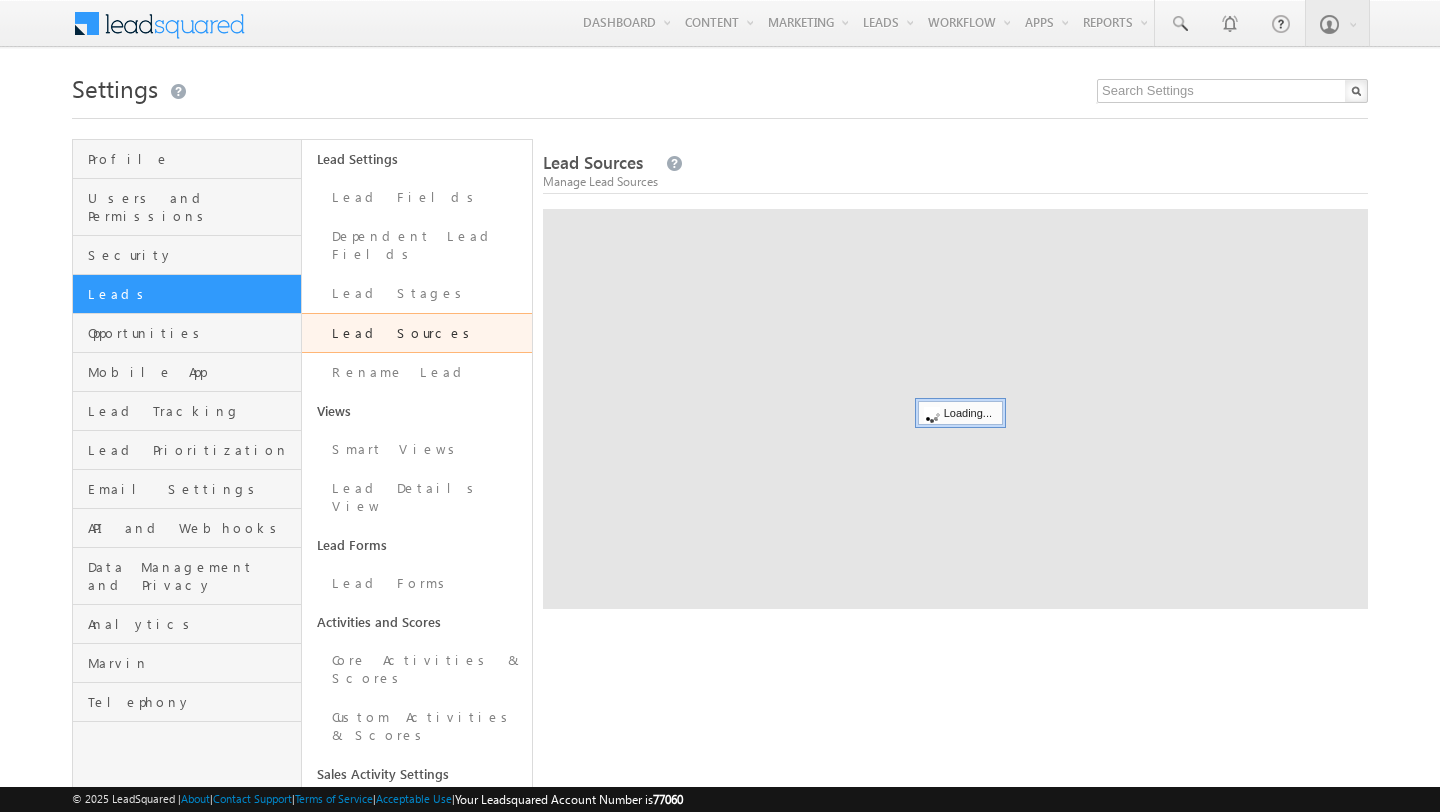 scroll, scrollTop: 0, scrollLeft: 0, axis: both 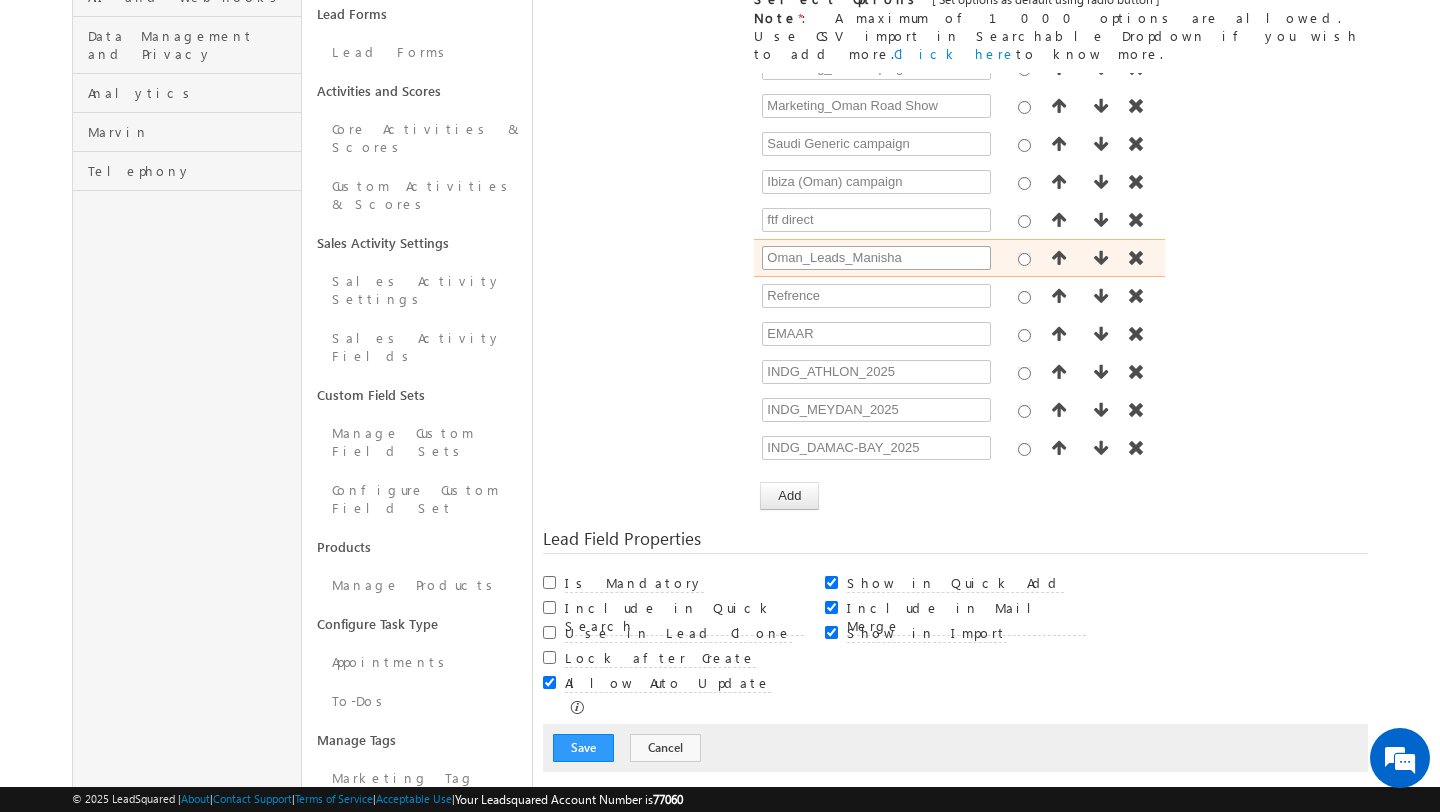 drag, startPoint x: 932, startPoint y: 417, endPoint x: 829, endPoint y: 226, distance: 217.0023 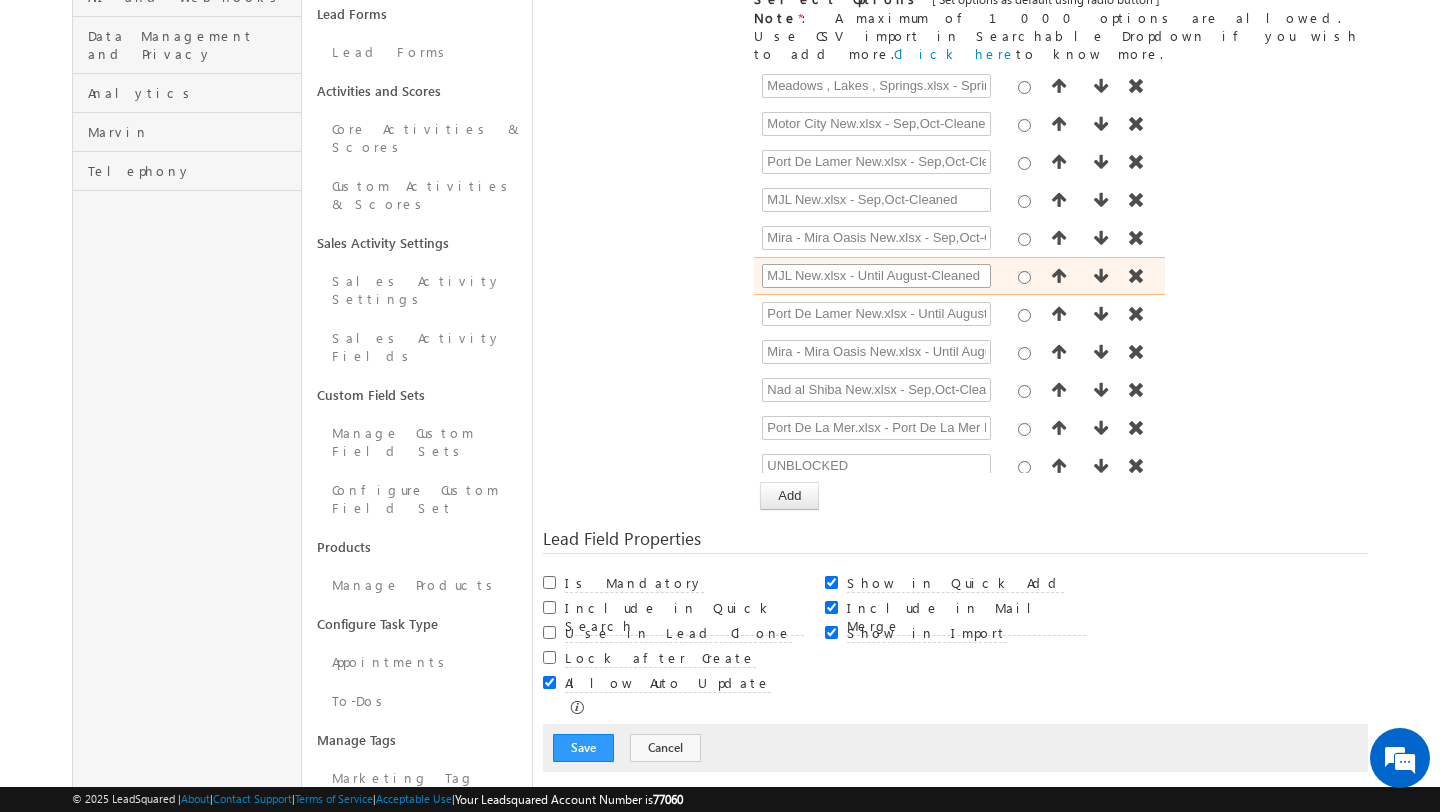 drag, startPoint x: 774, startPoint y: 210, endPoint x: 810, endPoint y: 235, distance: 43.829212 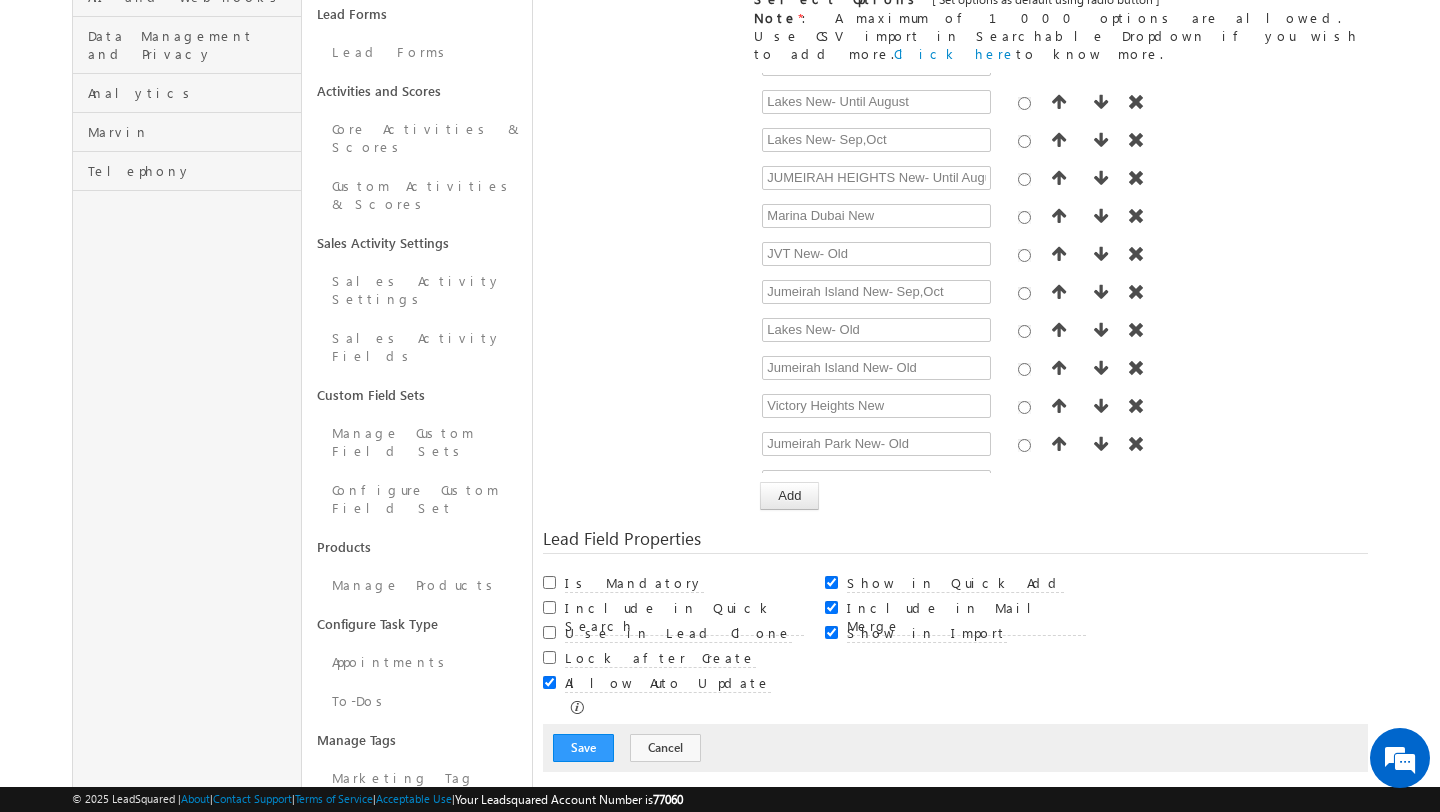 scroll, scrollTop: 11798, scrollLeft: 0, axis: vertical 